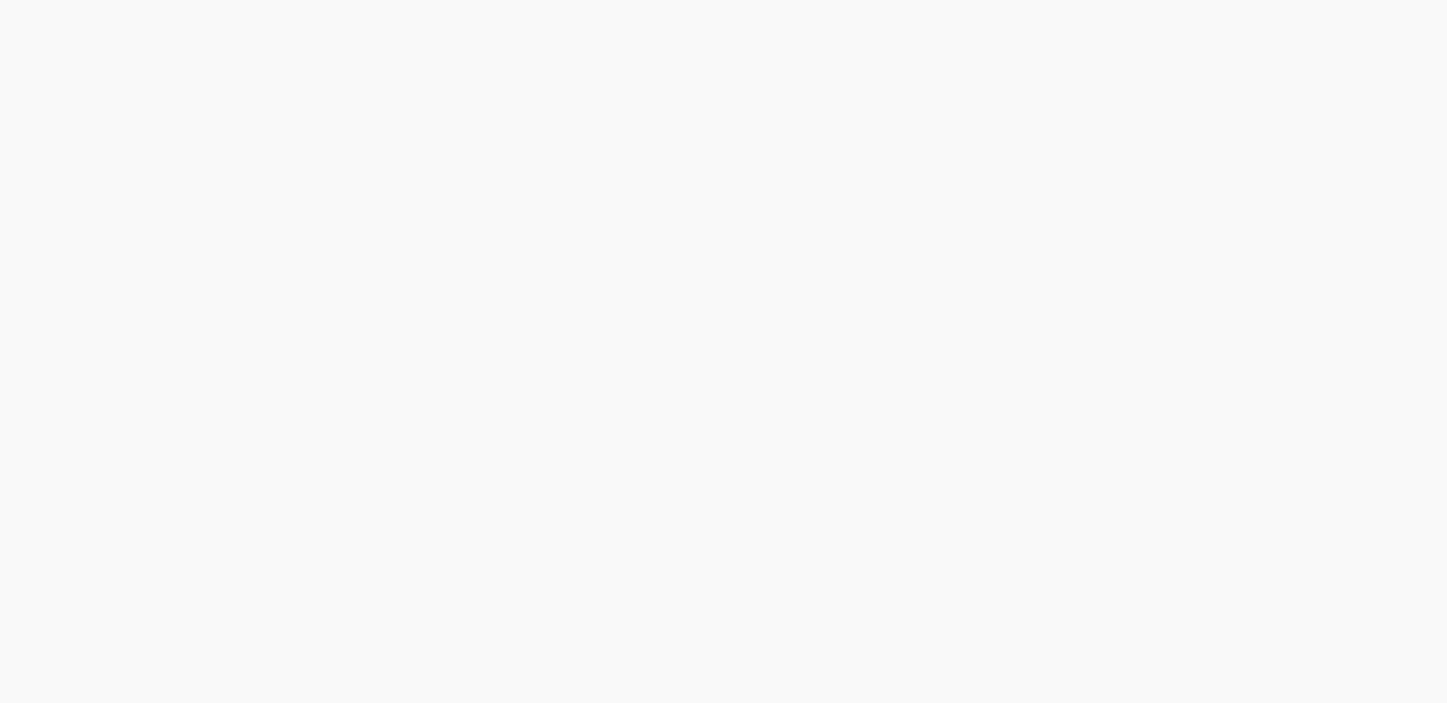 scroll, scrollTop: 0, scrollLeft: 0, axis: both 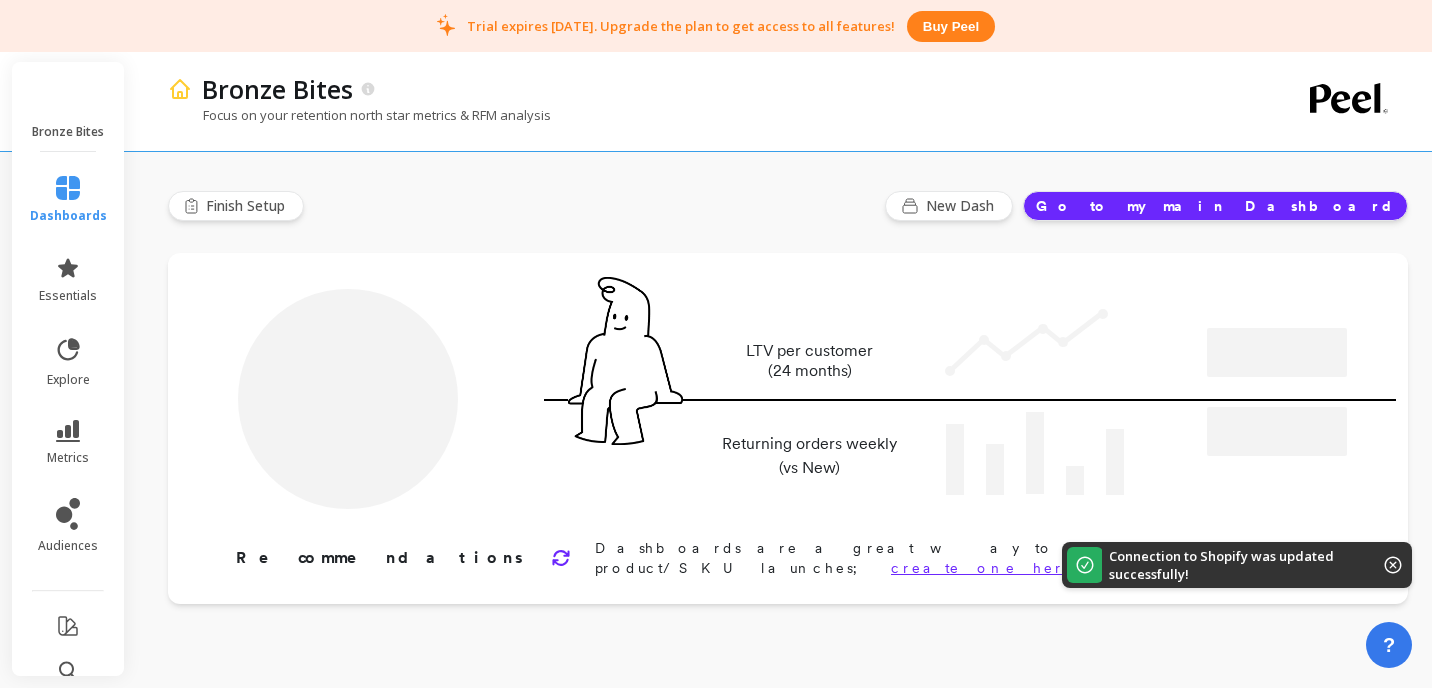 type on "Champions" 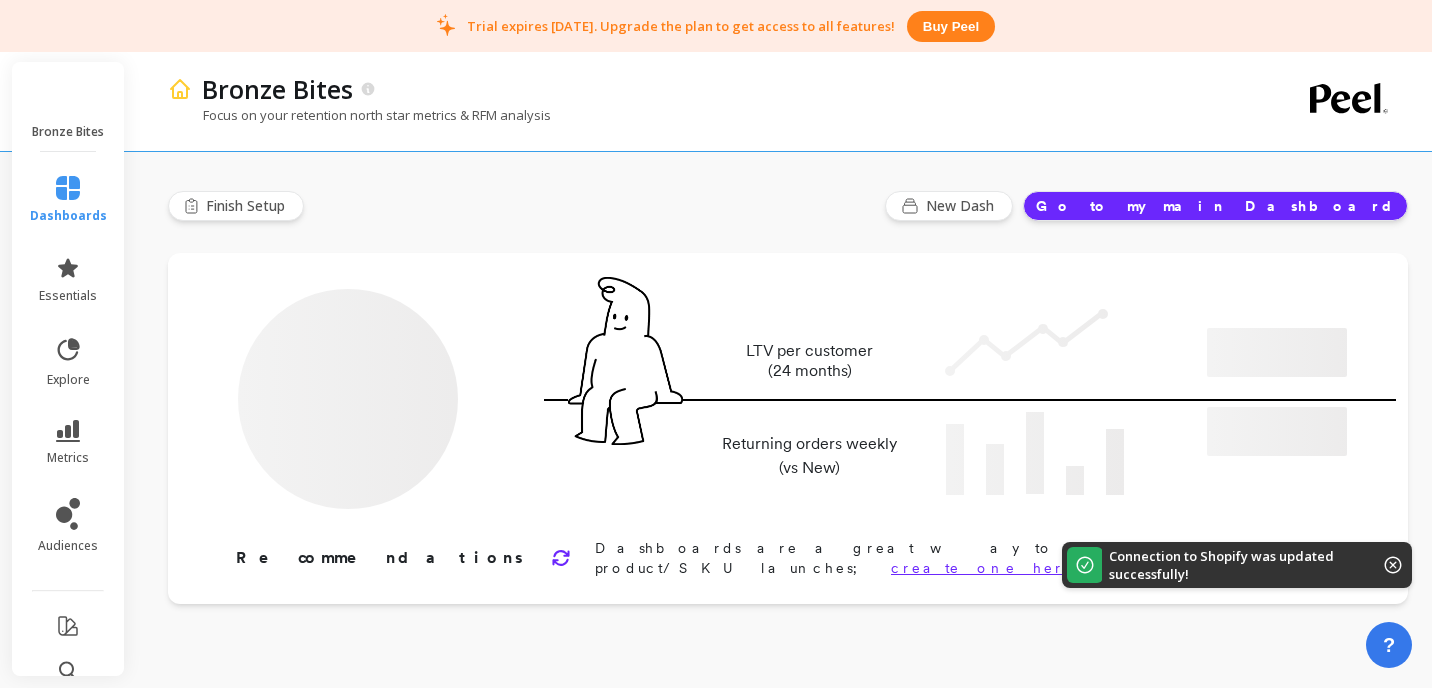 type on "945" 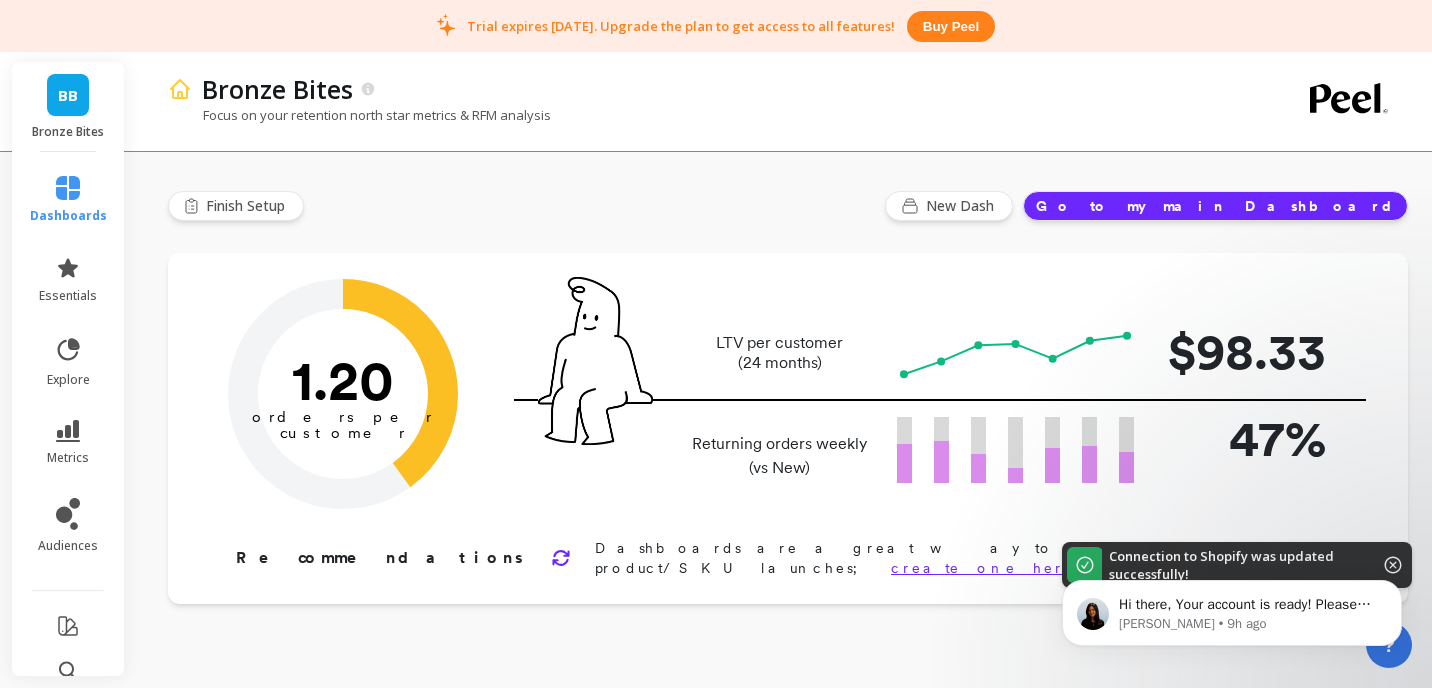 scroll, scrollTop: 0, scrollLeft: 0, axis: both 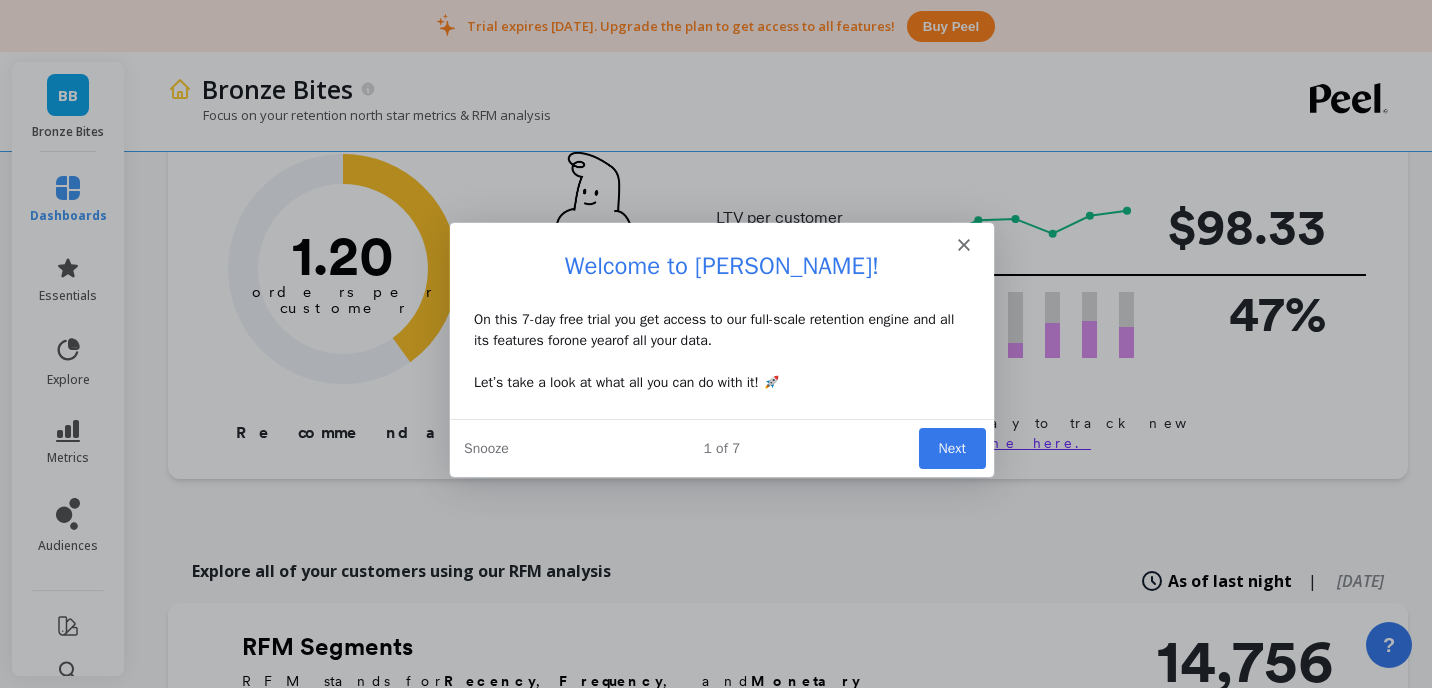 click at bounding box center (721, 236) 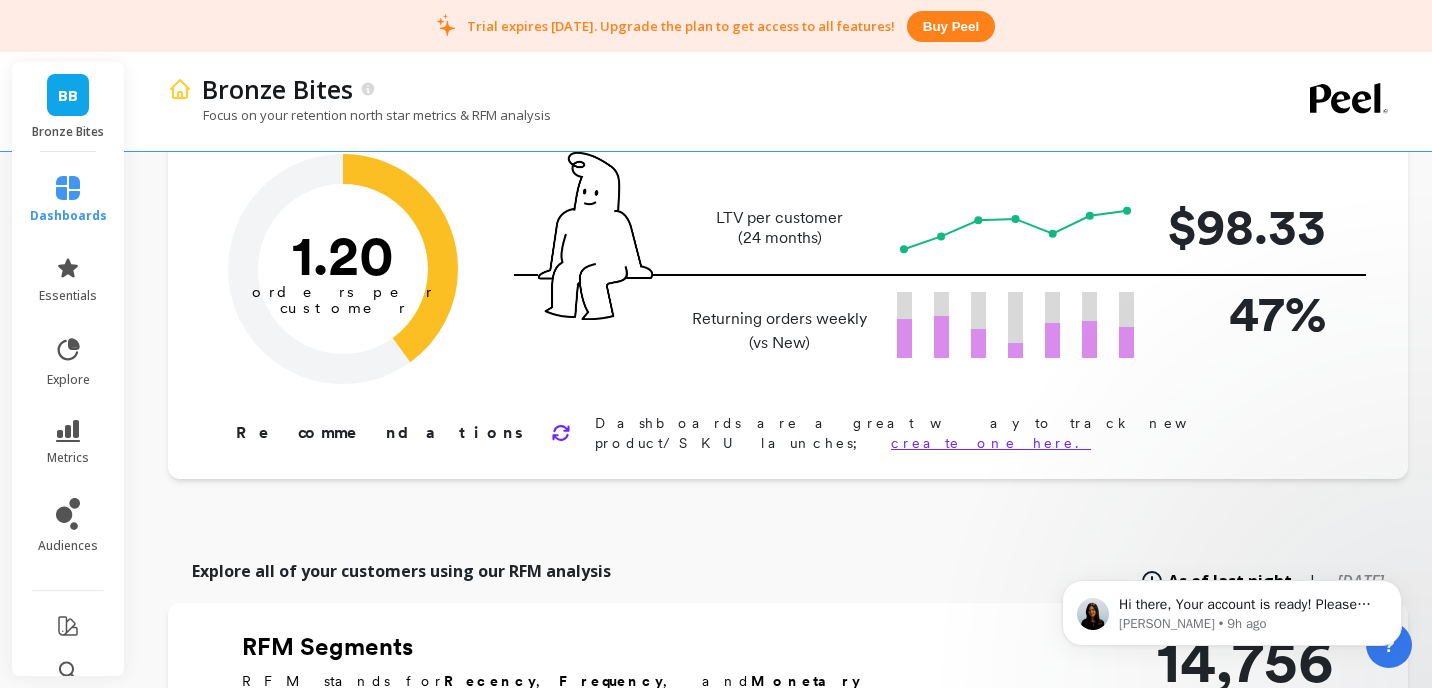 scroll, scrollTop: 0, scrollLeft: 0, axis: both 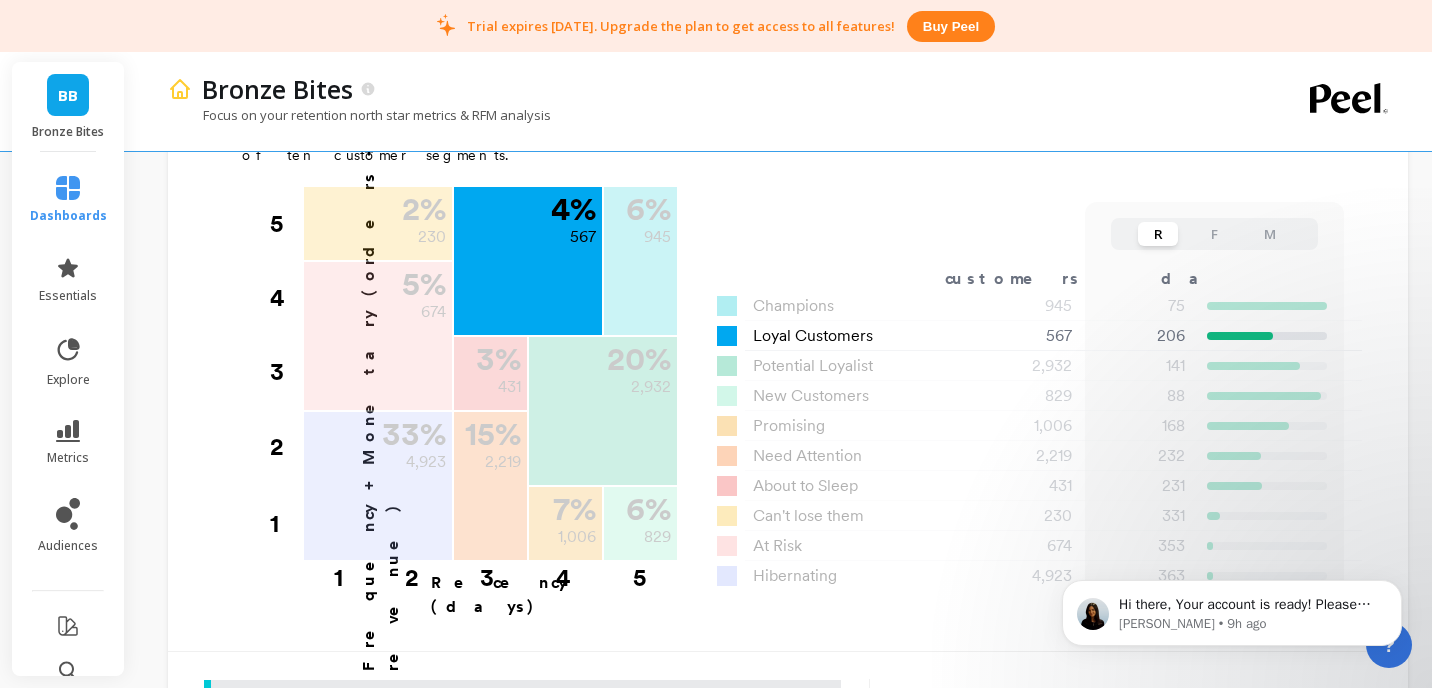 click on "Loyal Customers" at bounding box center (813, 336) 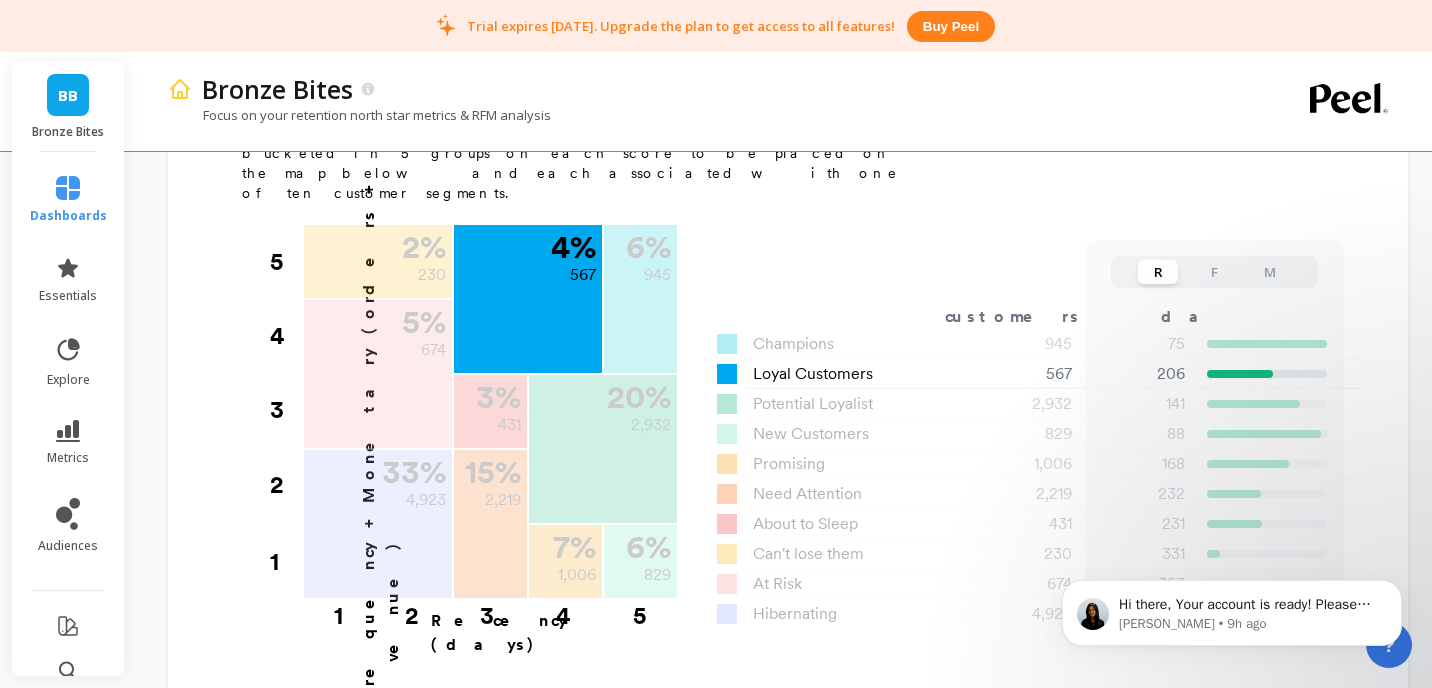 scroll, scrollTop: 707, scrollLeft: 0, axis: vertical 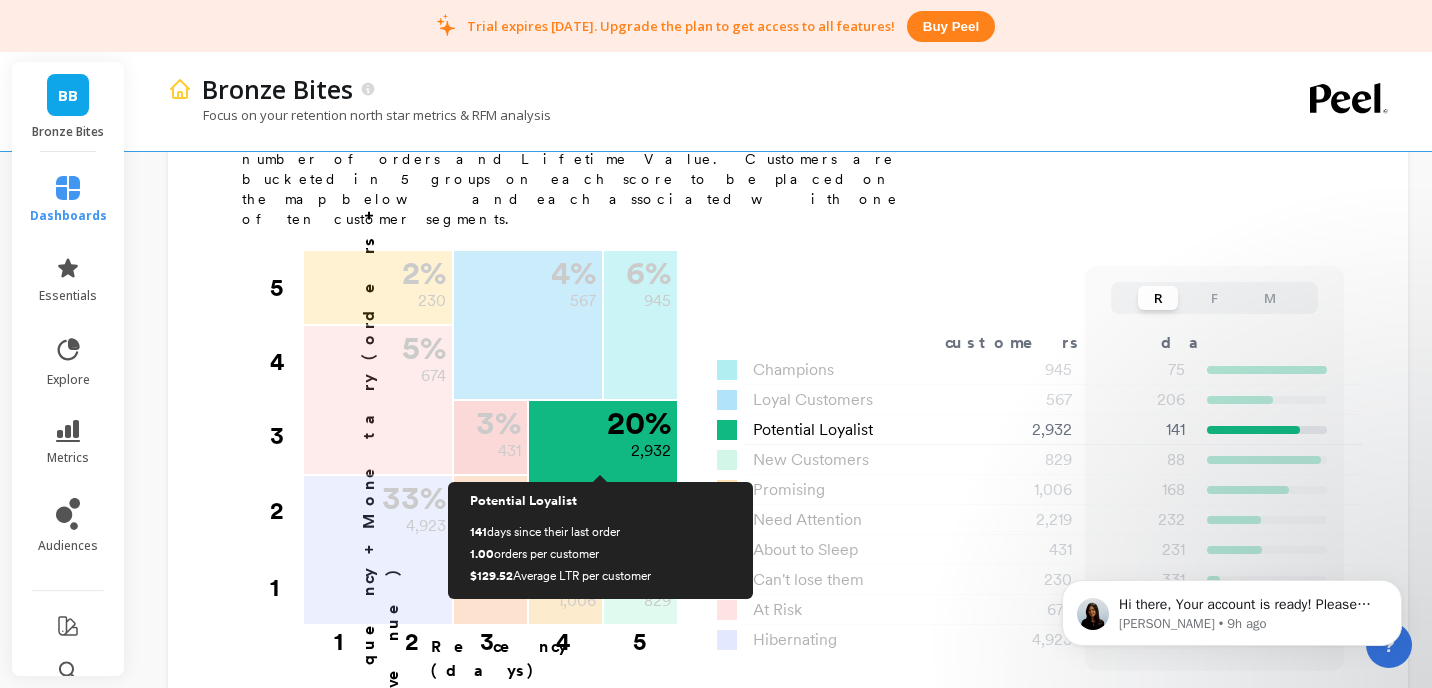 click on "2,932" at bounding box center [651, 451] 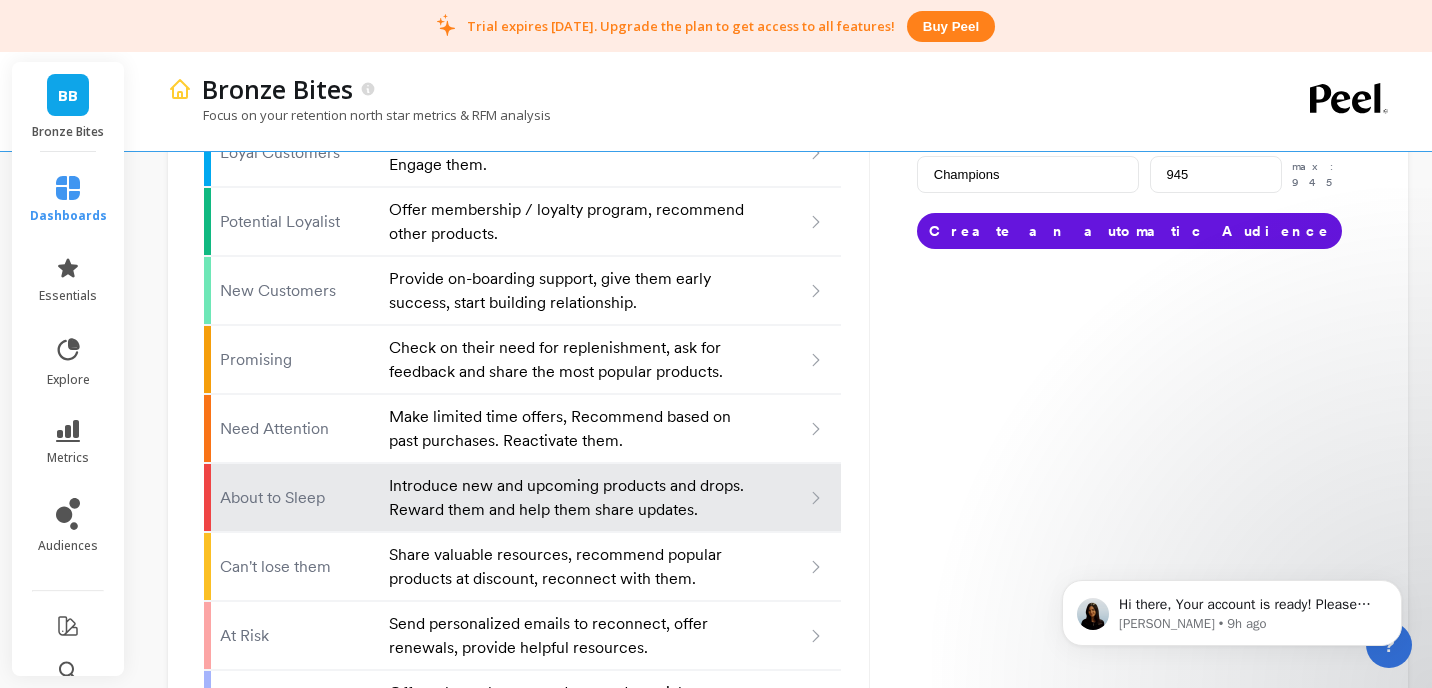 scroll, scrollTop: 1446, scrollLeft: 0, axis: vertical 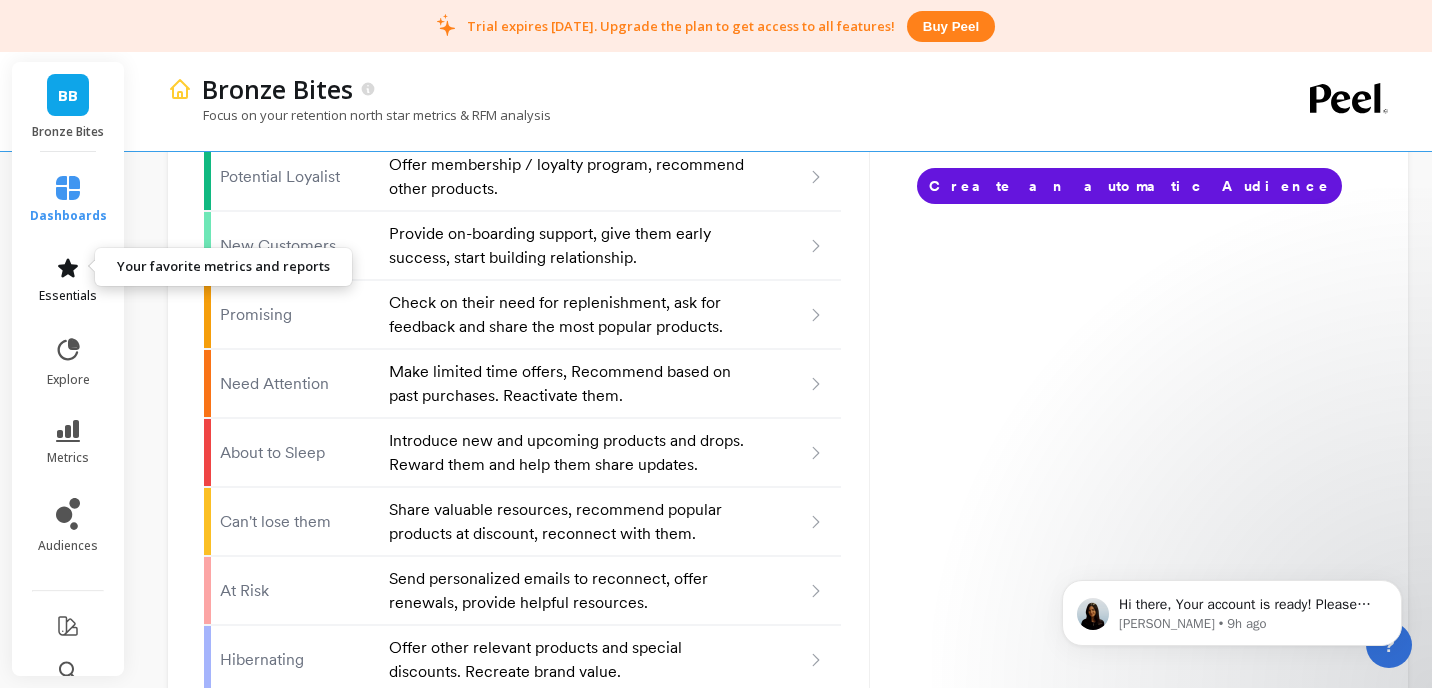 click 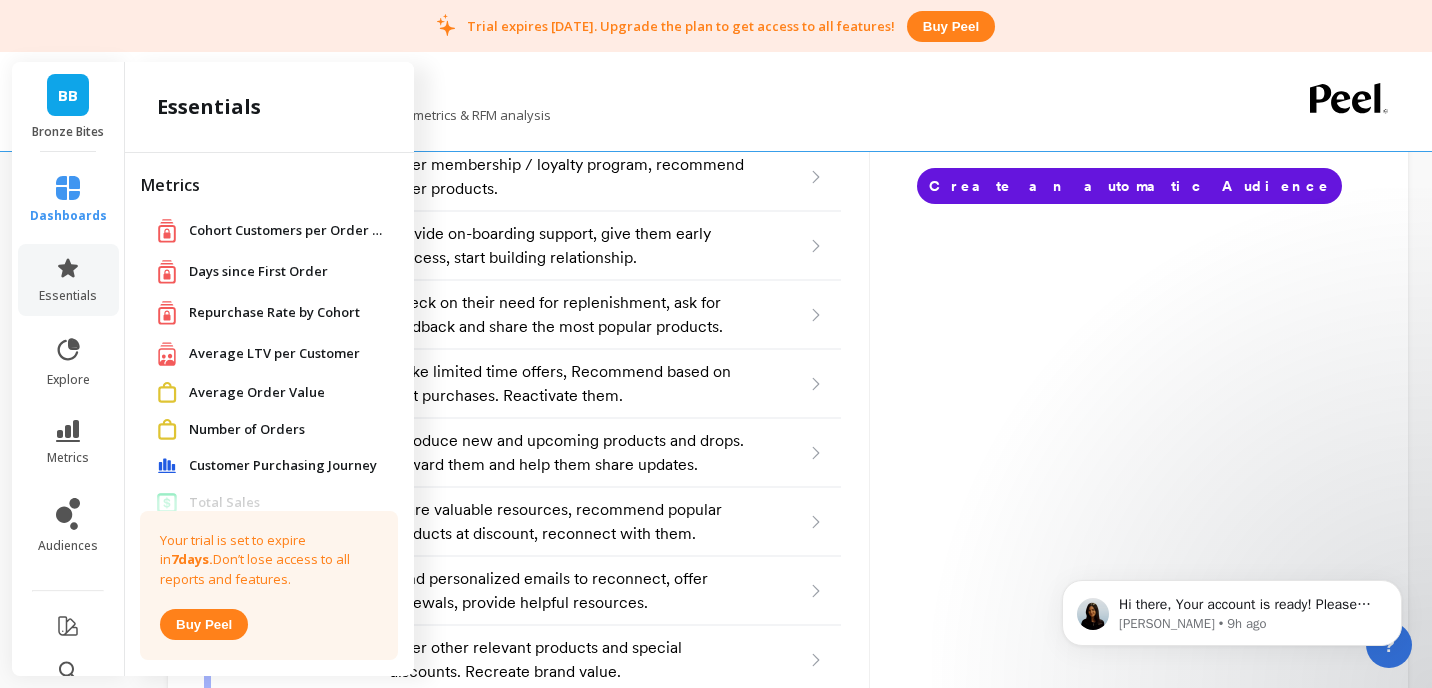 scroll, scrollTop: 182, scrollLeft: 0, axis: vertical 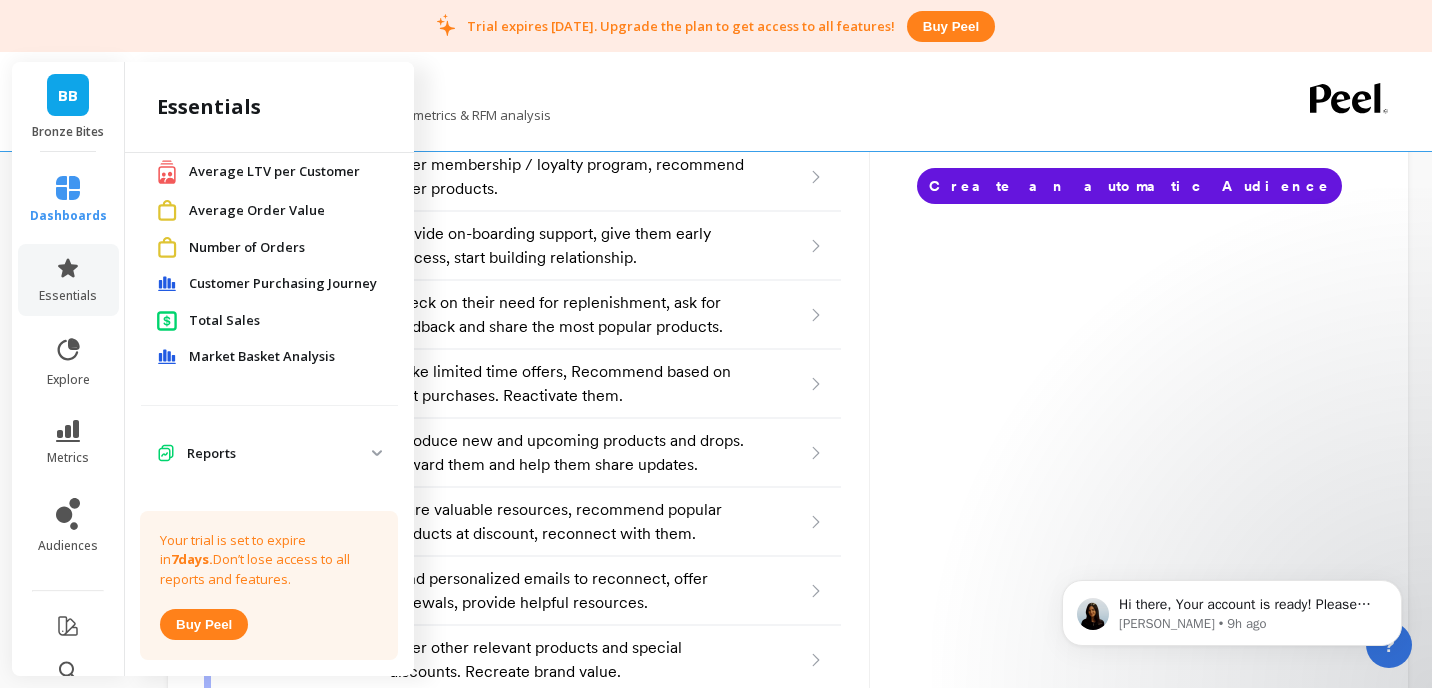 click on "Reports" at bounding box center [279, 454] 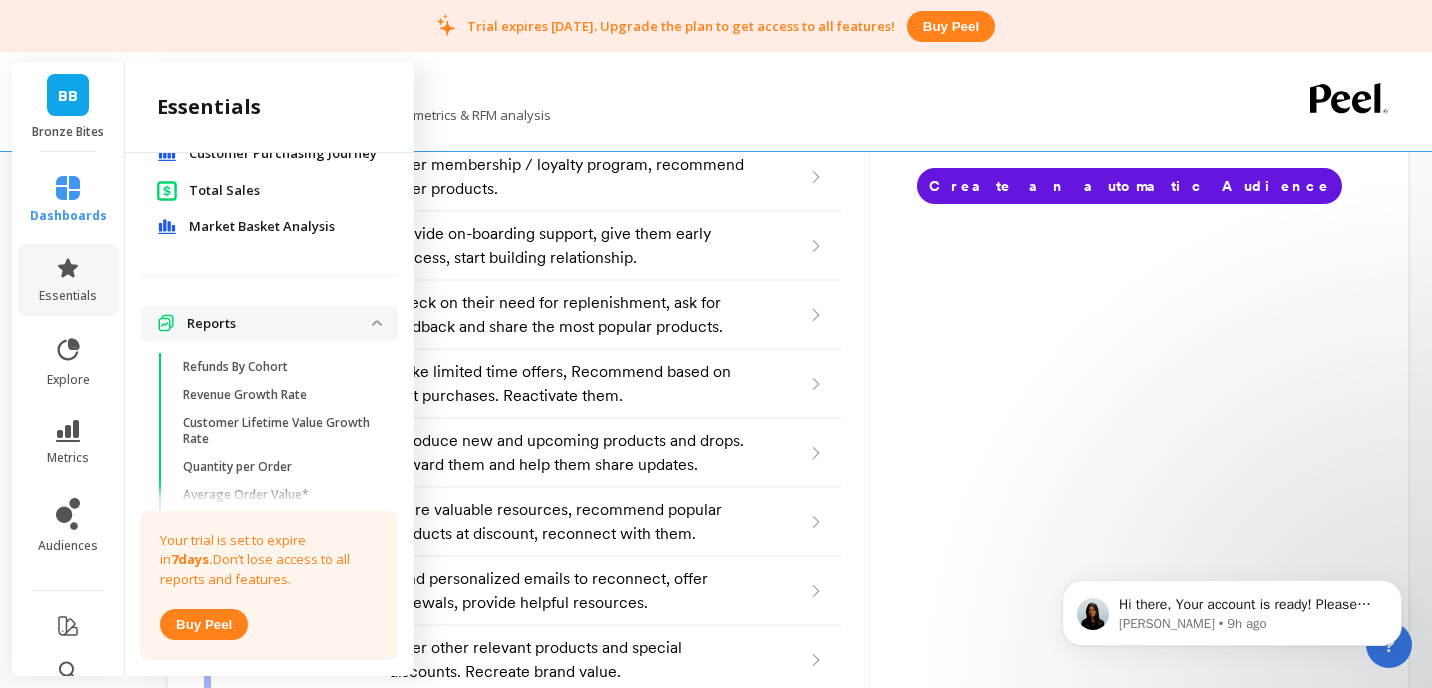 scroll, scrollTop: 382, scrollLeft: 0, axis: vertical 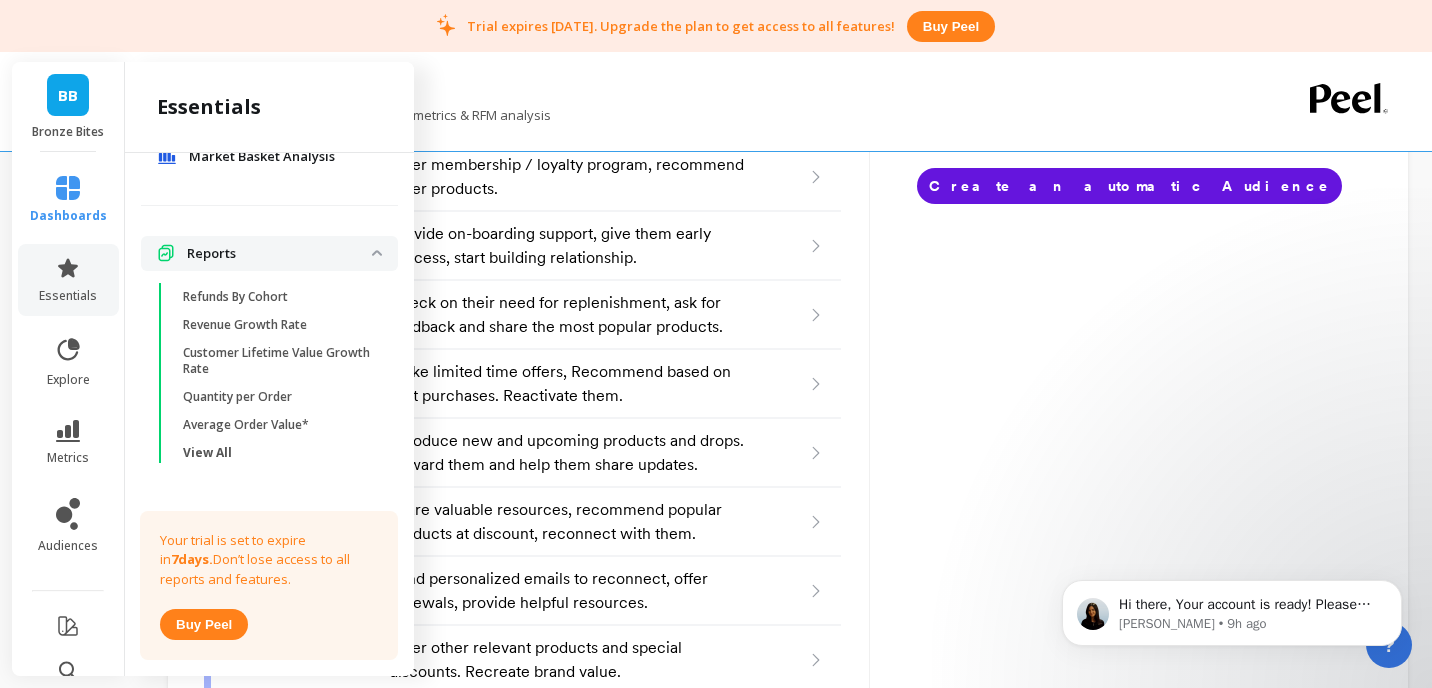 click on "Reports" at bounding box center [279, 254] 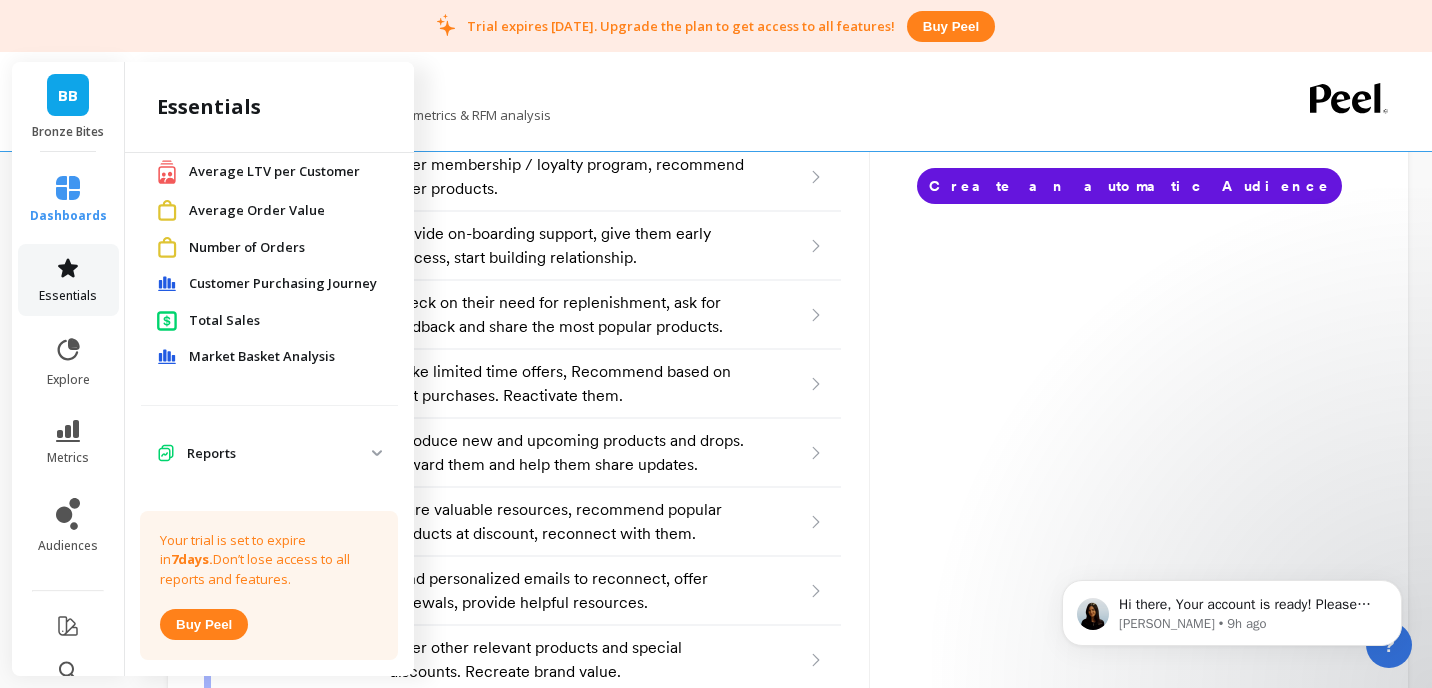 click on "essentials" at bounding box center (68, 280) 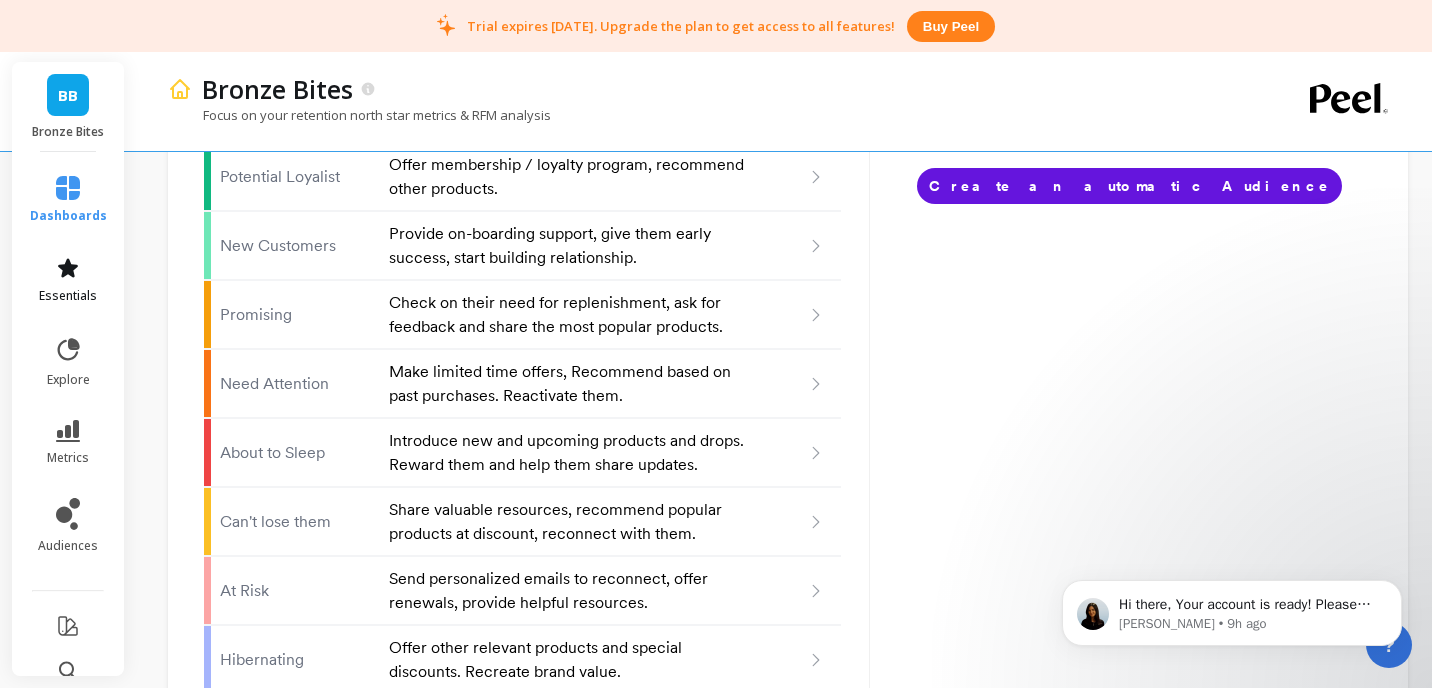 scroll, scrollTop: 0, scrollLeft: 0, axis: both 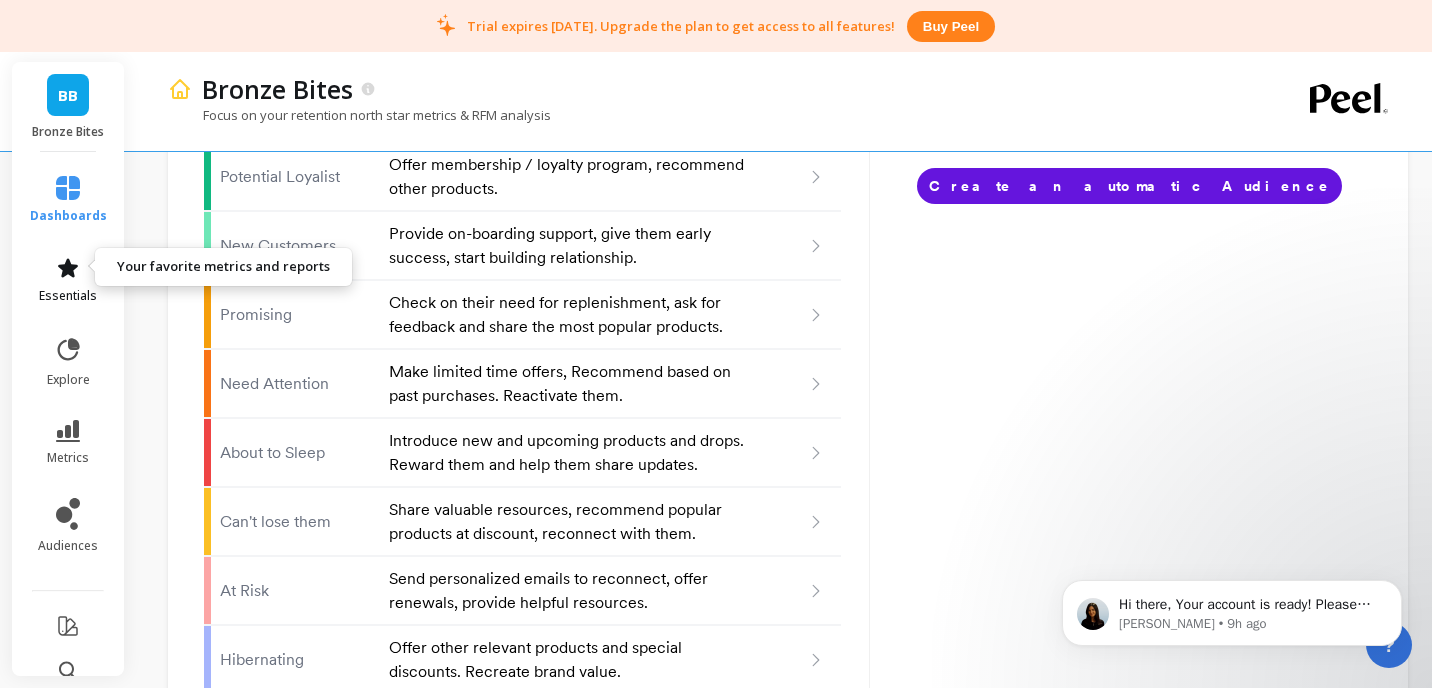 click 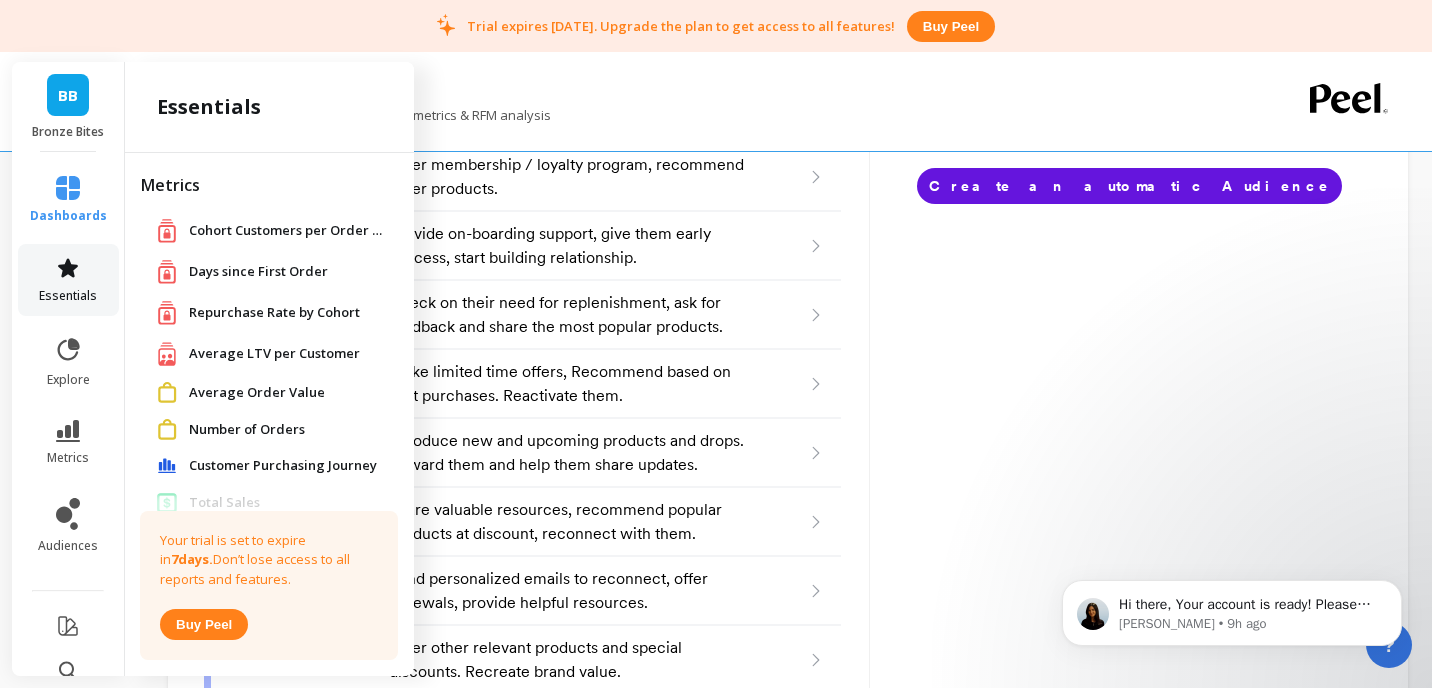 scroll, scrollTop: 182, scrollLeft: 0, axis: vertical 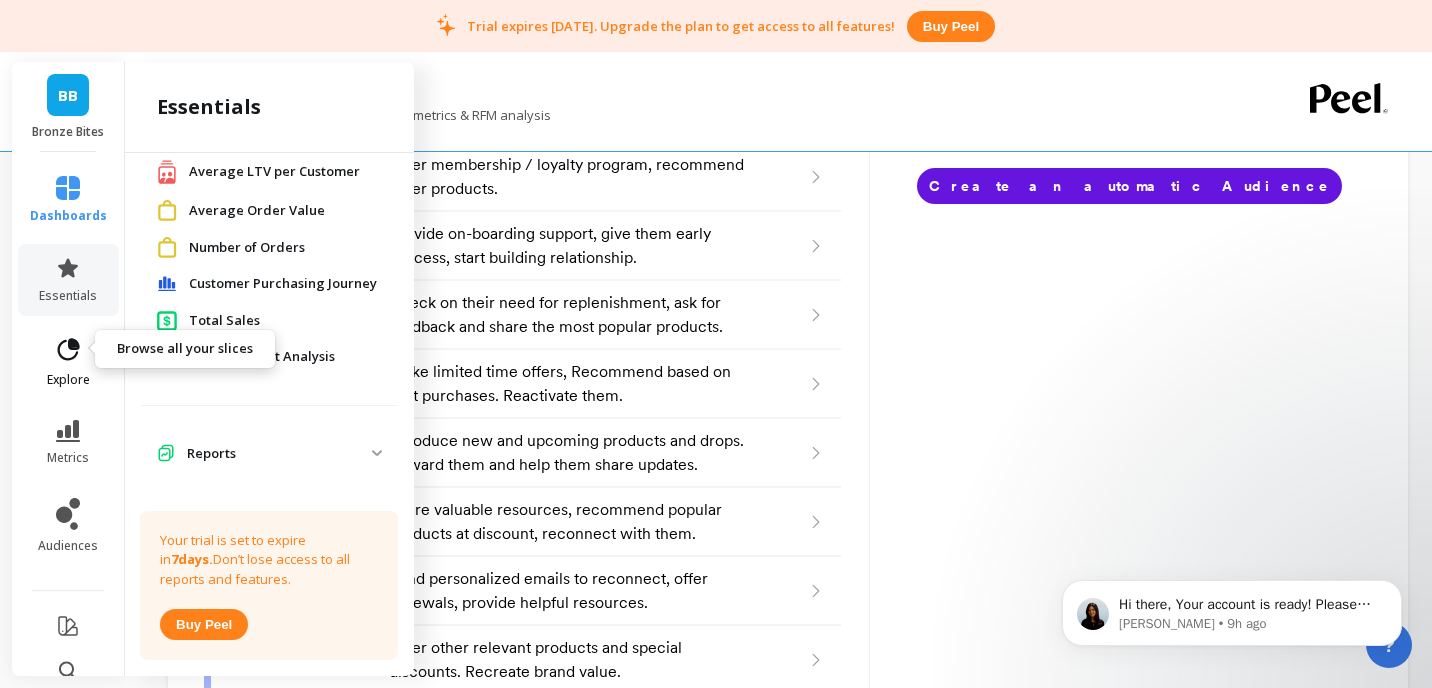 click 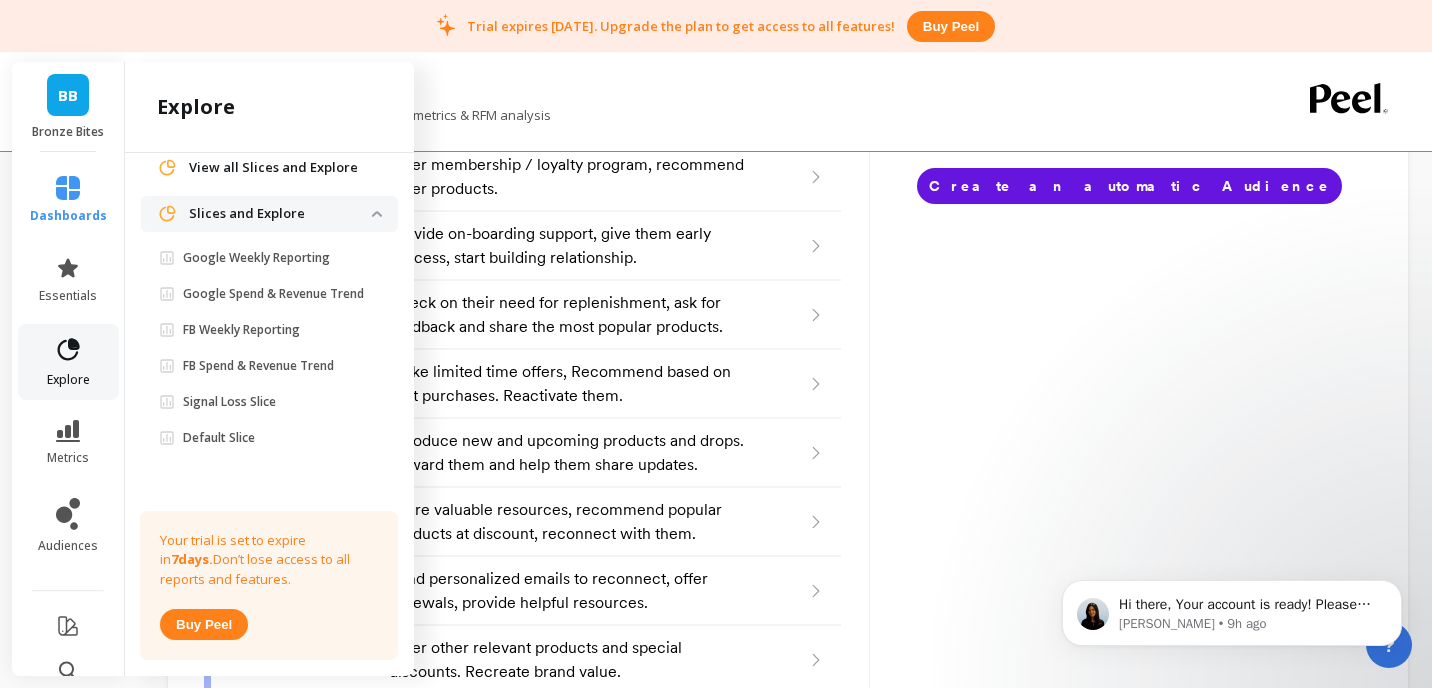 click 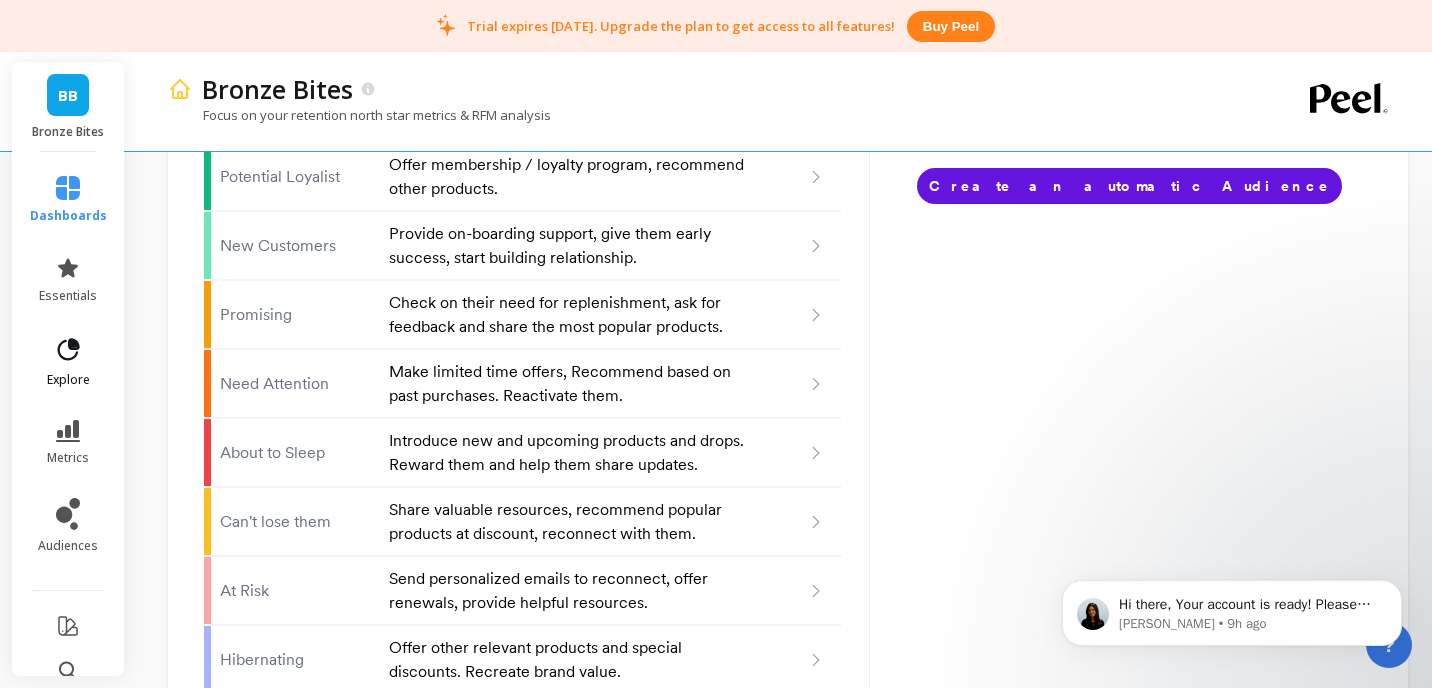 scroll, scrollTop: 0, scrollLeft: 0, axis: both 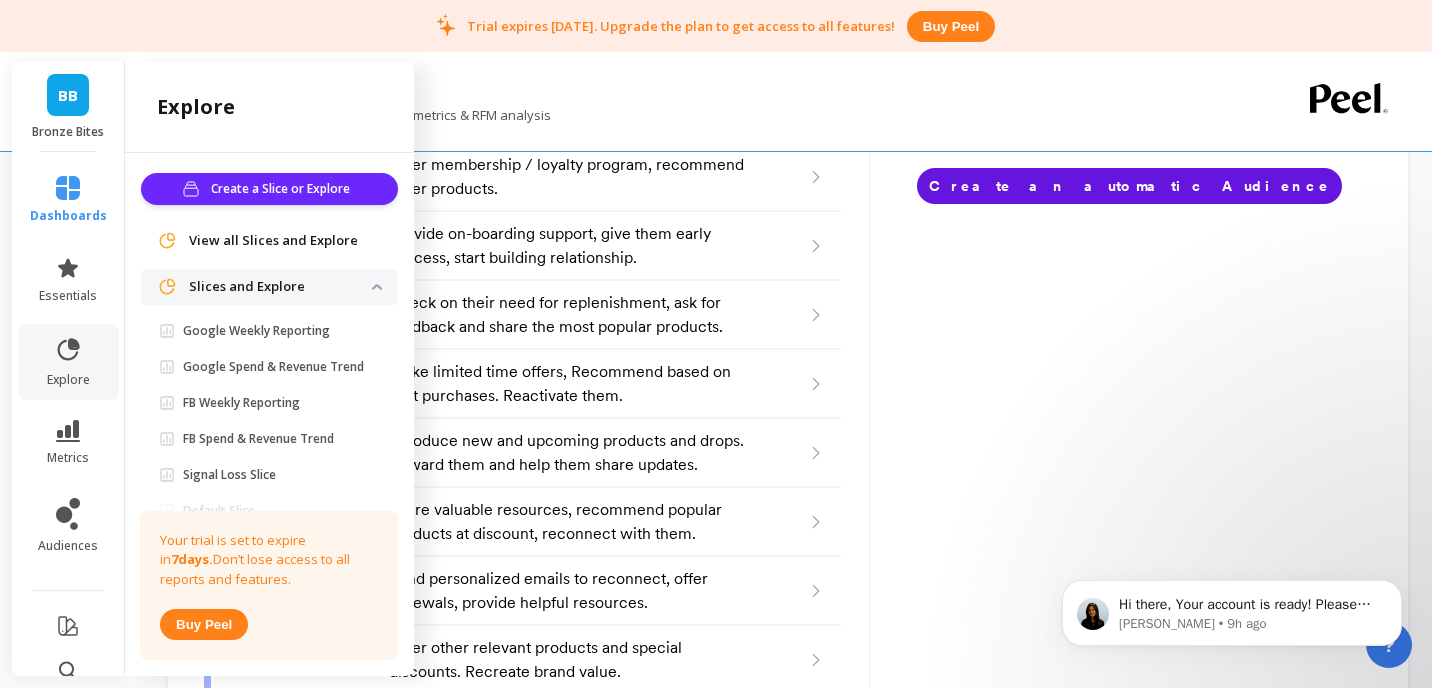 click on "BB" at bounding box center (68, 95) 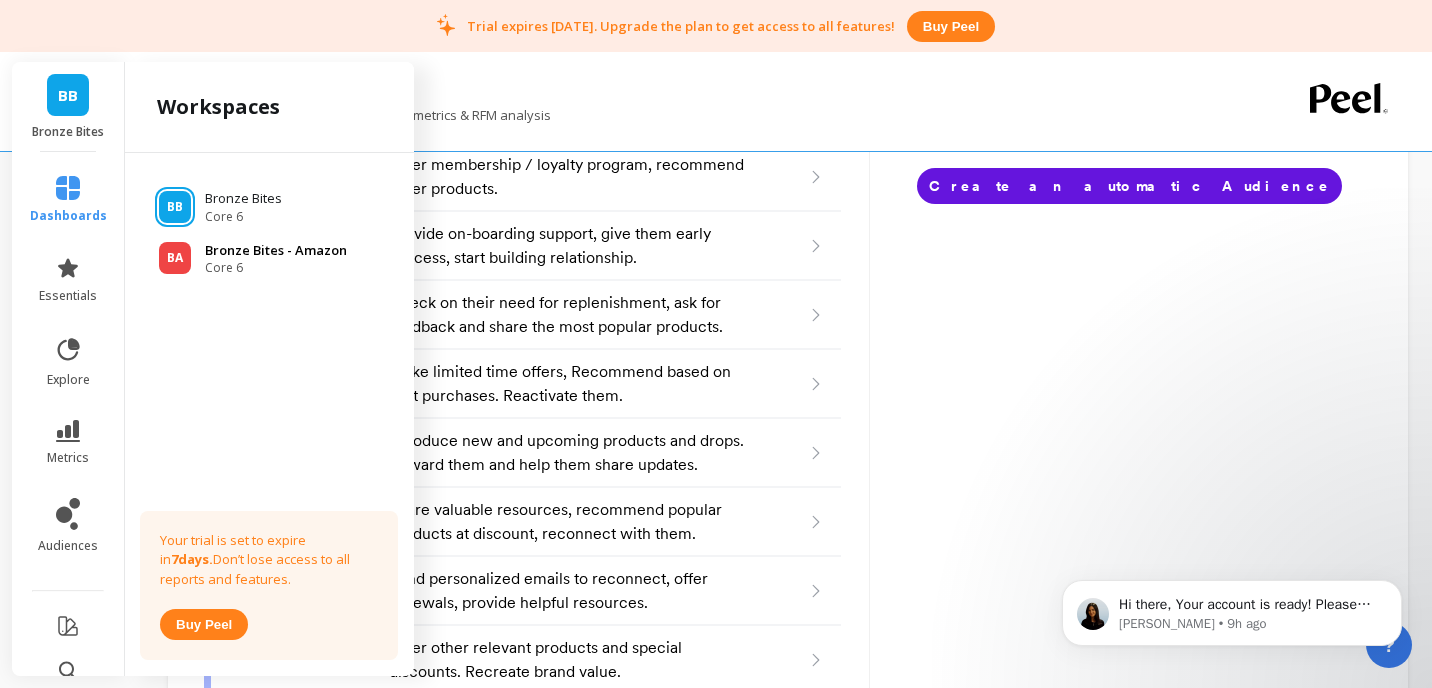 click on "Bronze Bites - Amazon" at bounding box center (276, 251) 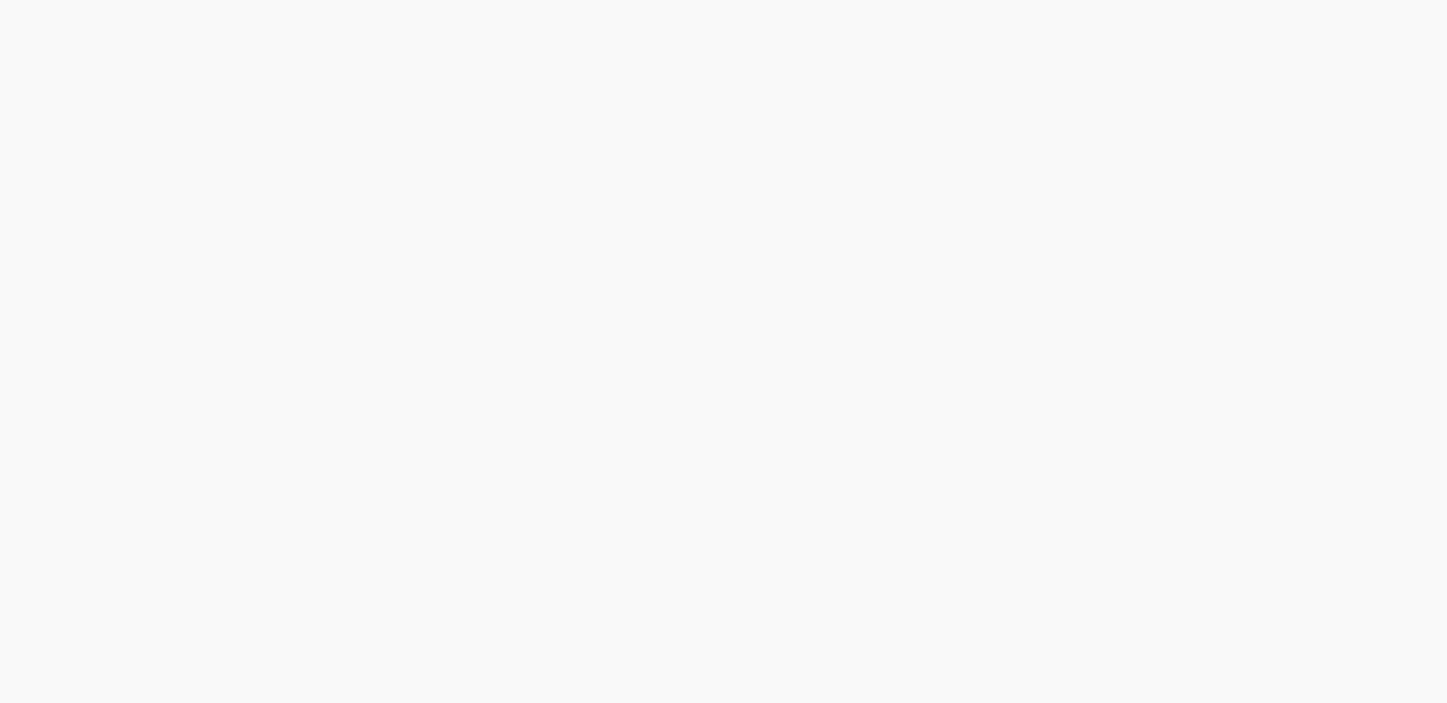 scroll, scrollTop: 0, scrollLeft: 0, axis: both 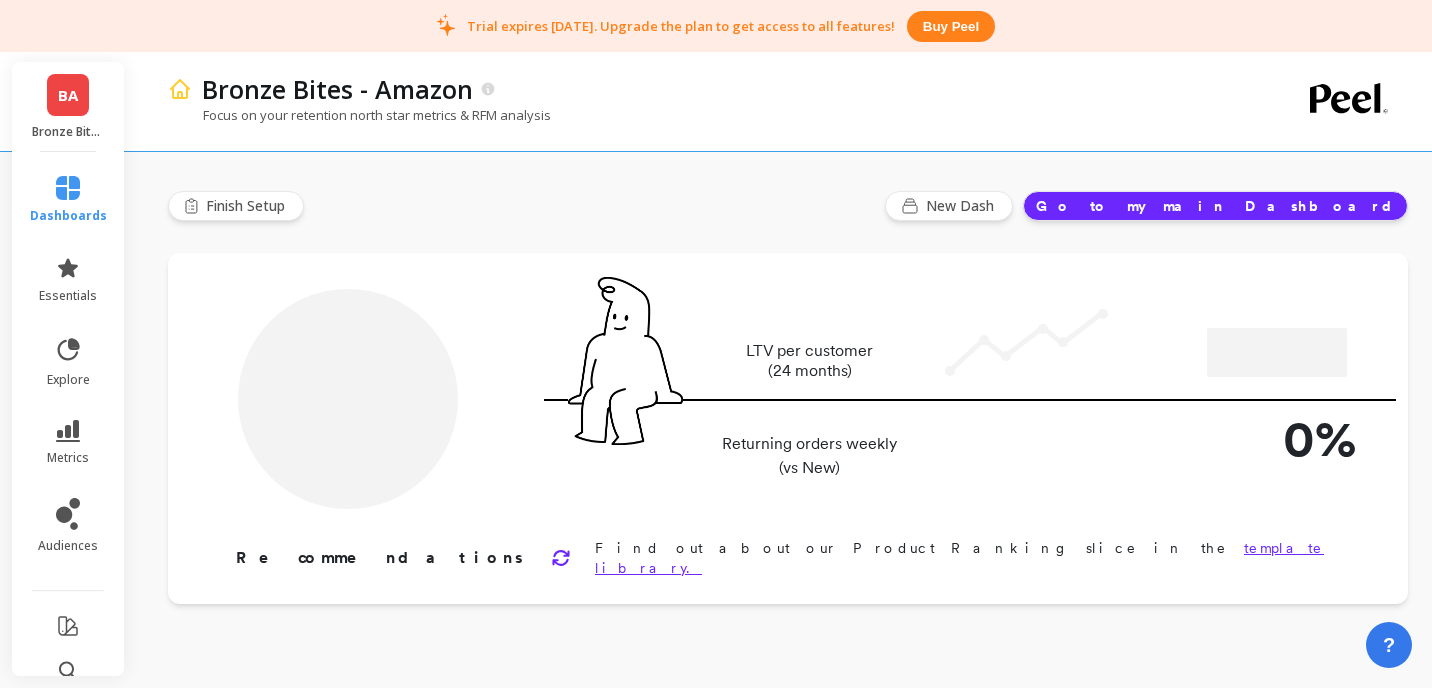 type on "Champions" 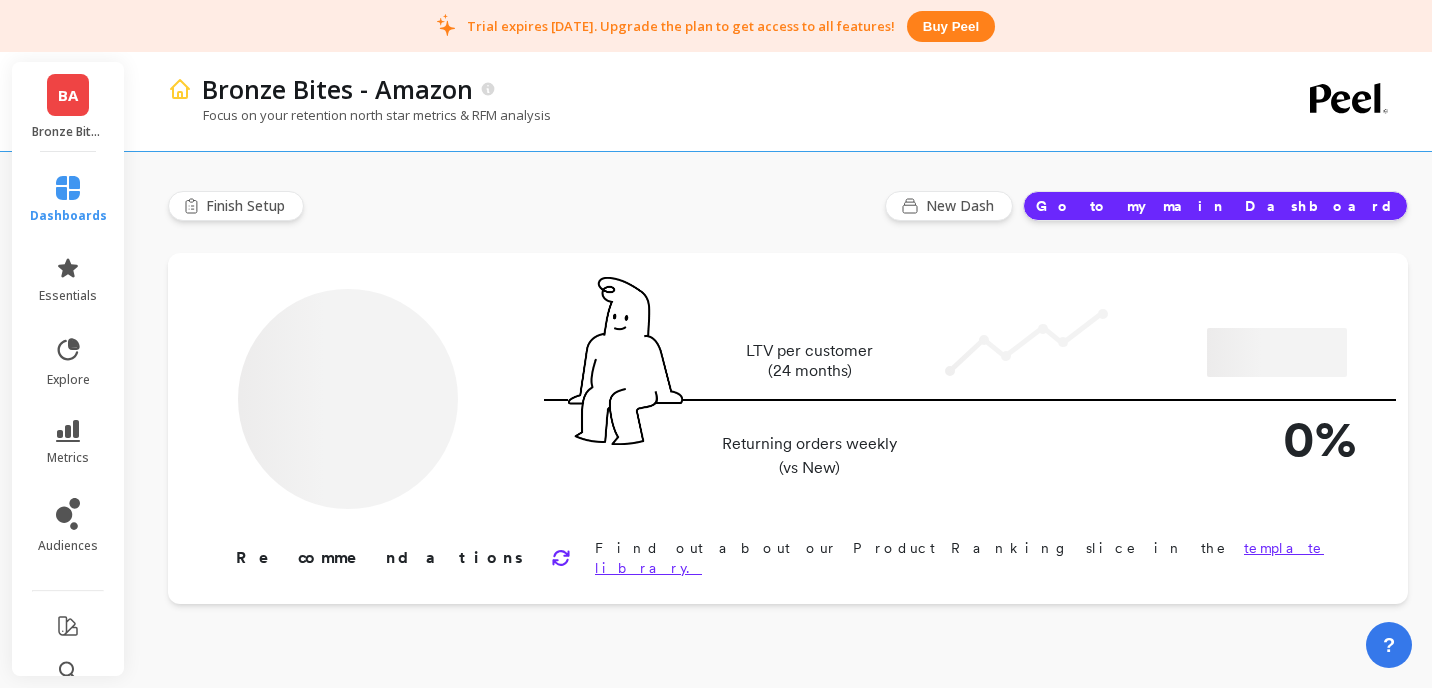 type on "136" 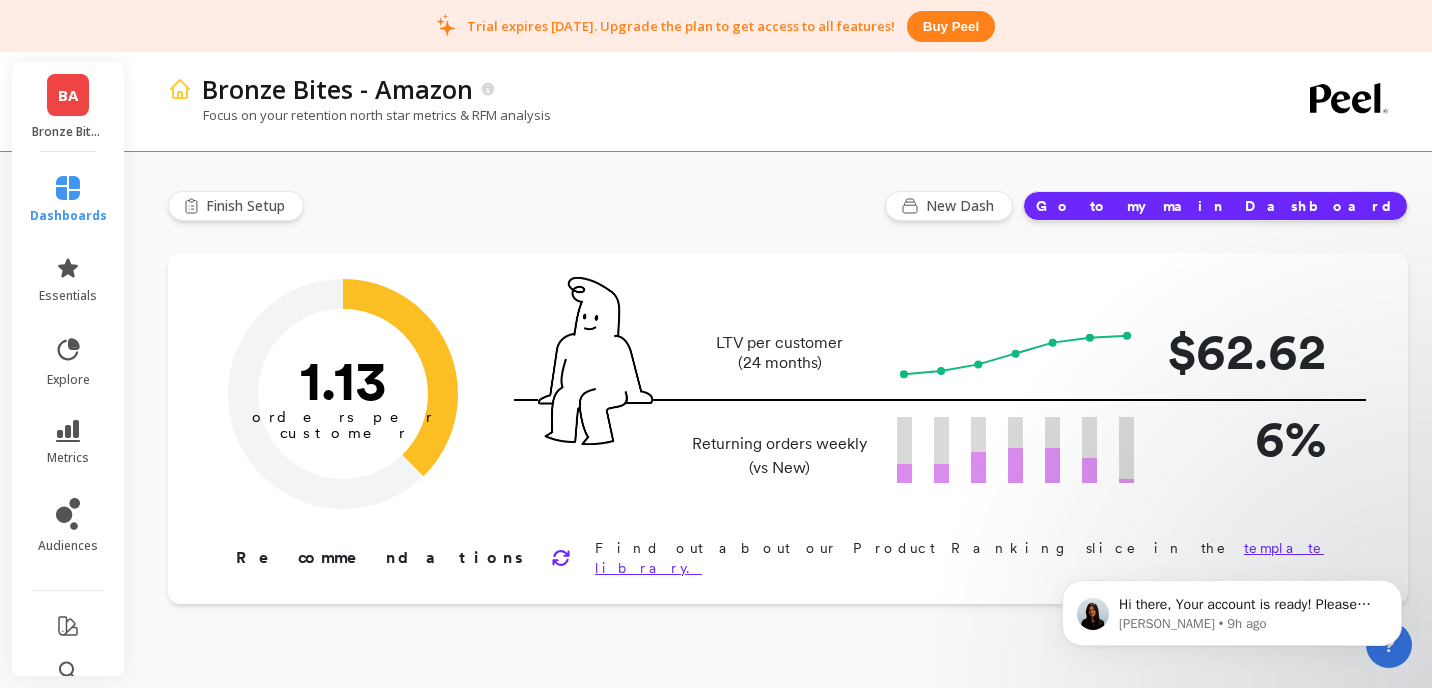 scroll, scrollTop: 0, scrollLeft: 0, axis: both 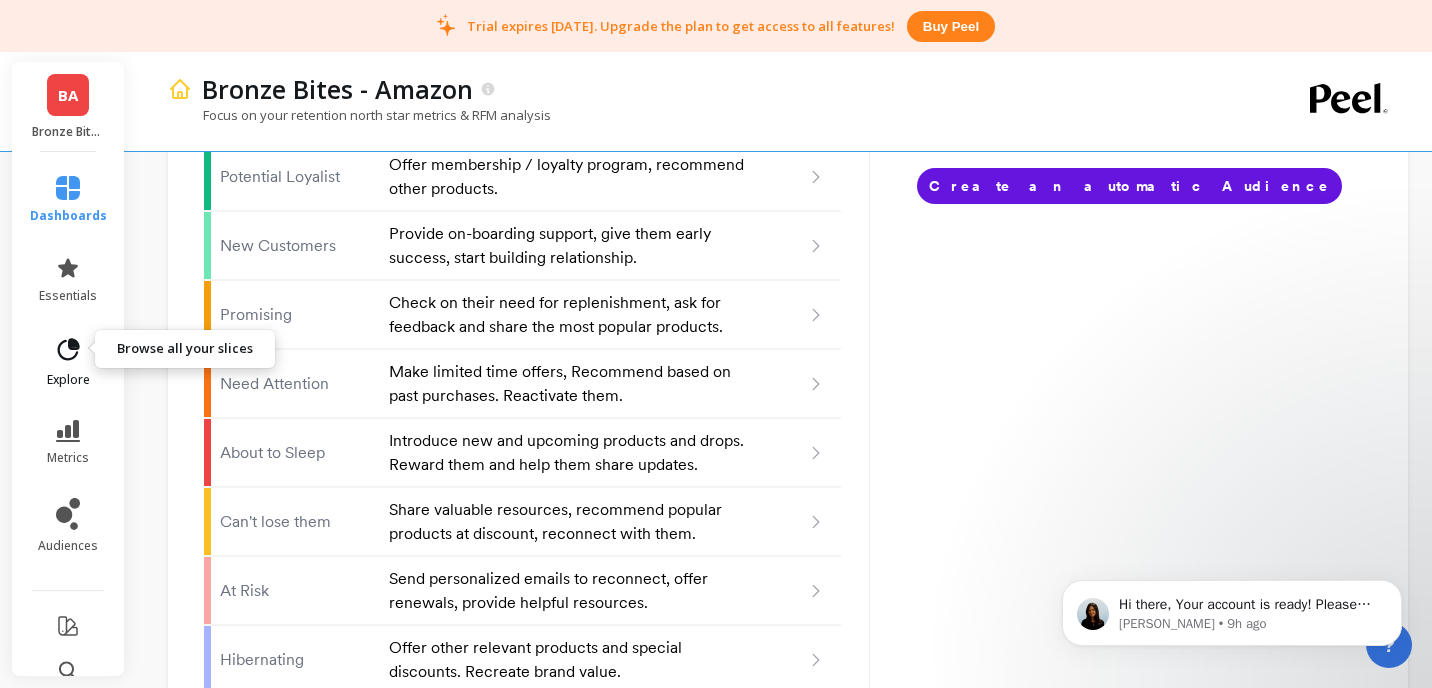 click 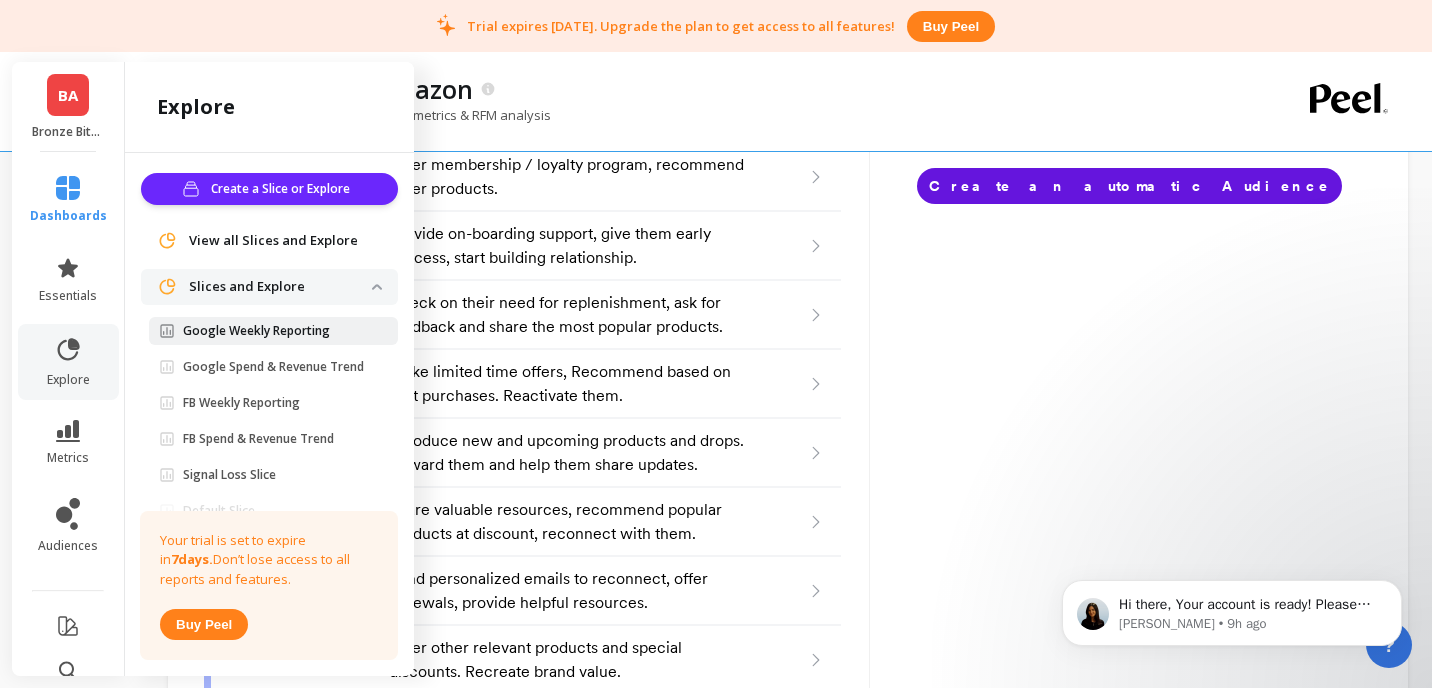 click on "Google Weekly Reporting" at bounding box center [256, 331] 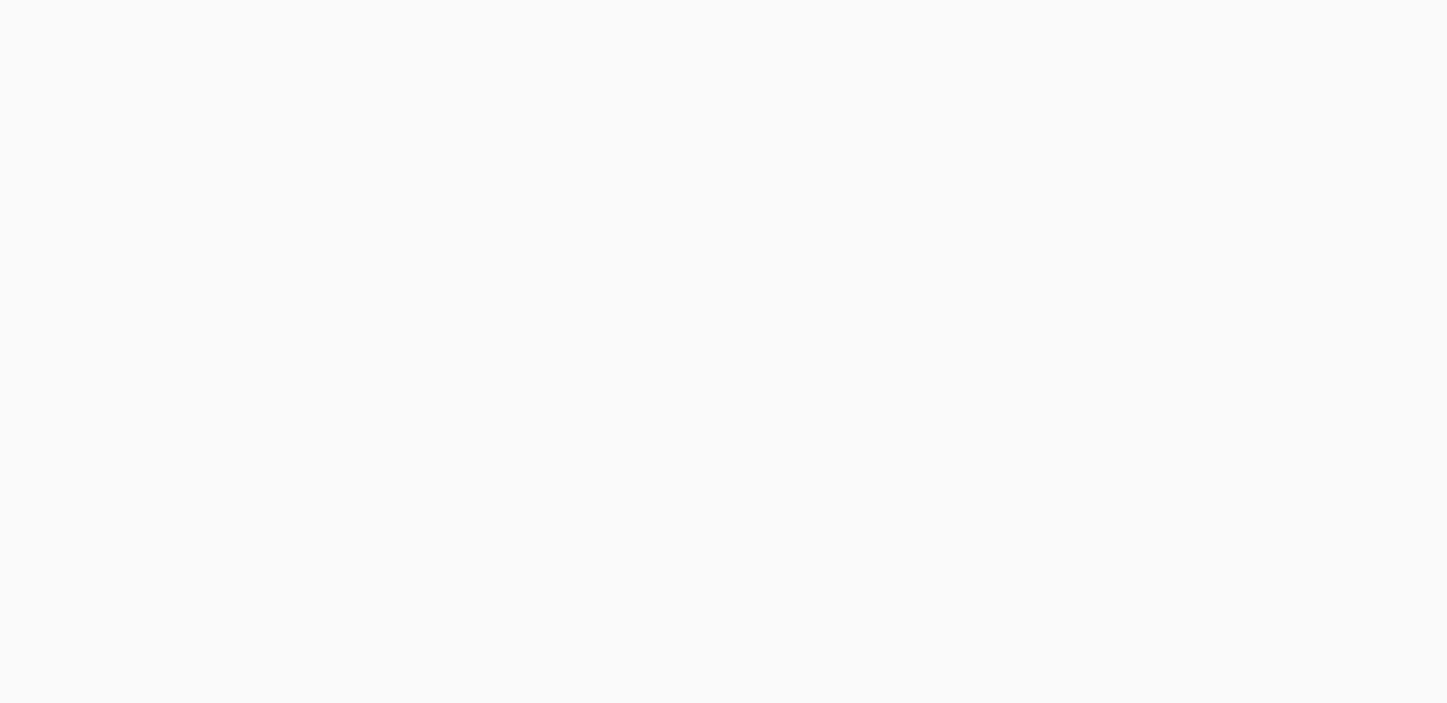 scroll, scrollTop: 0, scrollLeft: 0, axis: both 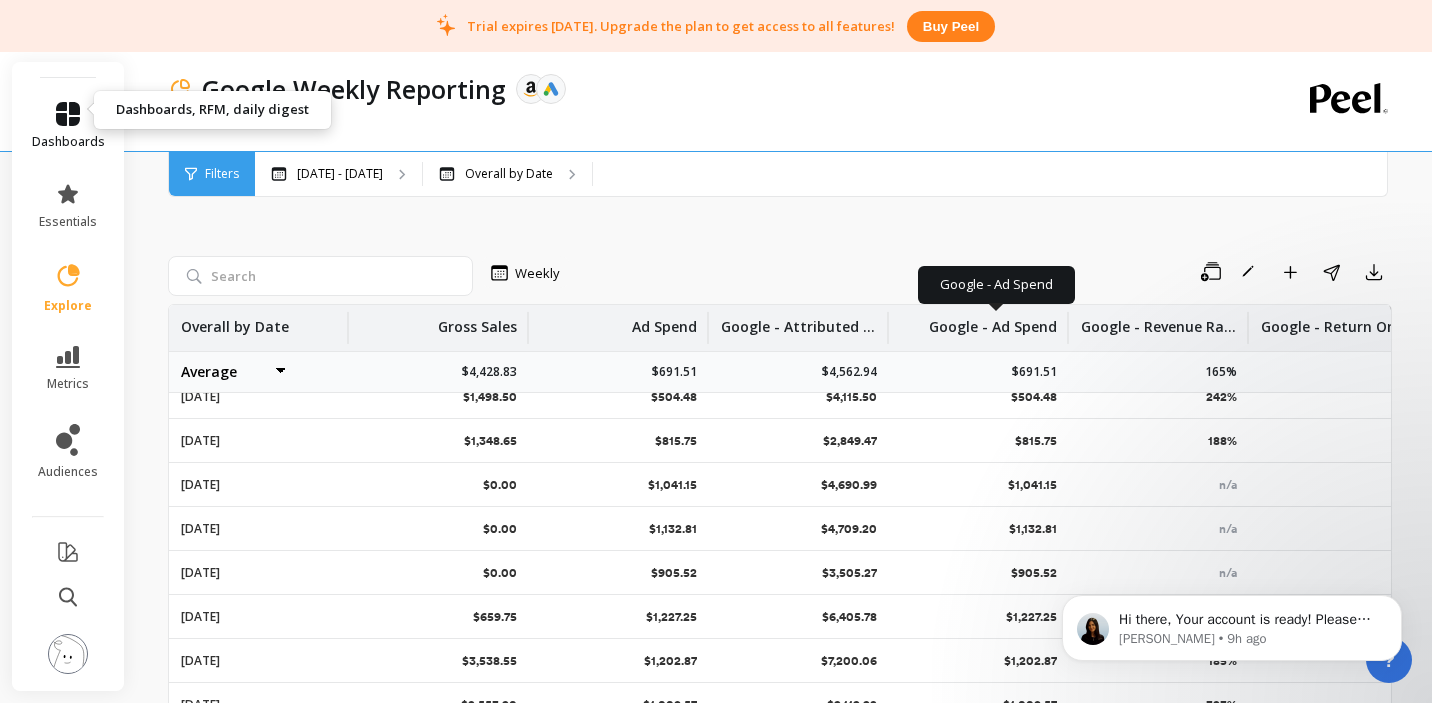 click 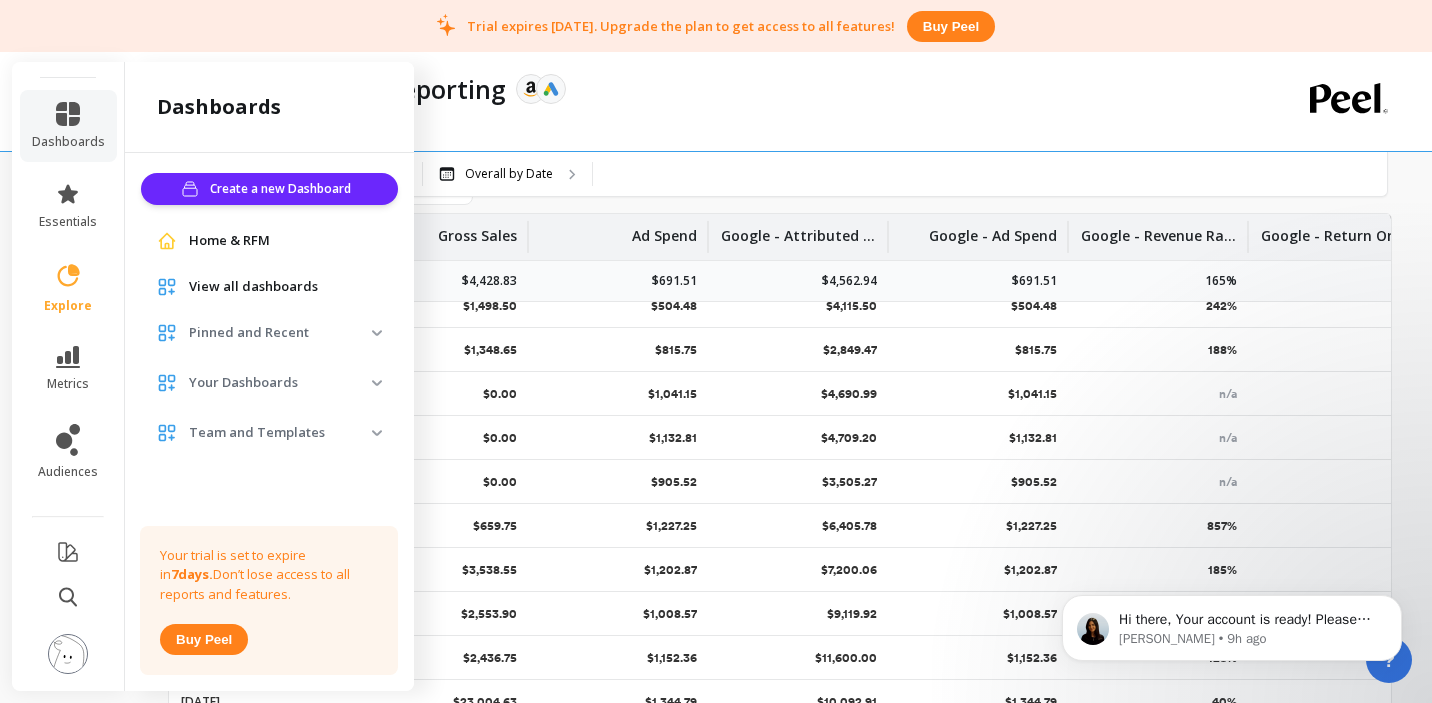 scroll, scrollTop: 206, scrollLeft: 0, axis: vertical 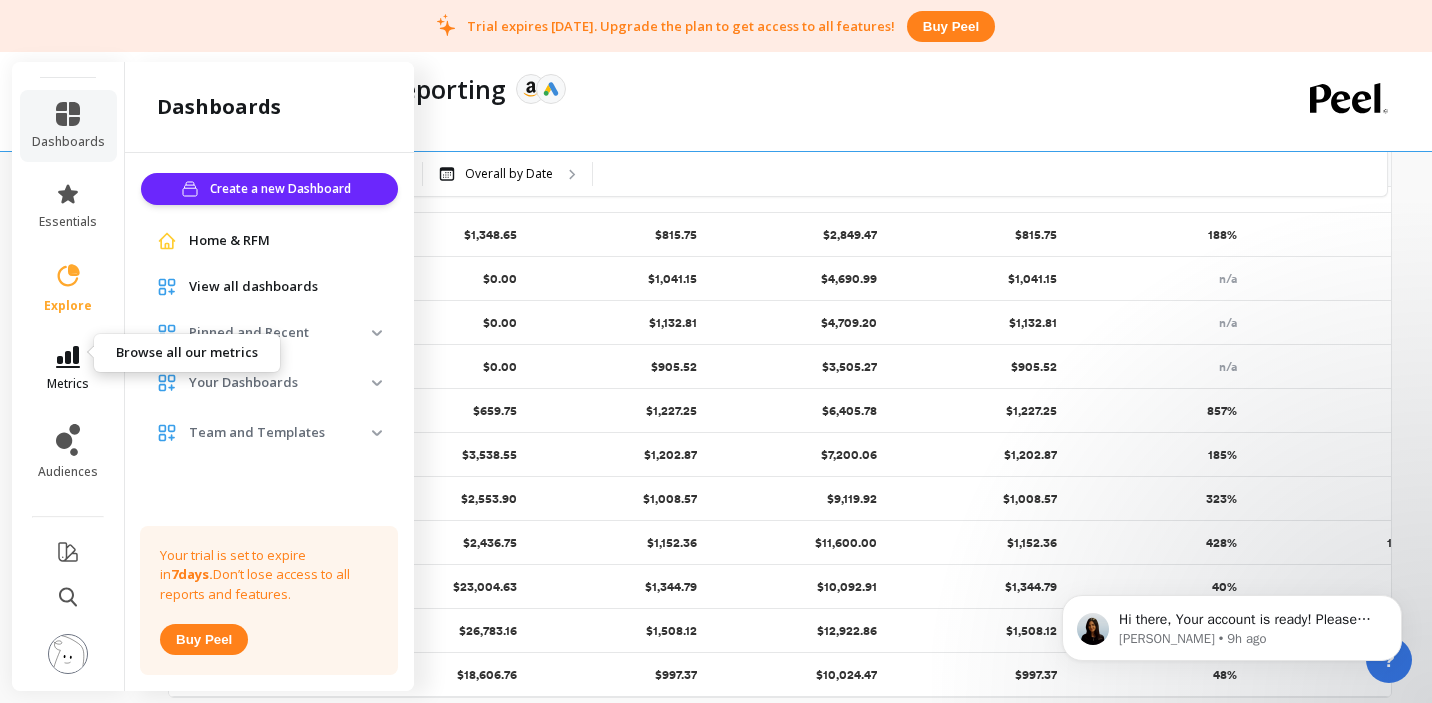 click 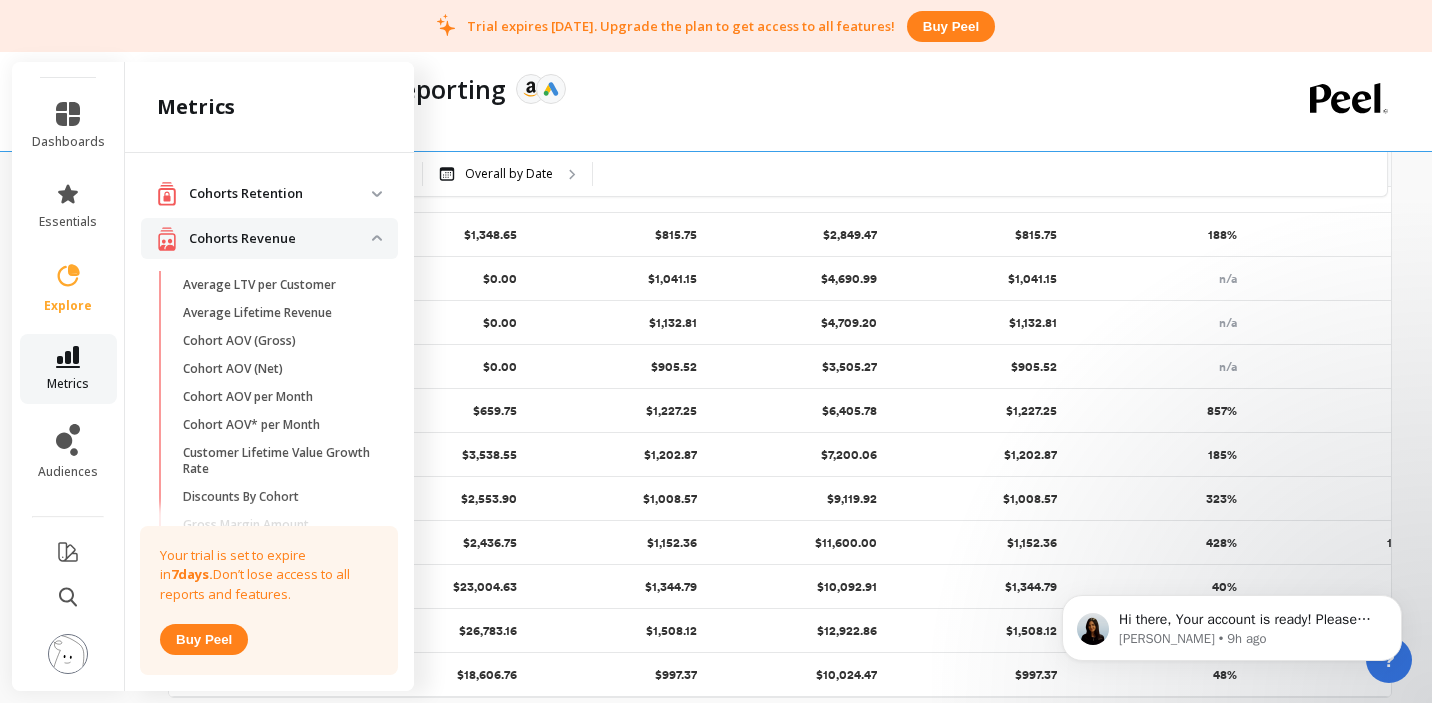 click 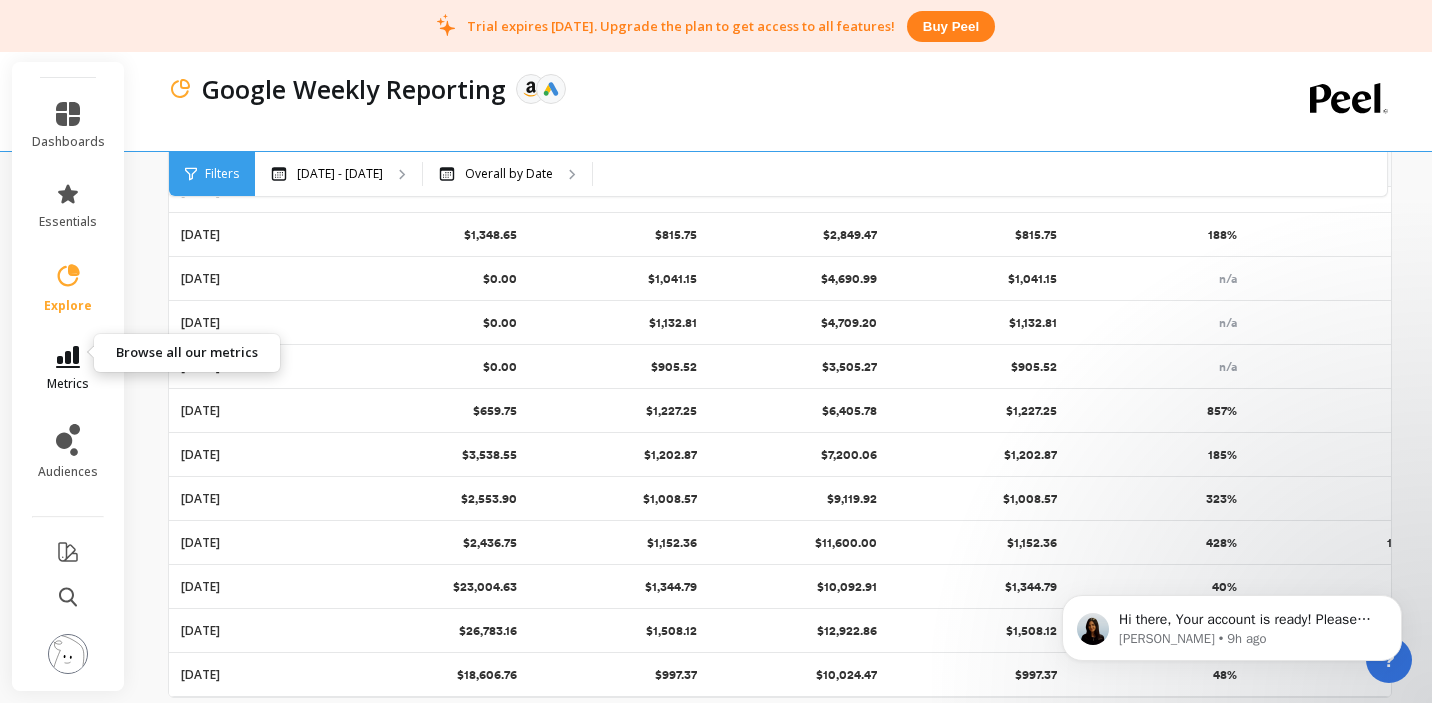 click 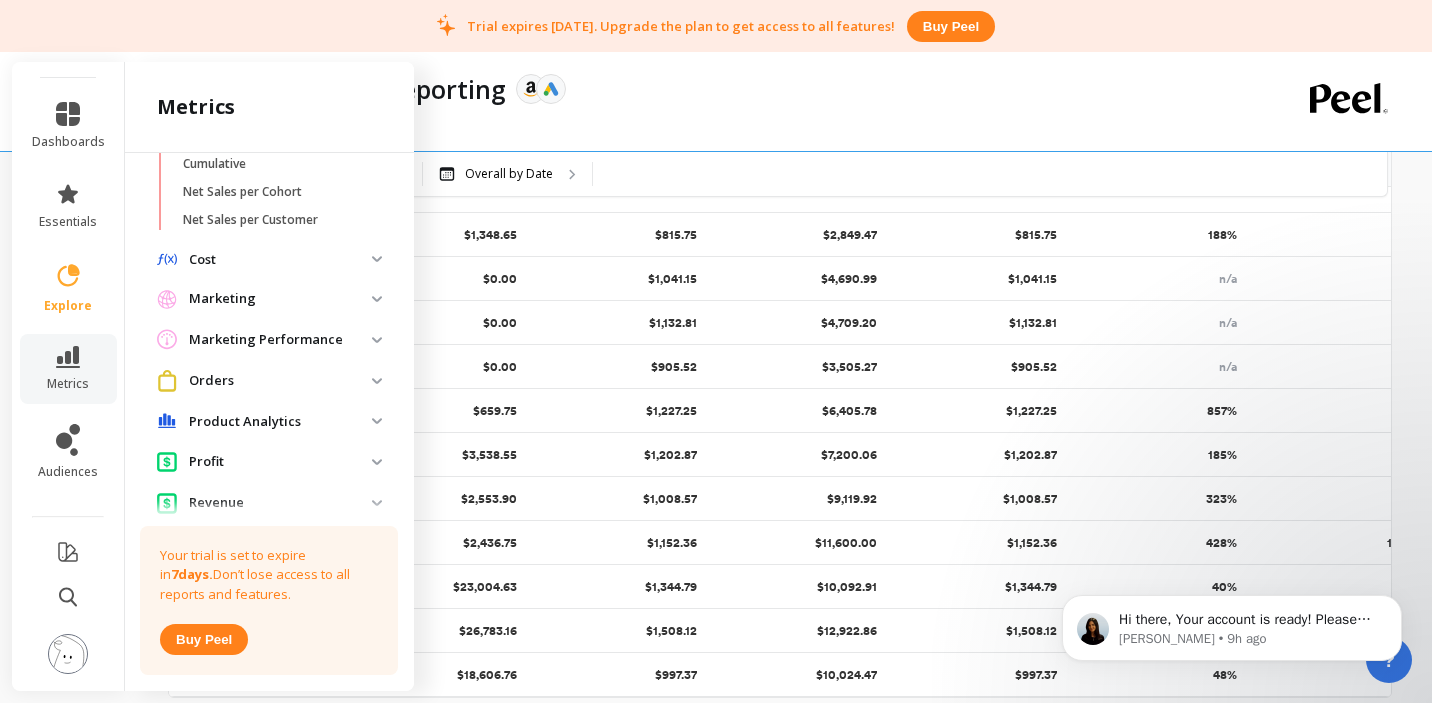 scroll, scrollTop: 728, scrollLeft: 0, axis: vertical 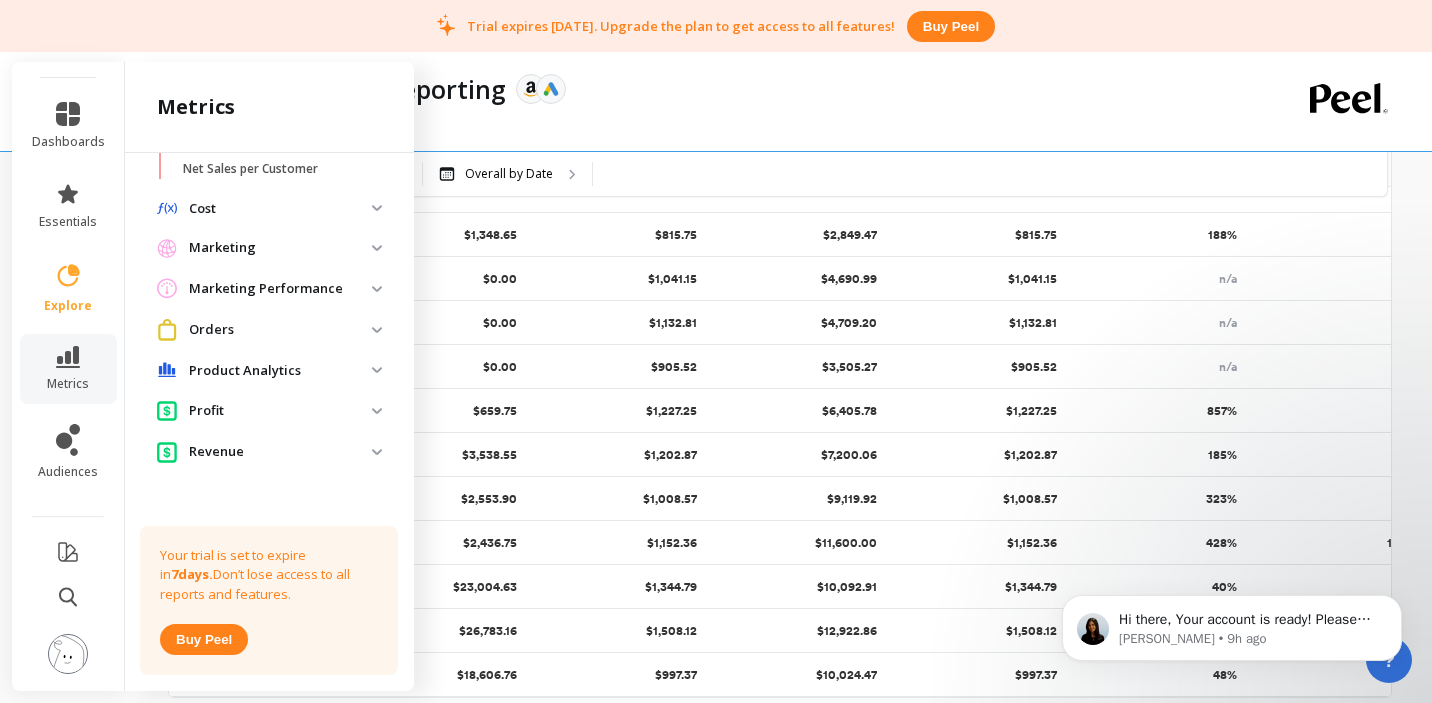 click on "Orders" at bounding box center (280, 330) 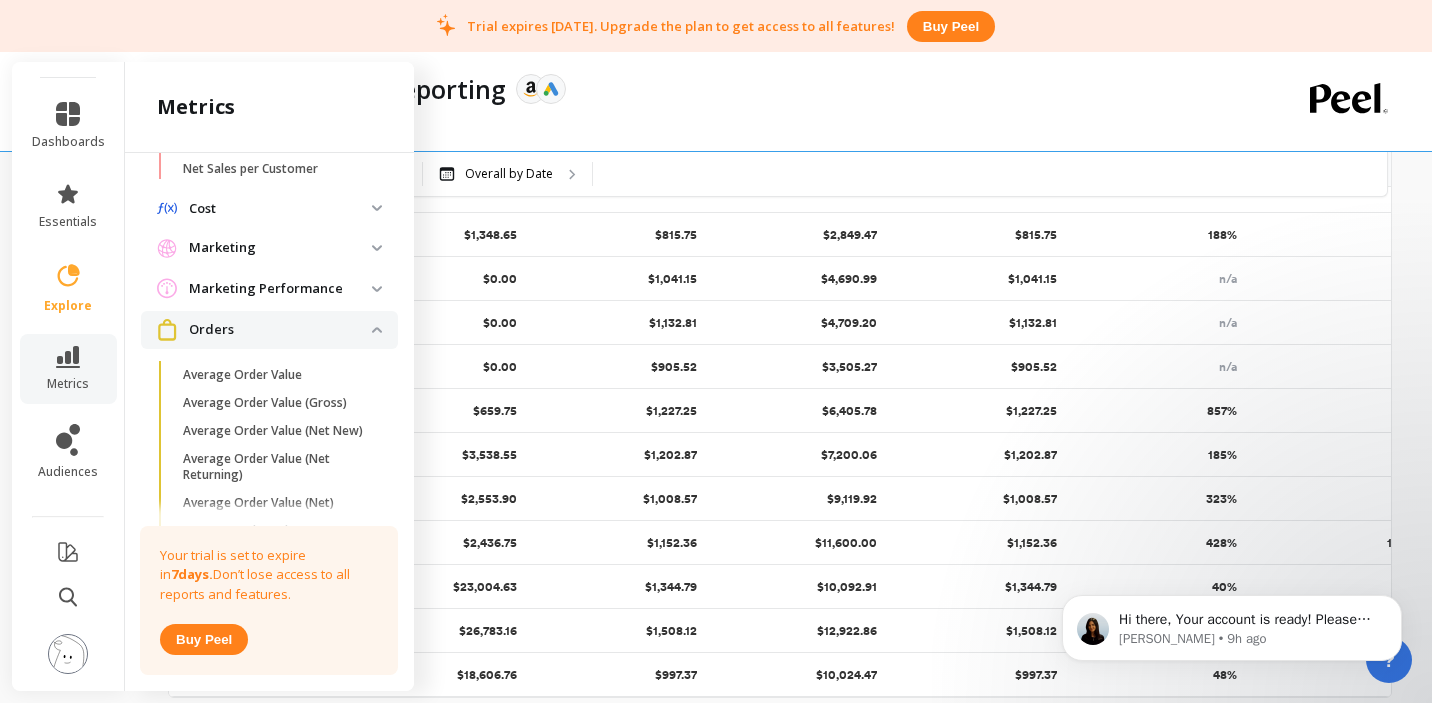 click on "Orders" at bounding box center (280, 330) 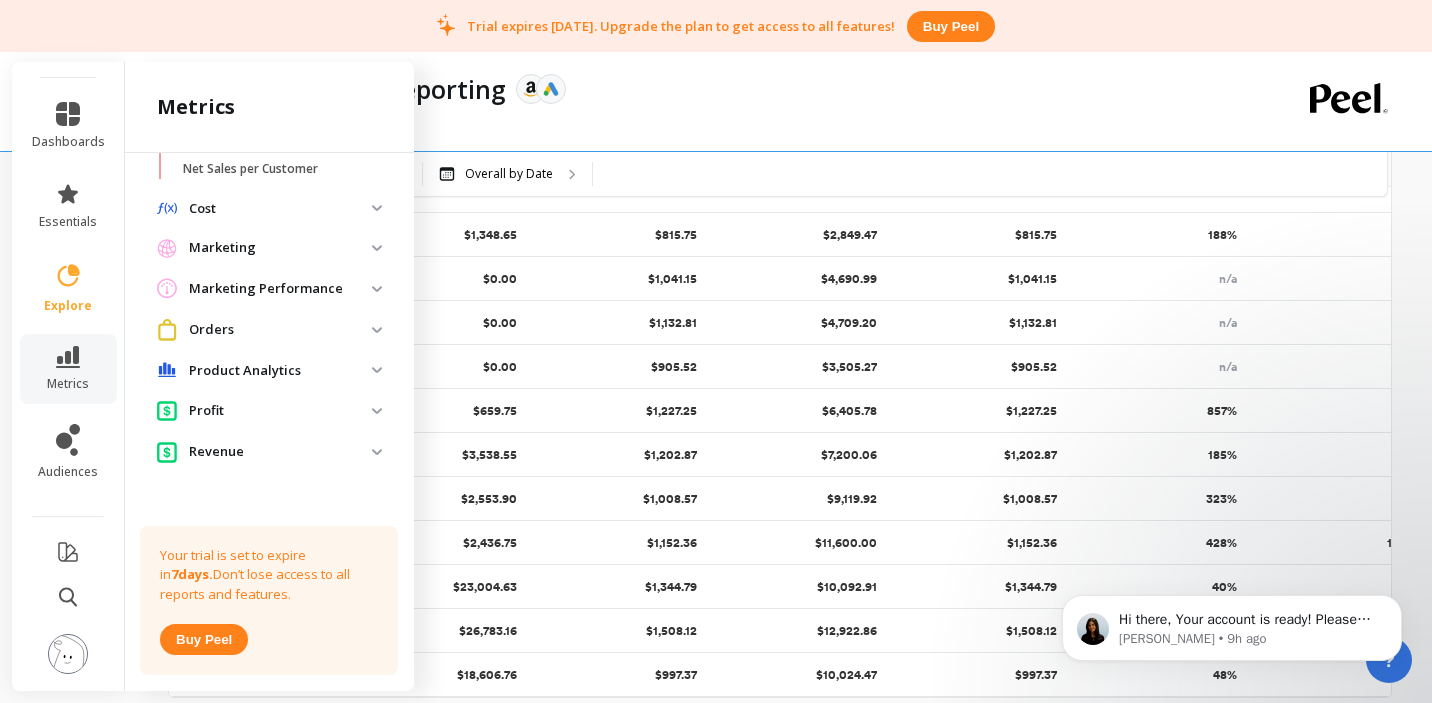 click on "Product Analytics" at bounding box center (280, 371) 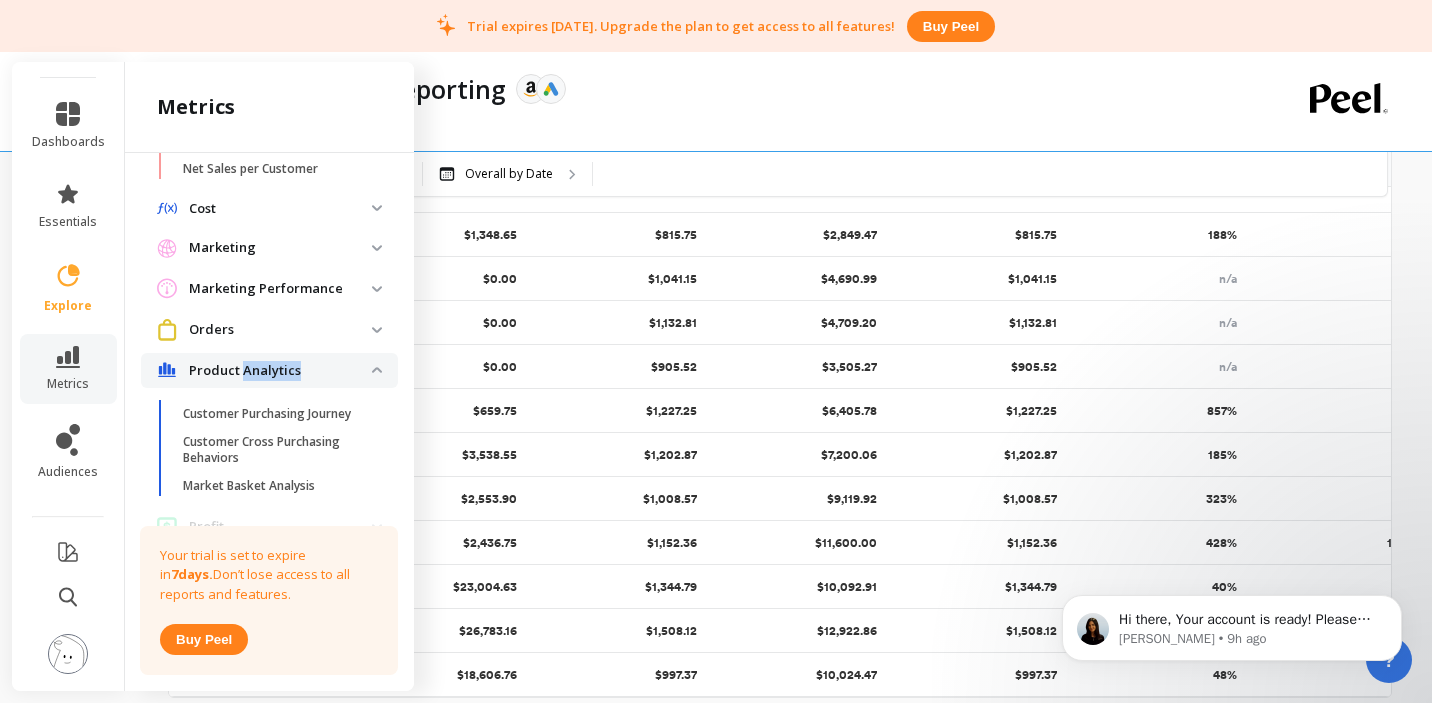click on "Product Analytics" at bounding box center (280, 371) 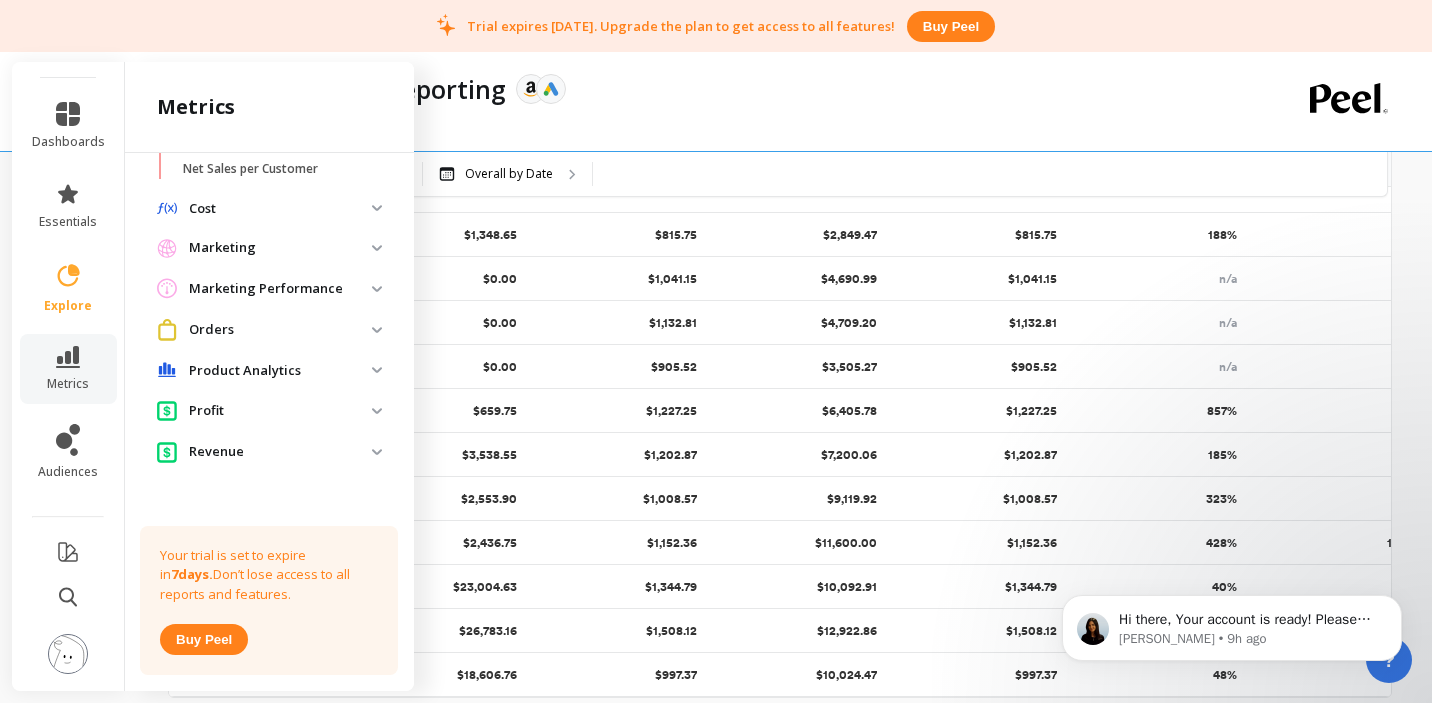 click on "Profit" at bounding box center [280, 411] 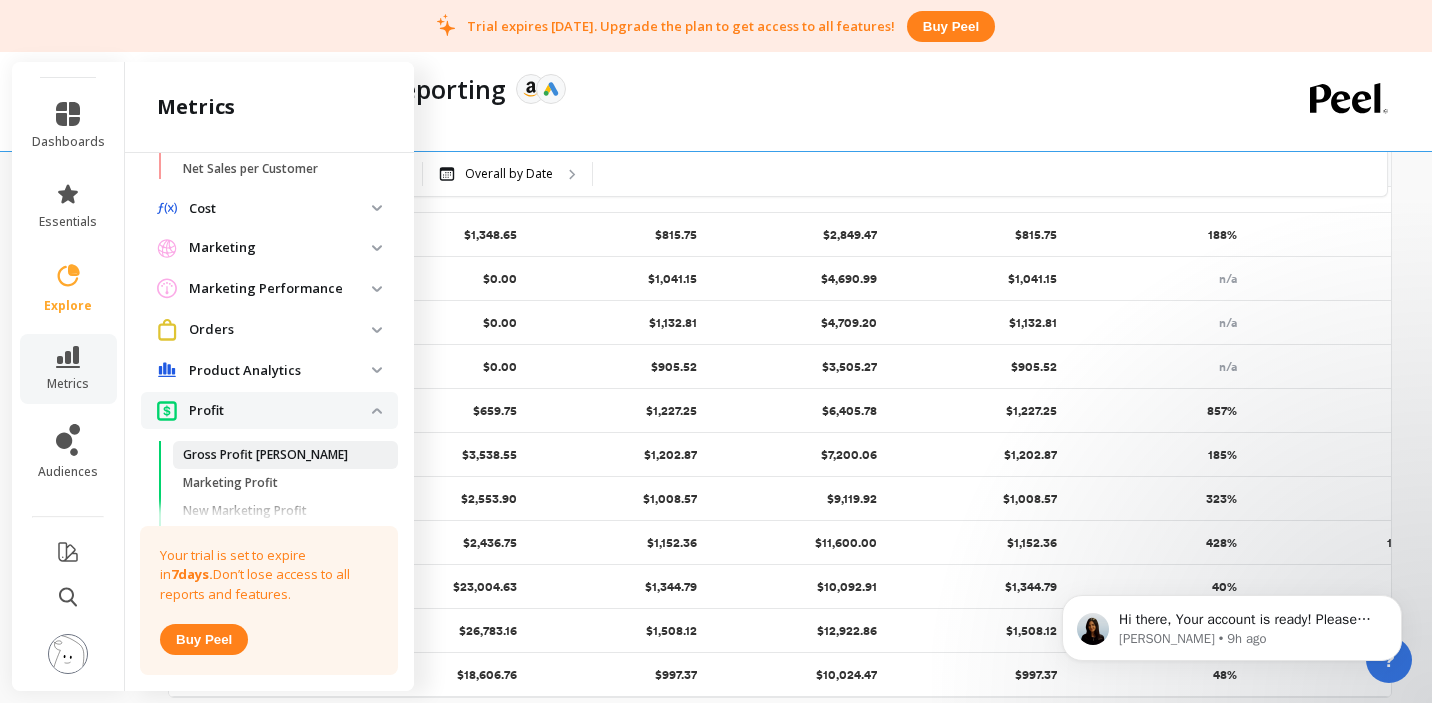 click on "Gross Profit Margin" at bounding box center [265, 455] 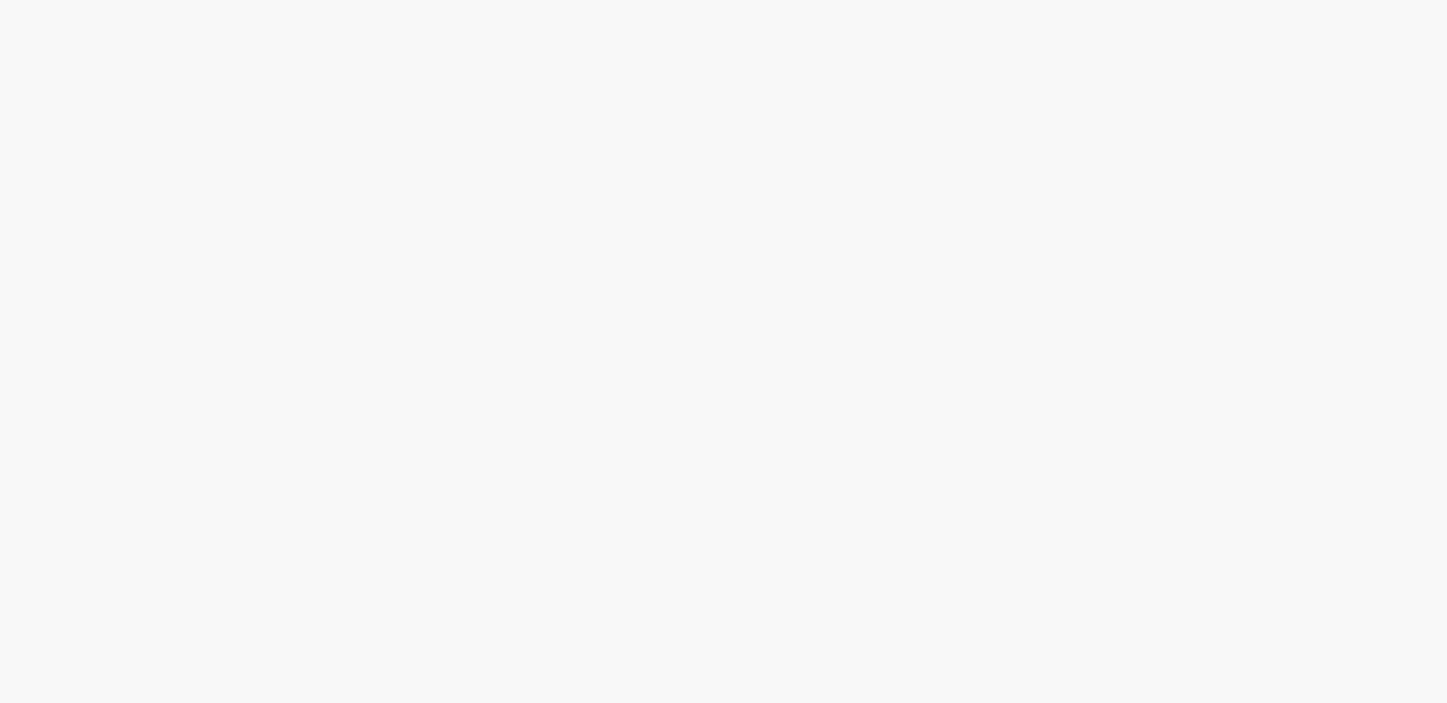 scroll, scrollTop: 0, scrollLeft: 0, axis: both 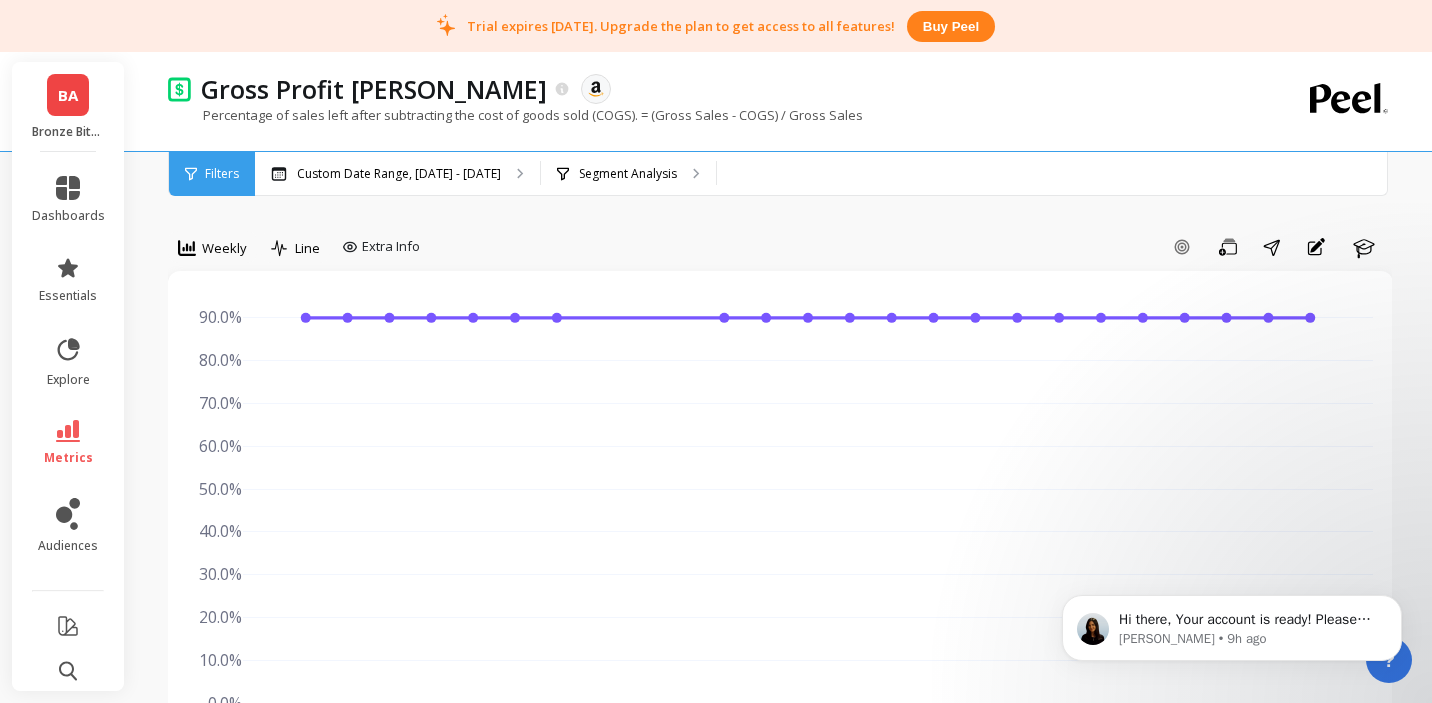 click on "BA" at bounding box center [68, 95] 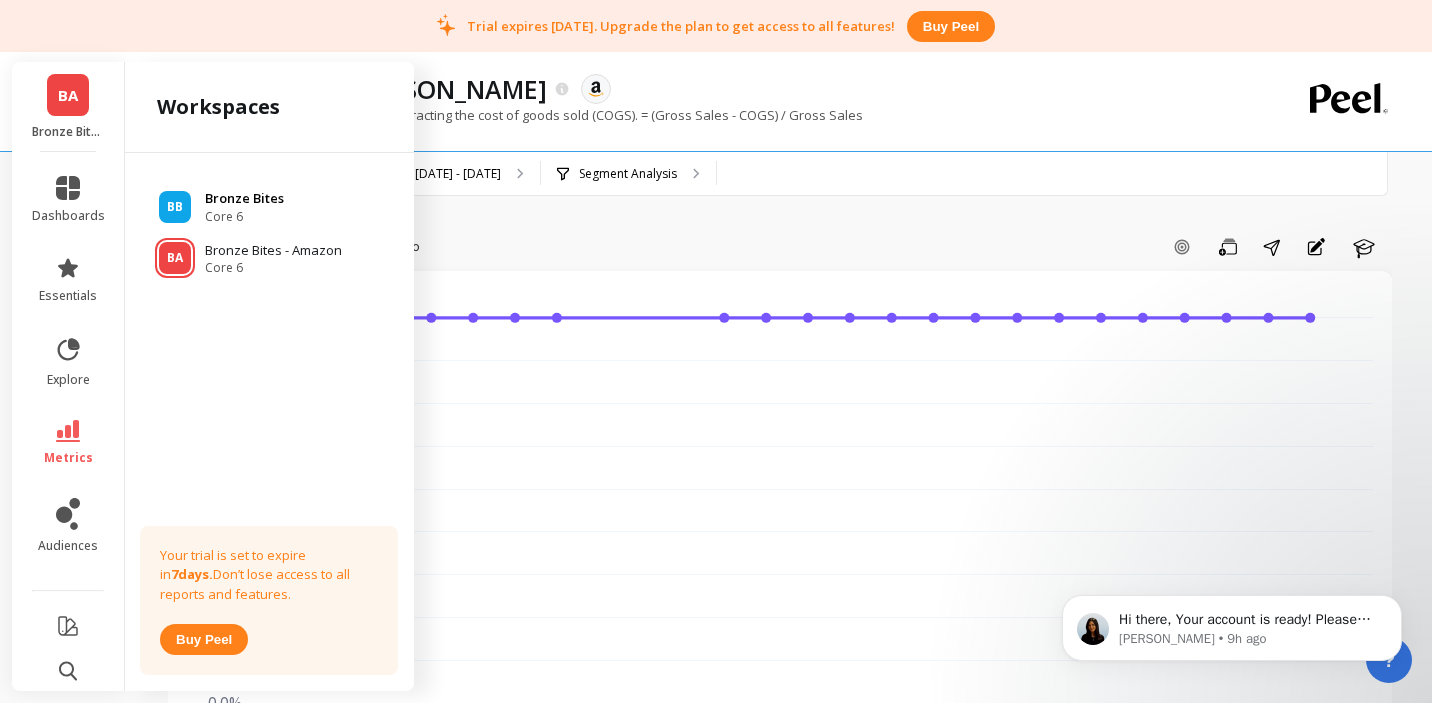 click on "Core 6" at bounding box center [244, 217] 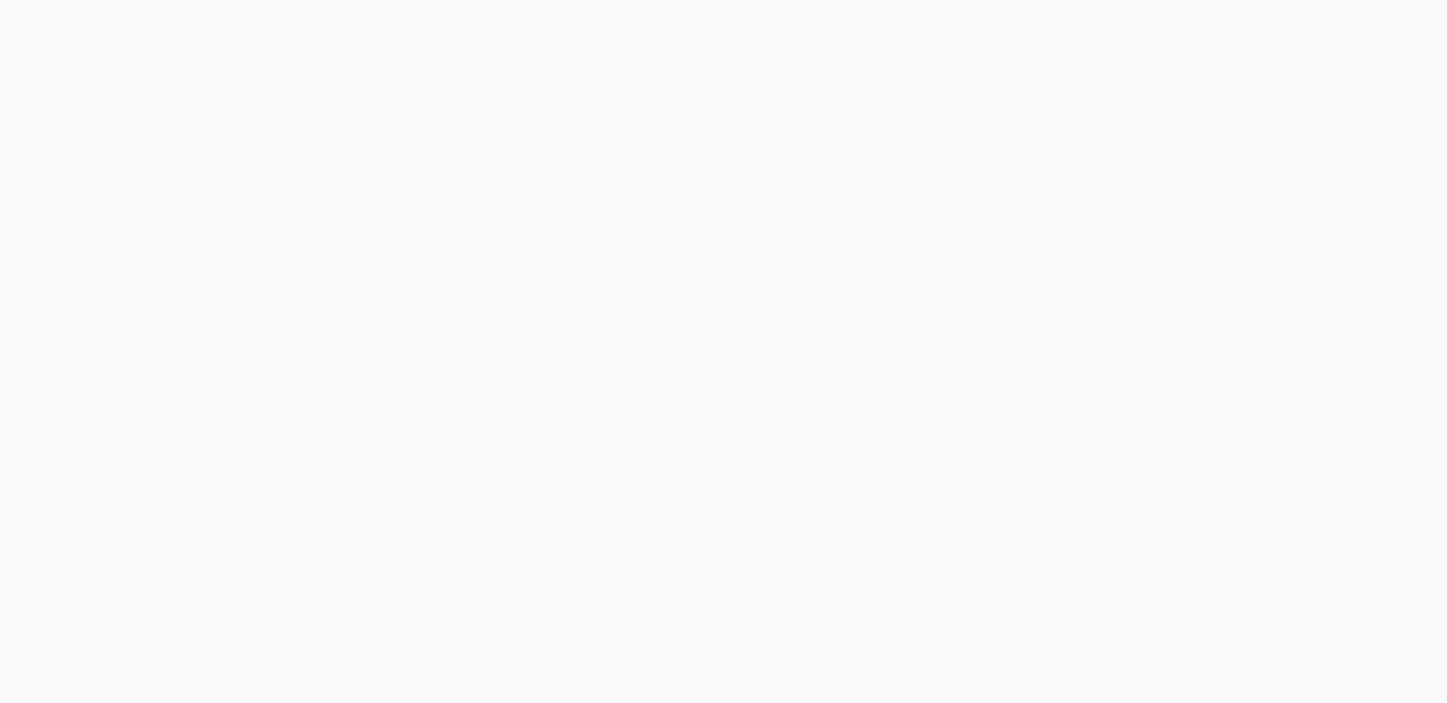 scroll, scrollTop: 0, scrollLeft: 0, axis: both 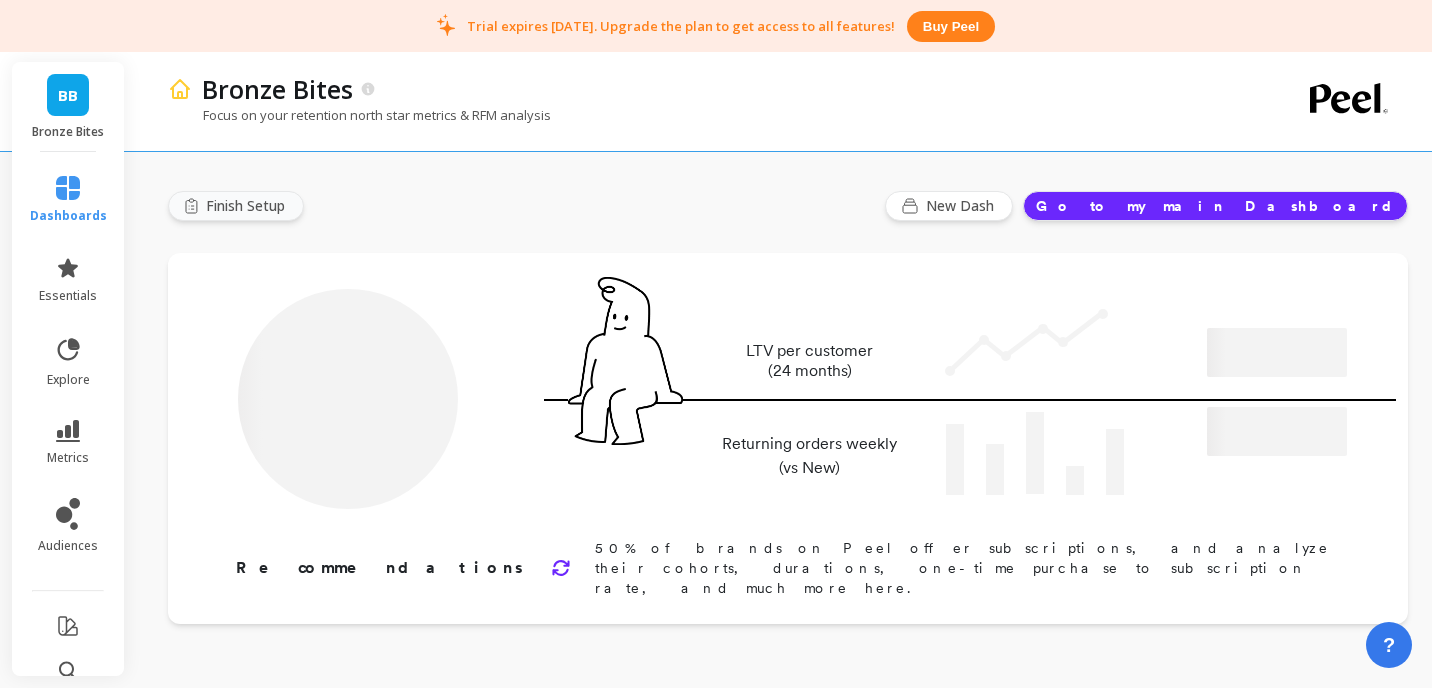 type on "Champions" 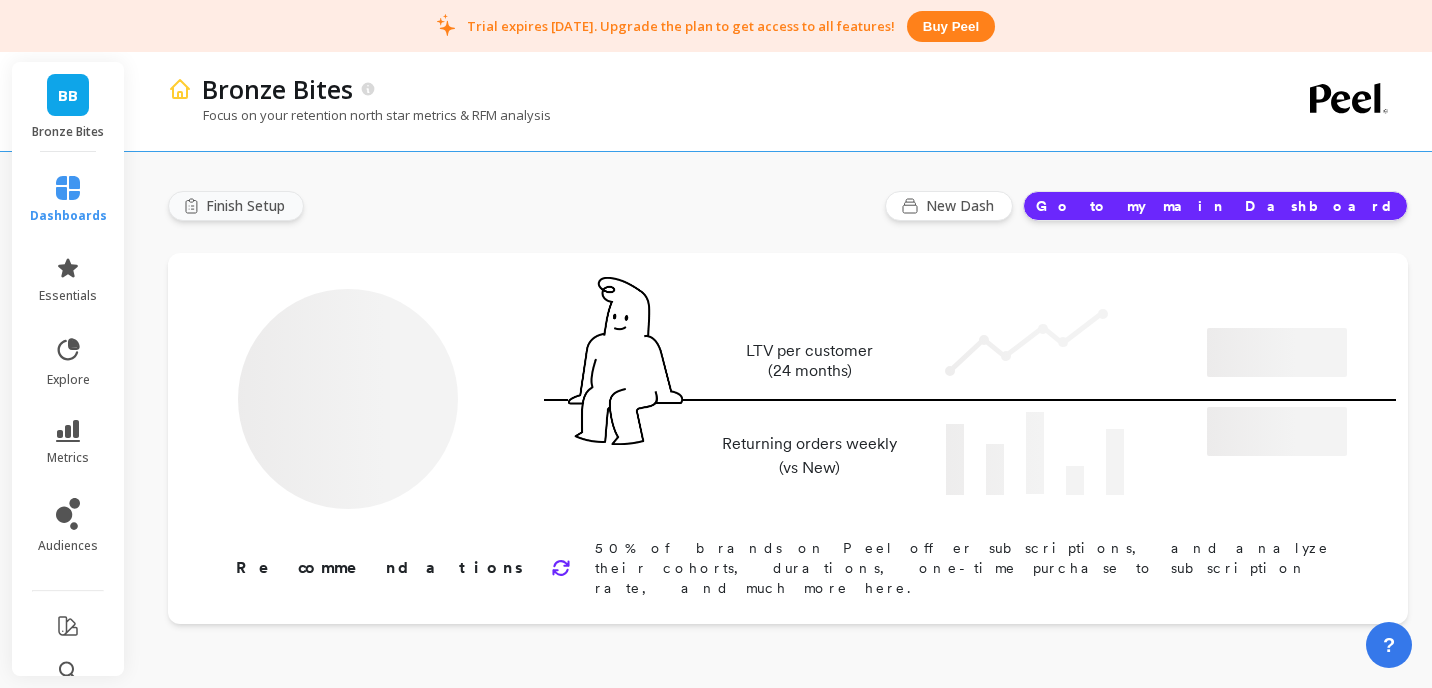 type on "945" 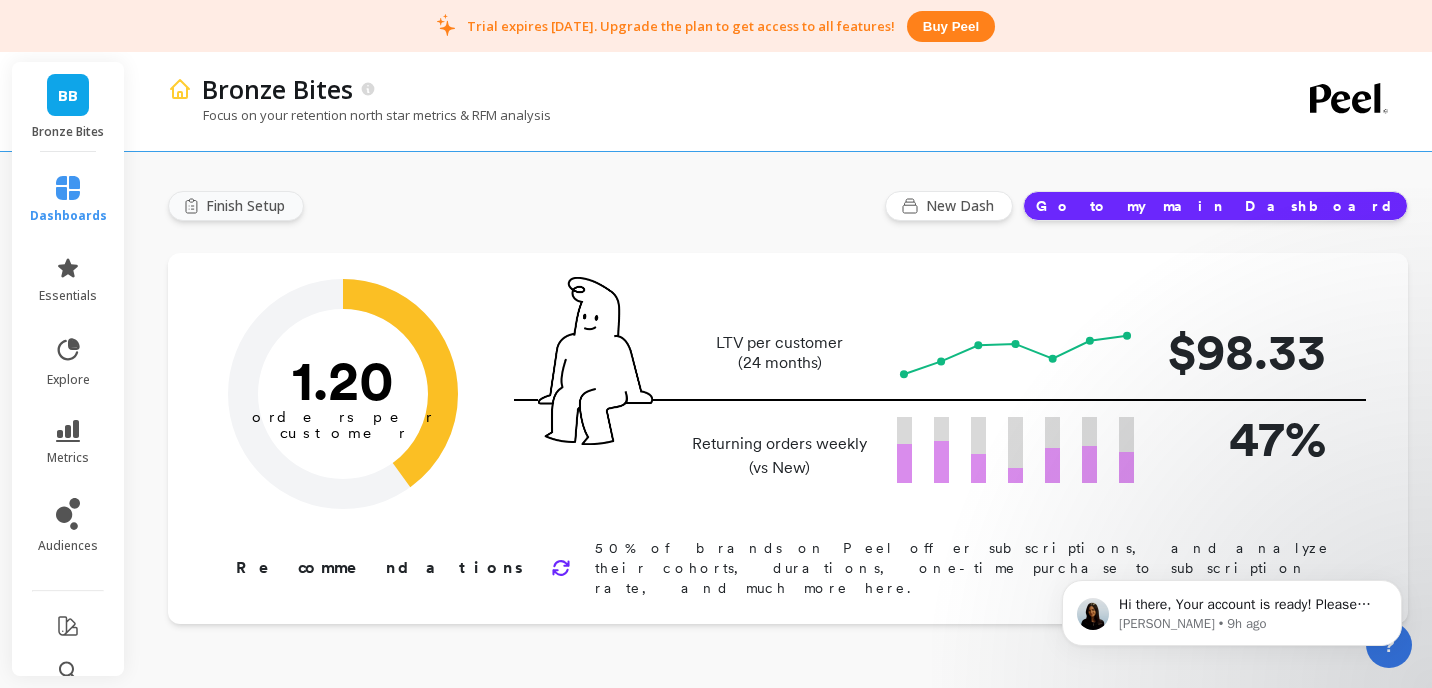 scroll, scrollTop: 0, scrollLeft: 0, axis: both 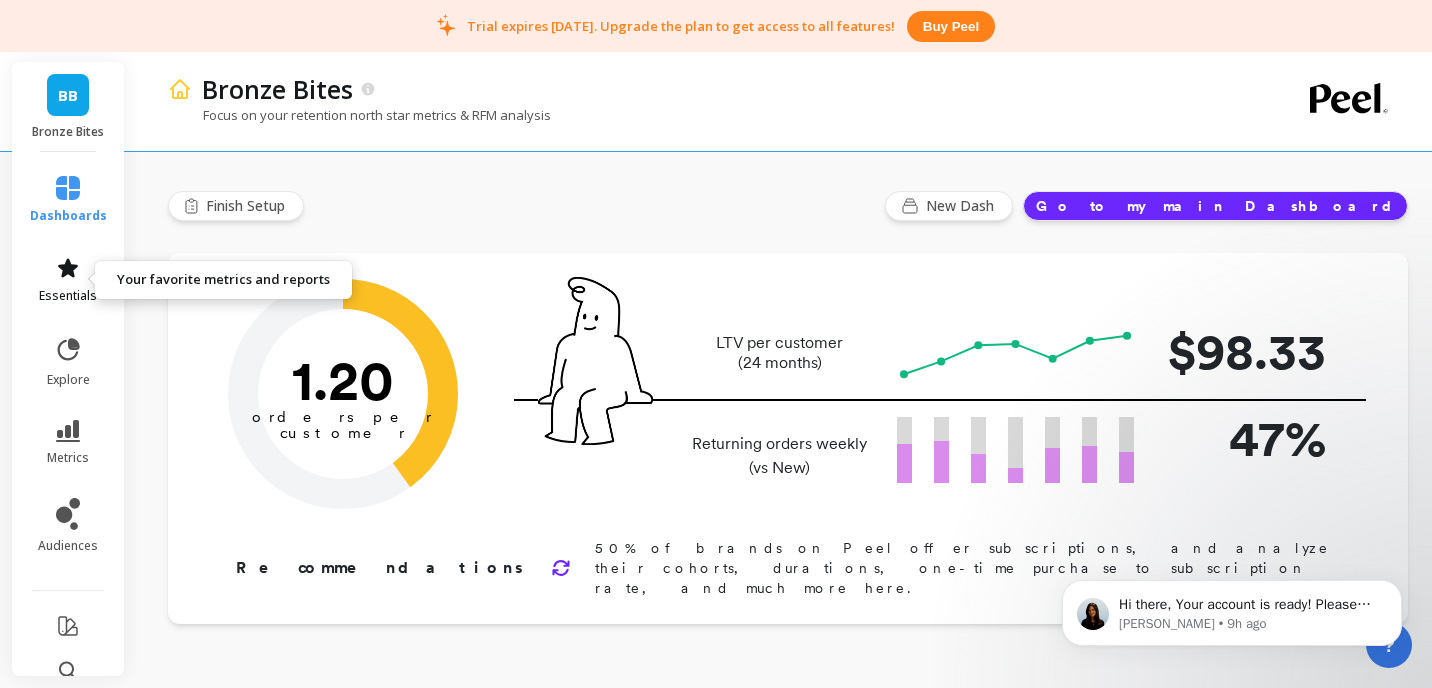 click 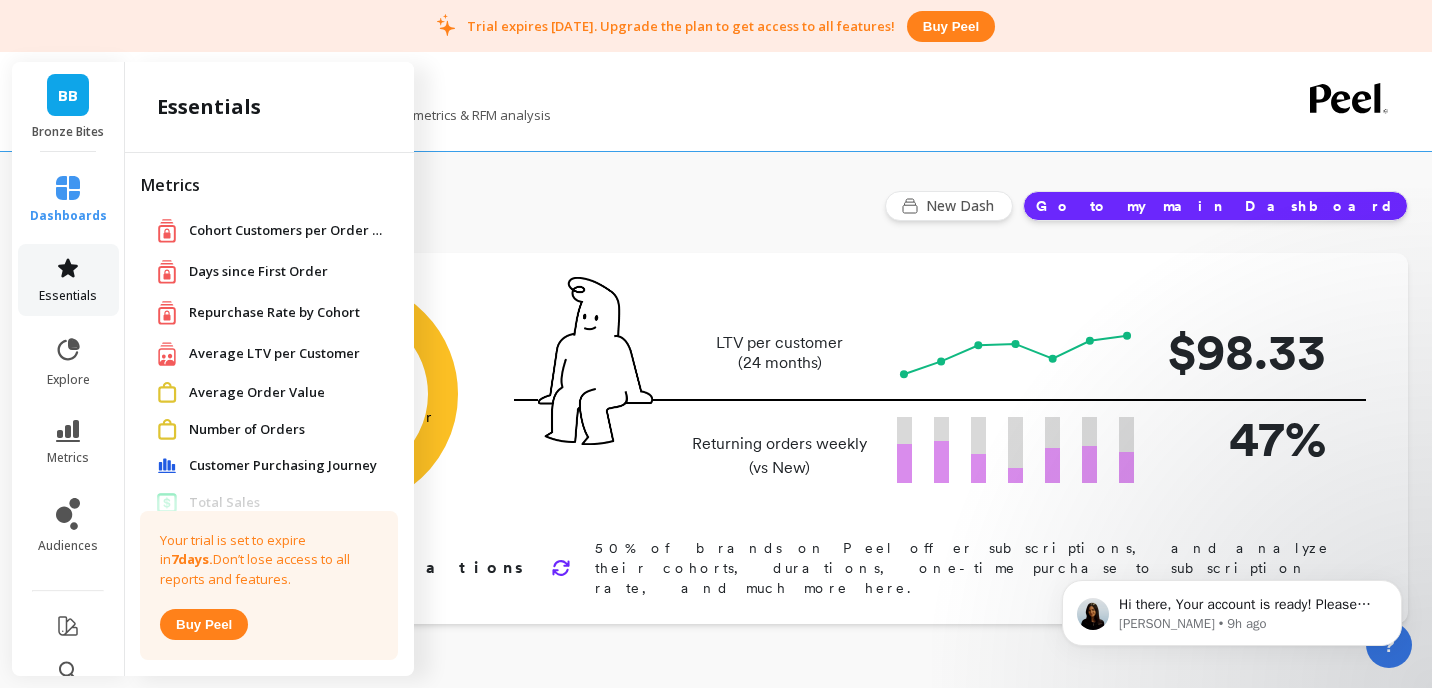 scroll, scrollTop: 182, scrollLeft: 0, axis: vertical 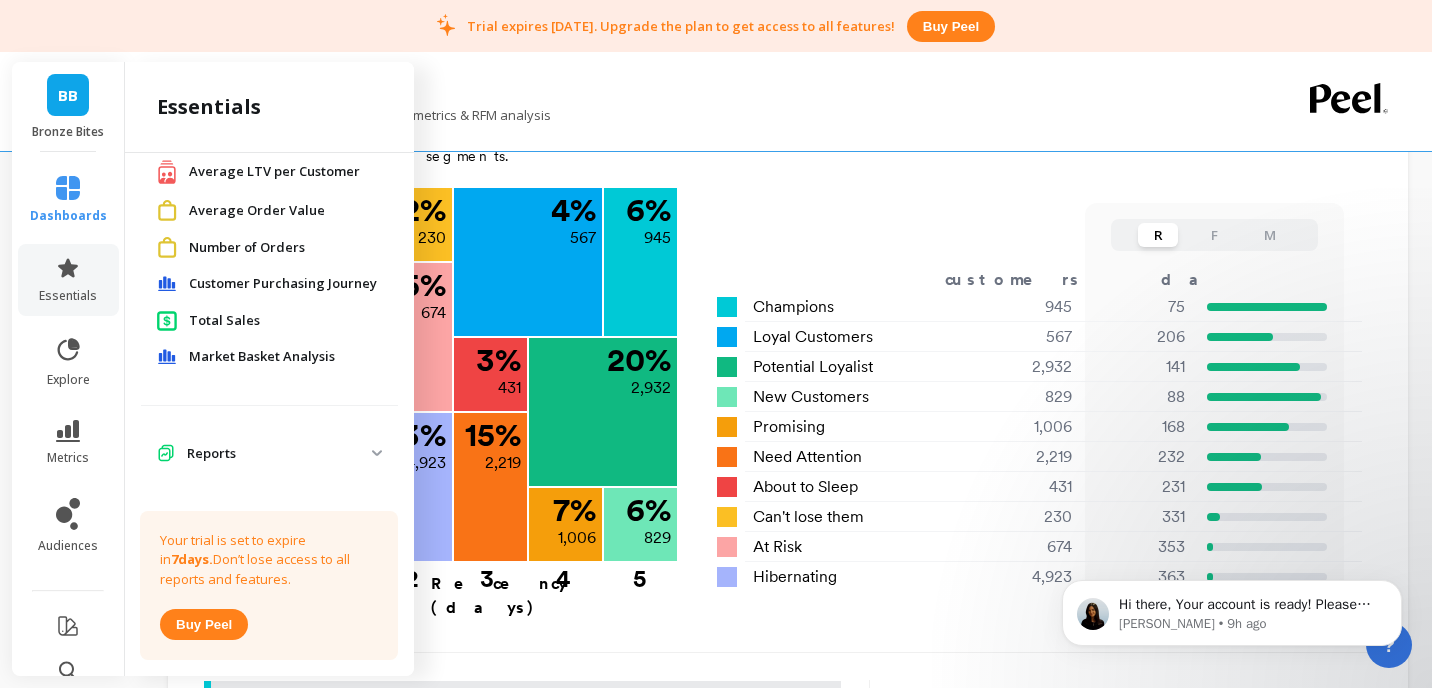 click on "Reports" at bounding box center (279, 454) 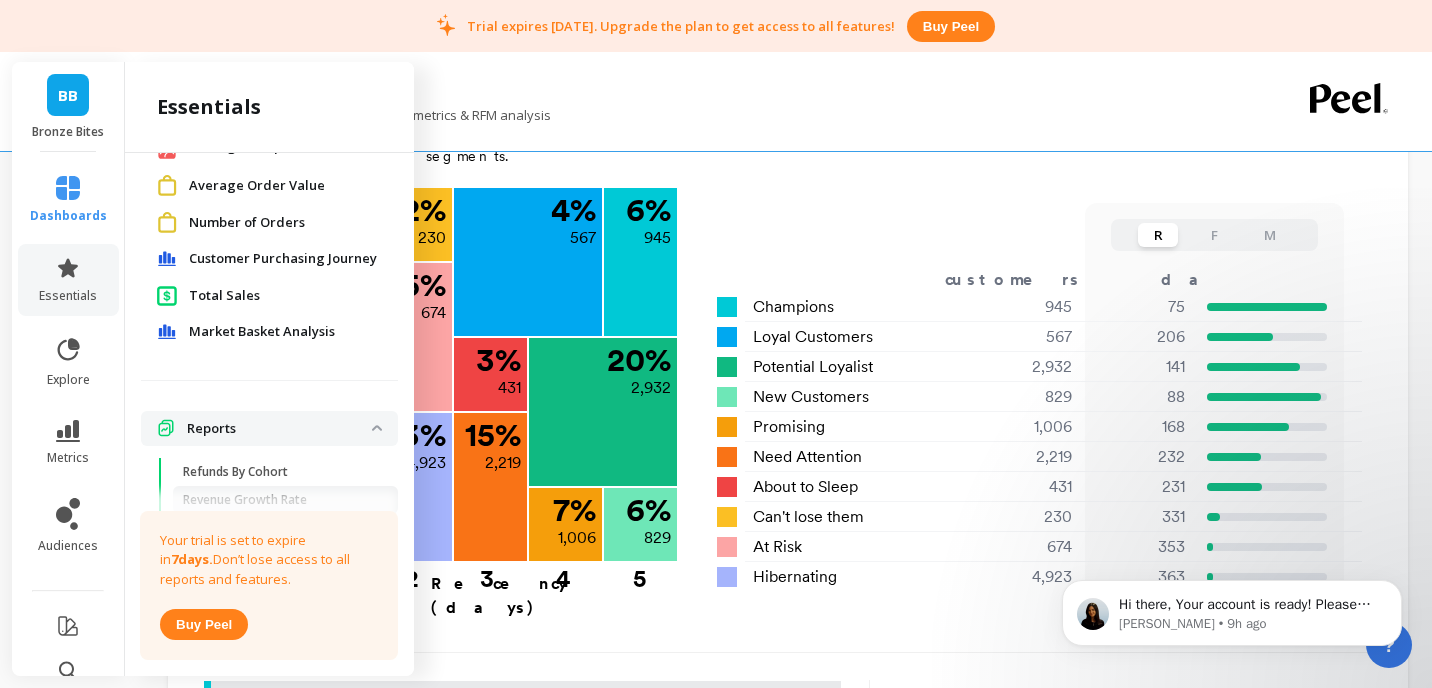 scroll, scrollTop: 382, scrollLeft: 0, axis: vertical 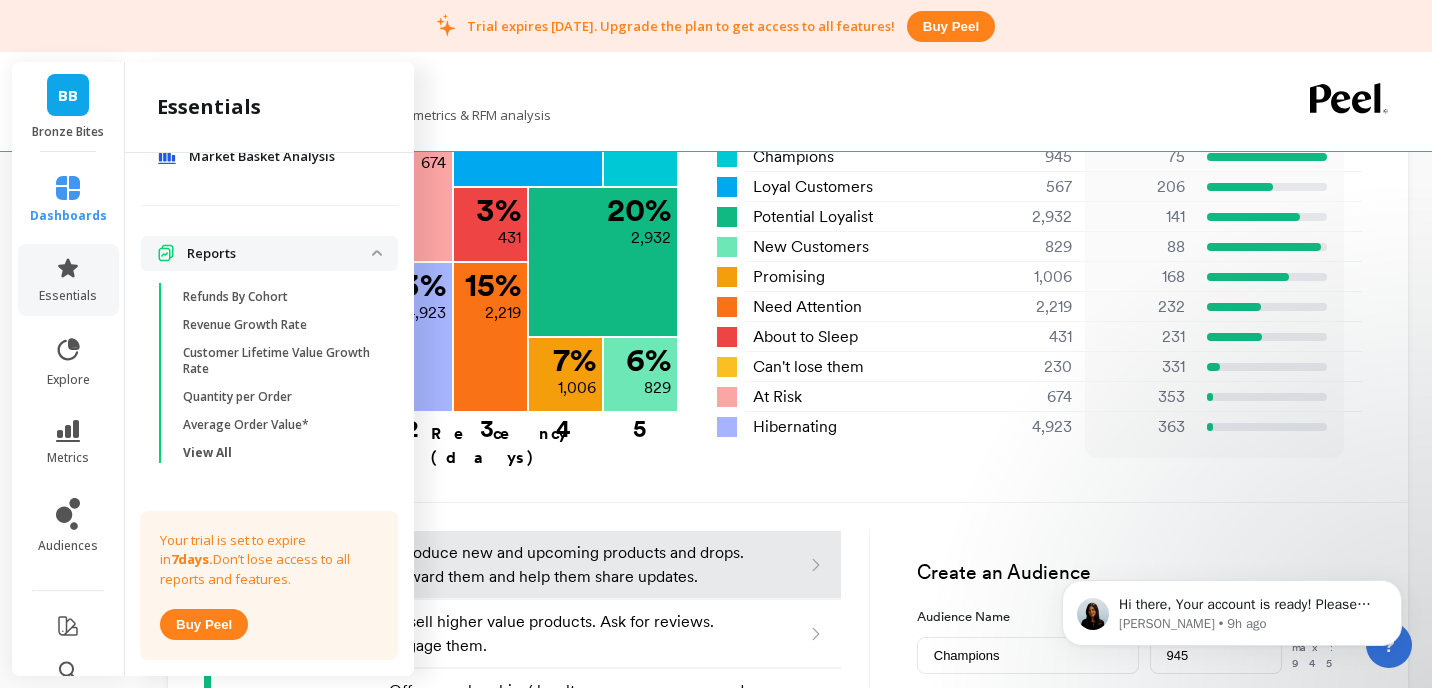 click on "Reports" at bounding box center (279, 254) 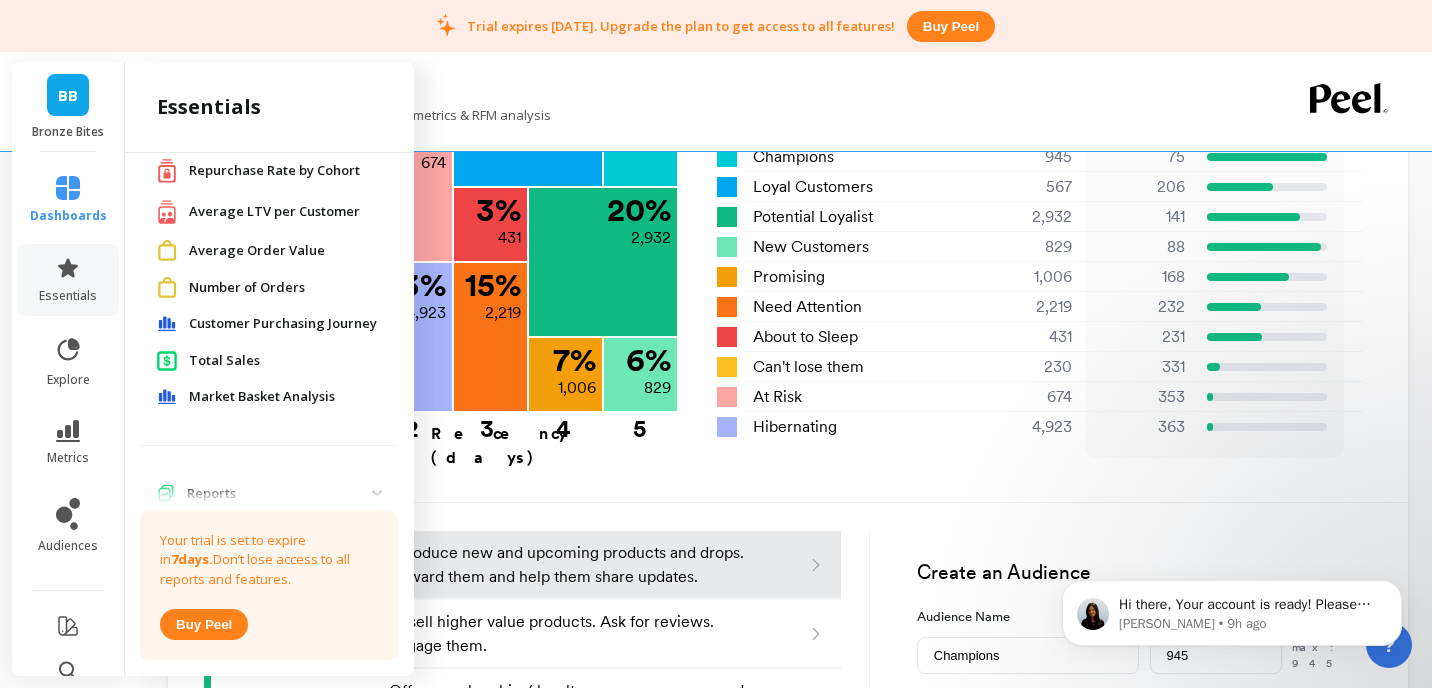 scroll, scrollTop: 130, scrollLeft: 0, axis: vertical 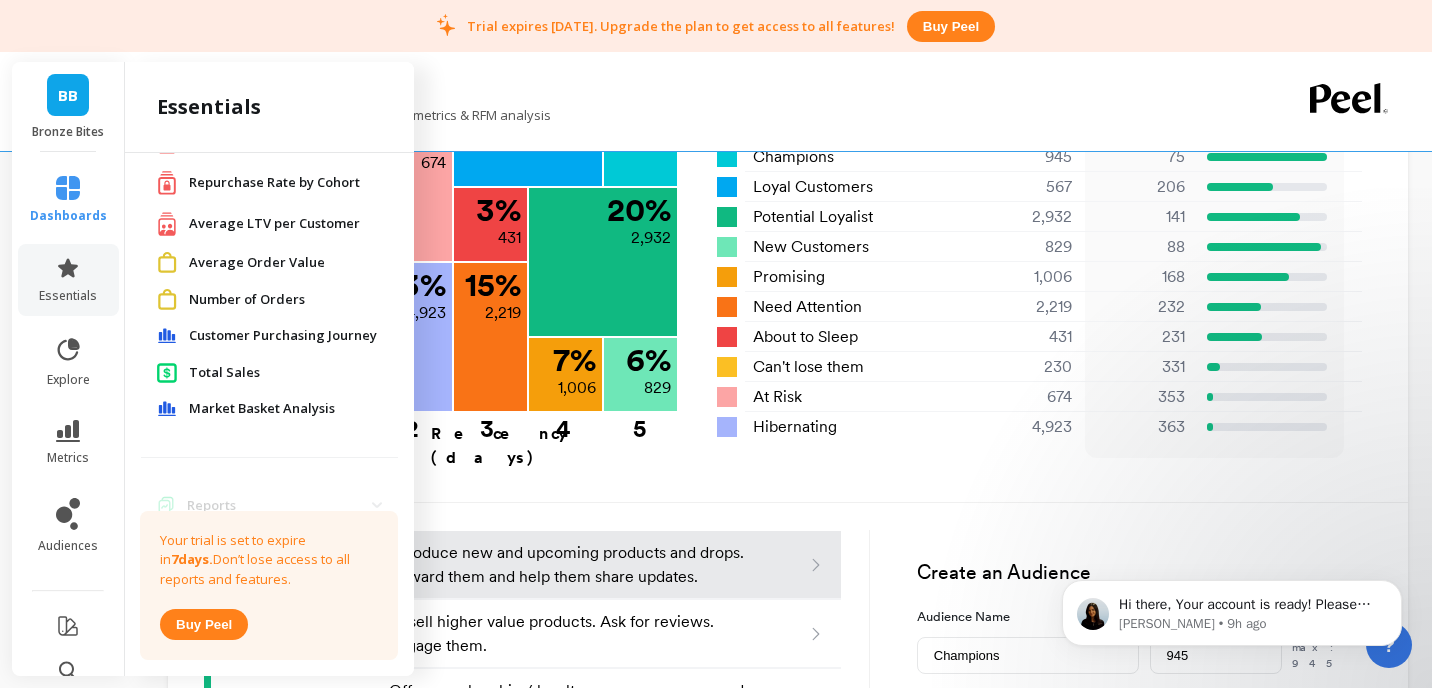 click on "Customer Purchasing Journey" at bounding box center [283, 336] 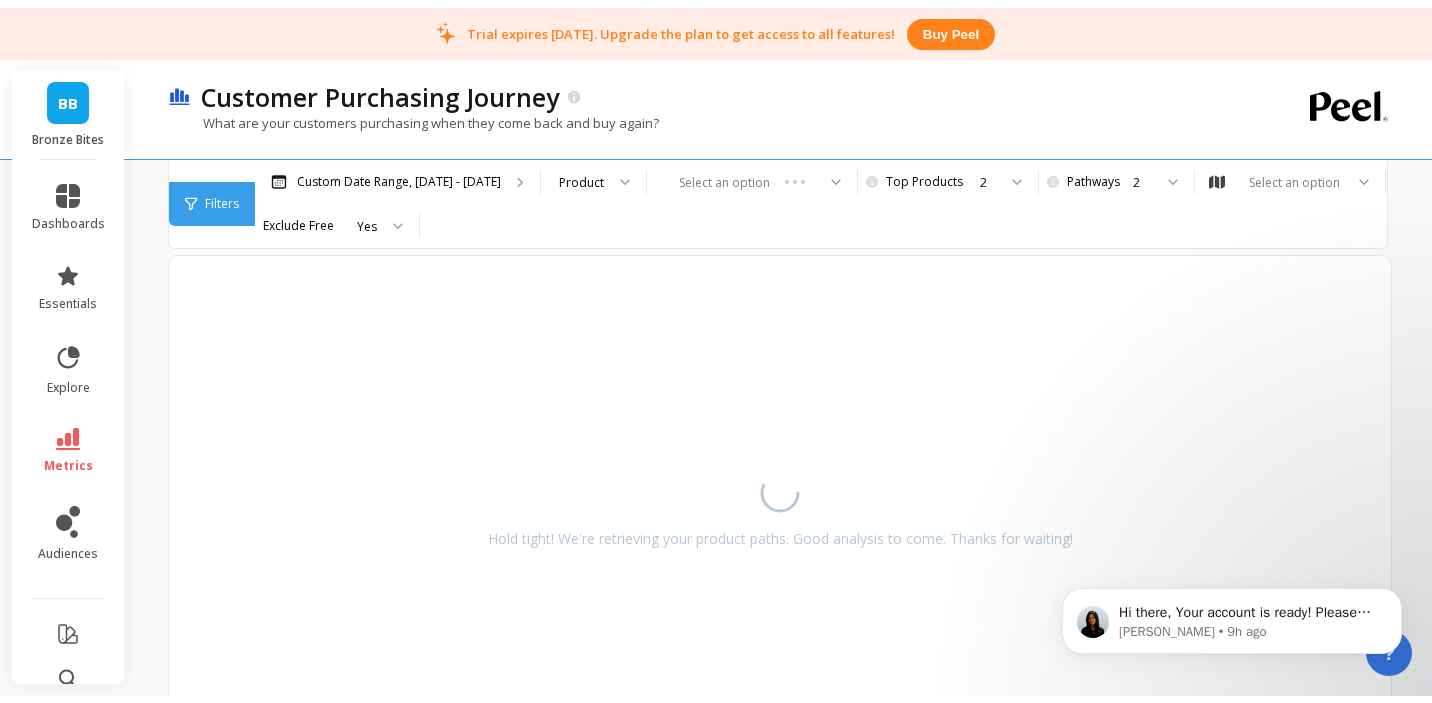 scroll, scrollTop: 0, scrollLeft: 0, axis: both 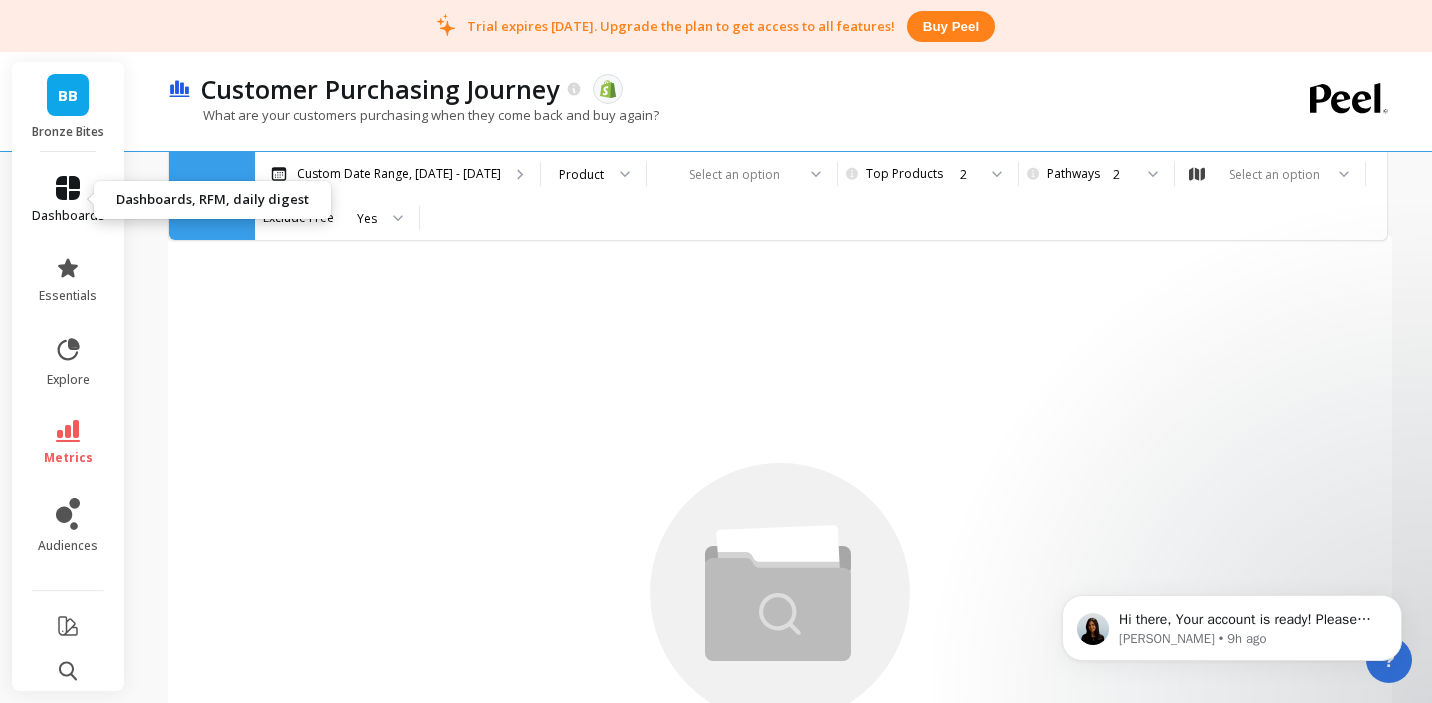click 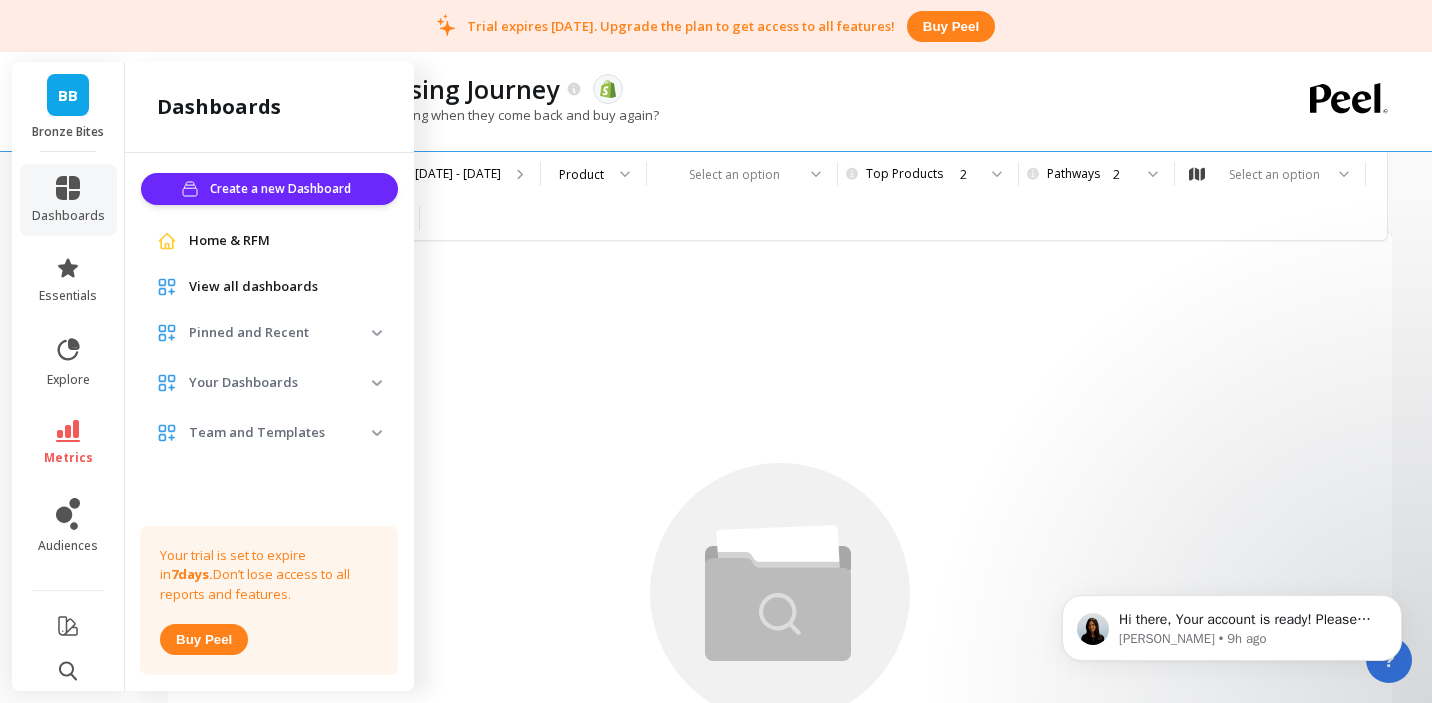 click on "Pinned and Recent" at bounding box center [280, 333] 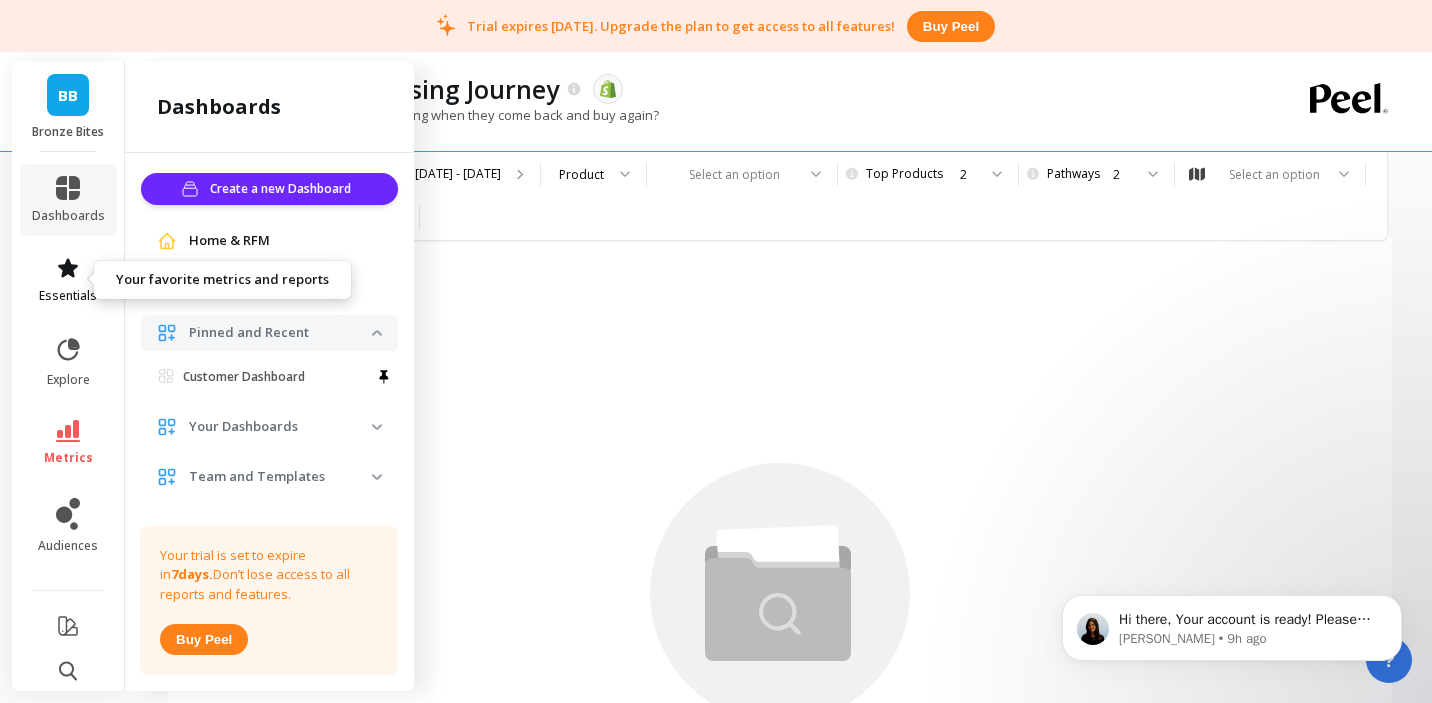 click on "essentials" at bounding box center (68, 280) 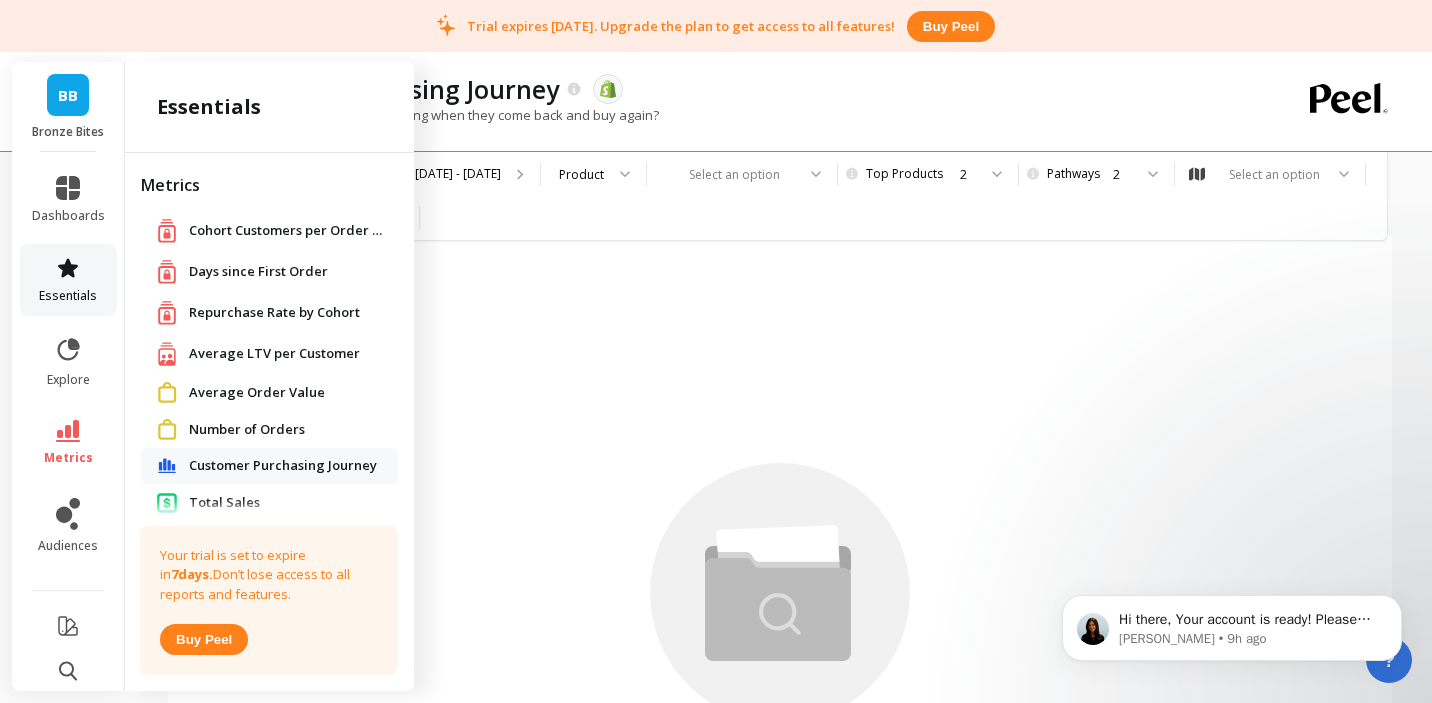 scroll, scrollTop: 130, scrollLeft: 0, axis: vertical 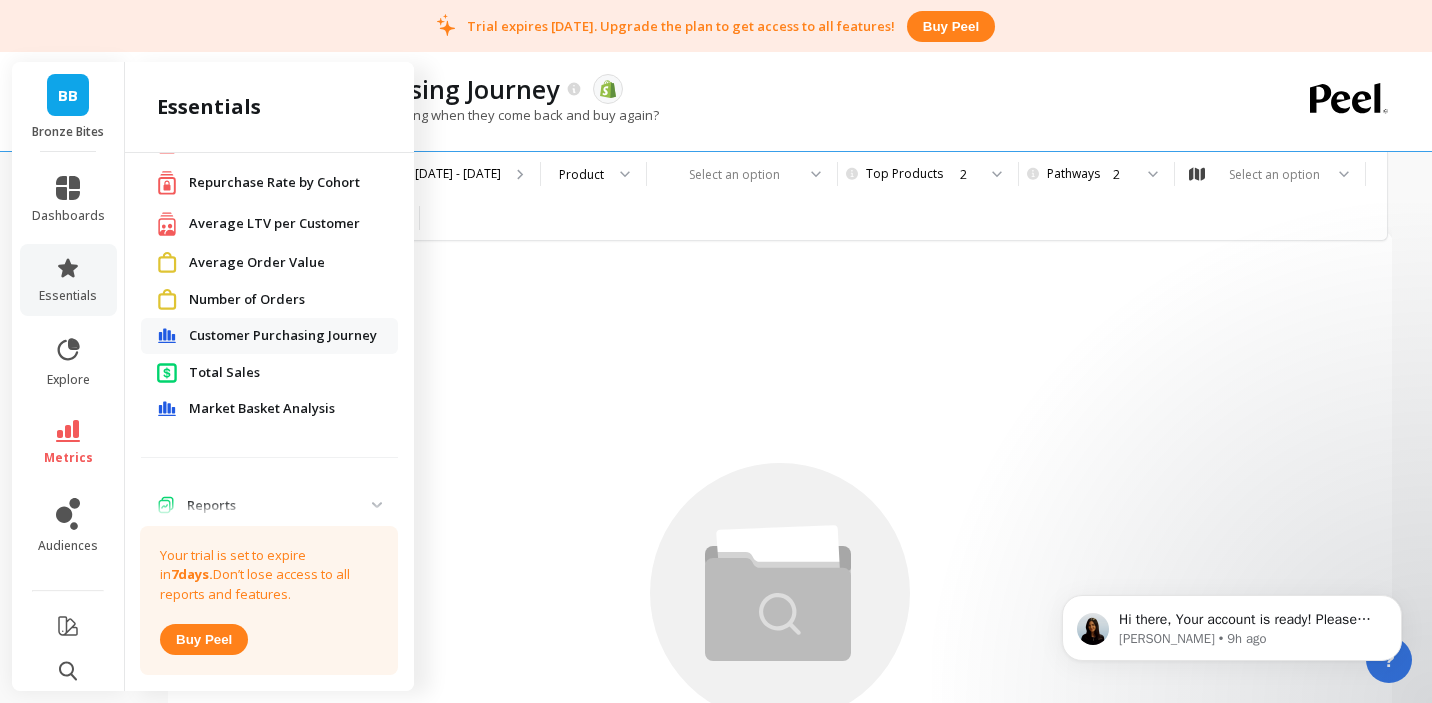click on "Total Sales" at bounding box center [224, 373] 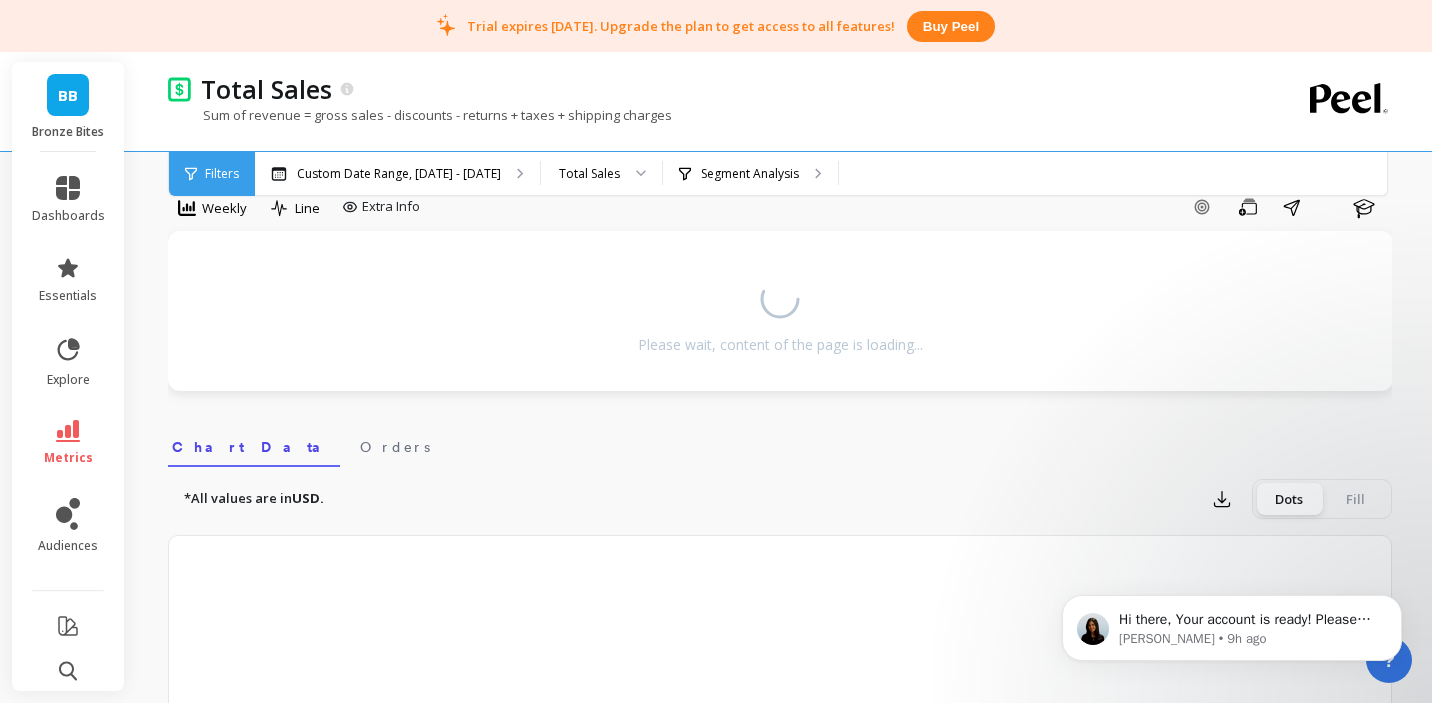scroll, scrollTop: 0, scrollLeft: 0, axis: both 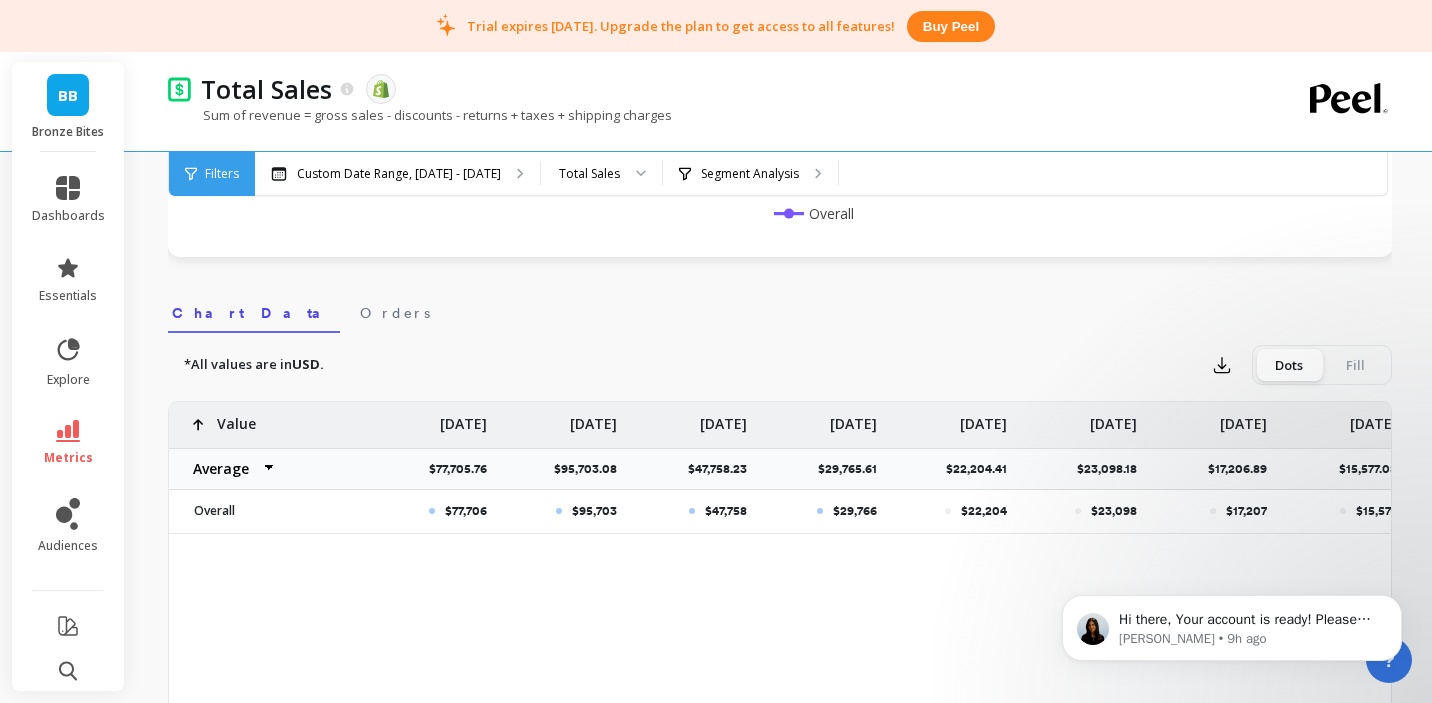 click on "Overall" at bounding box center [269, 512] 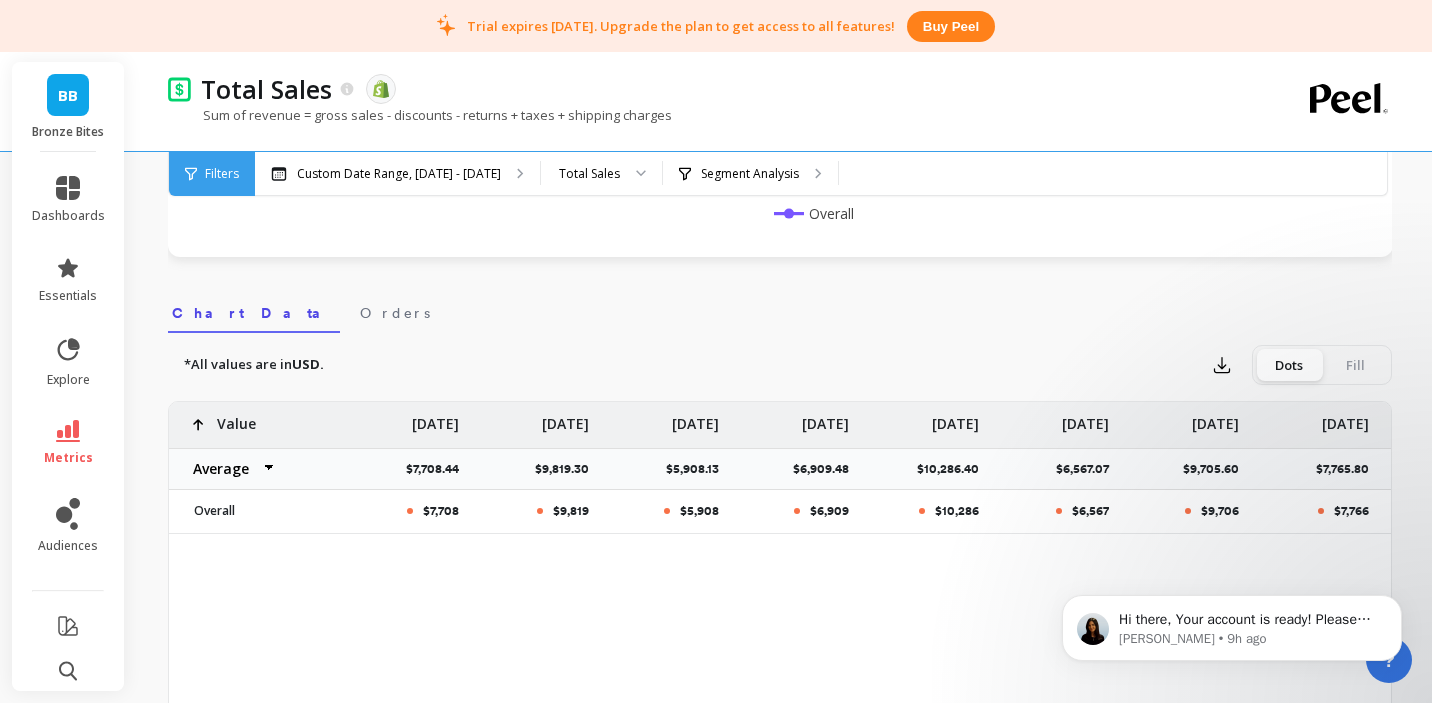 scroll, scrollTop: 0, scrollLeft: 2118, axis: horizontal 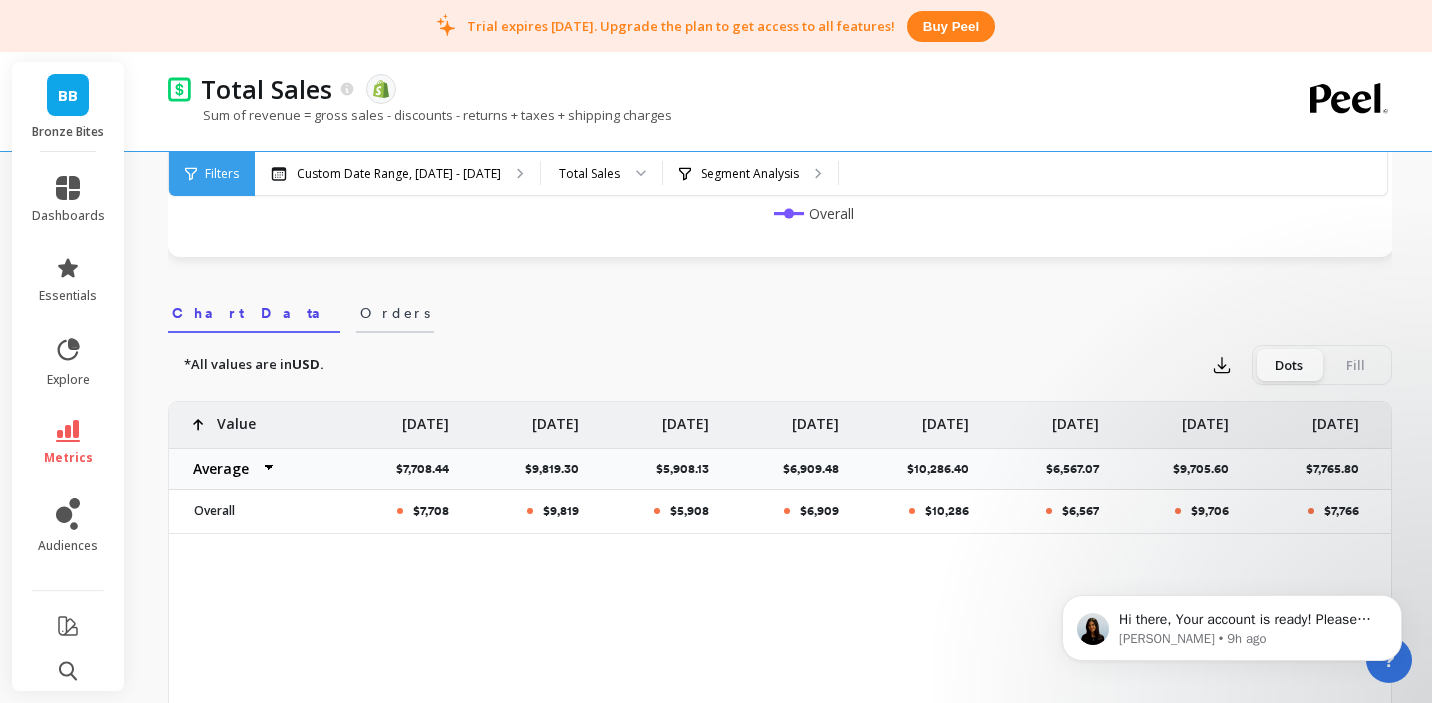 click on "Orders" at bounding box center (395, 313) 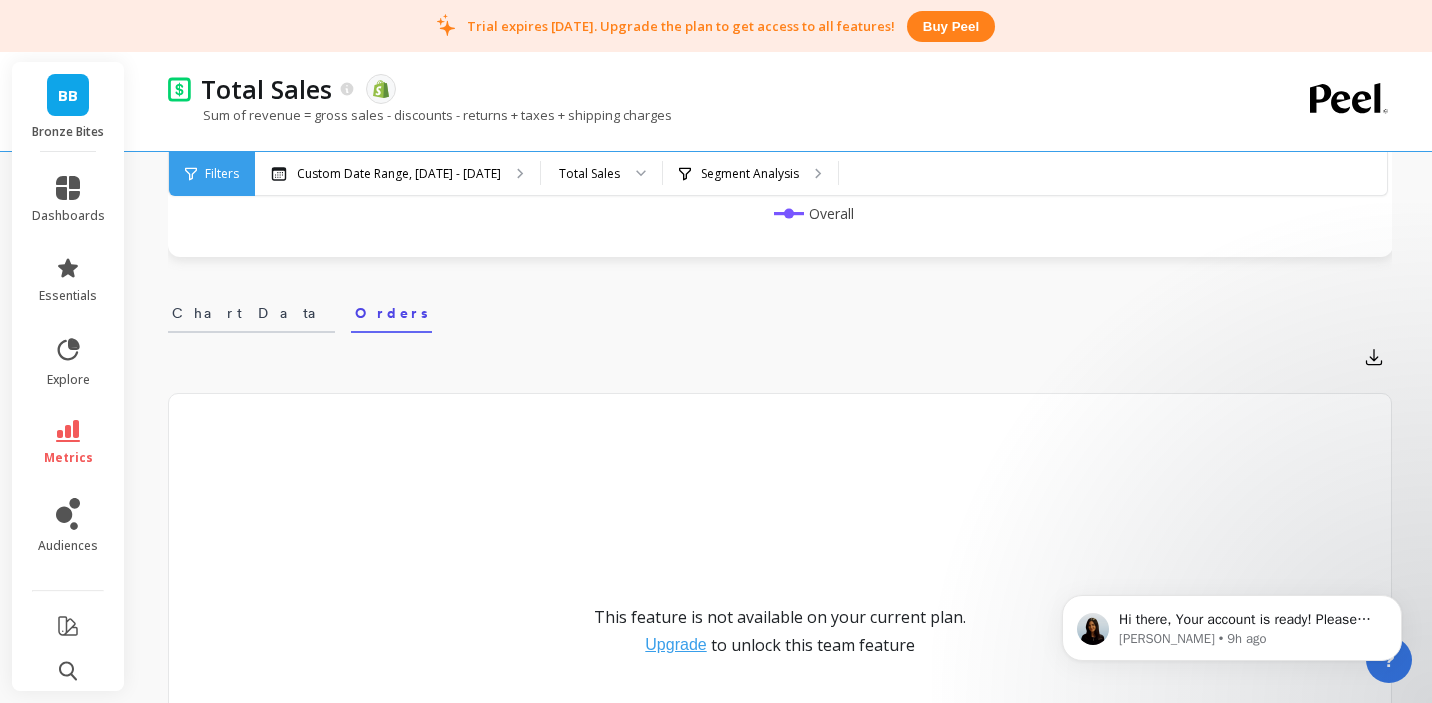 click on "Chart Data" at bounding box center [251, 313] 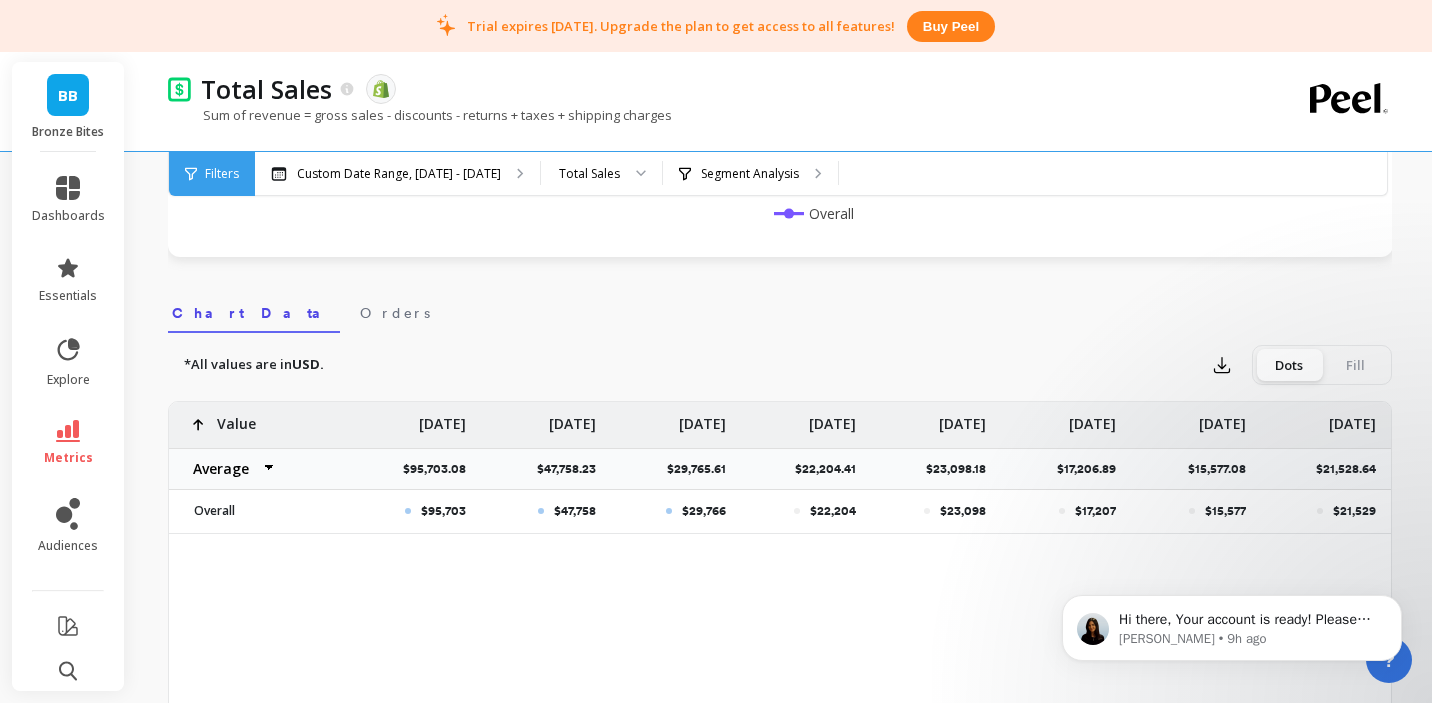 scroll, scrollTop: 0, scrollLeft: 0, axis: both 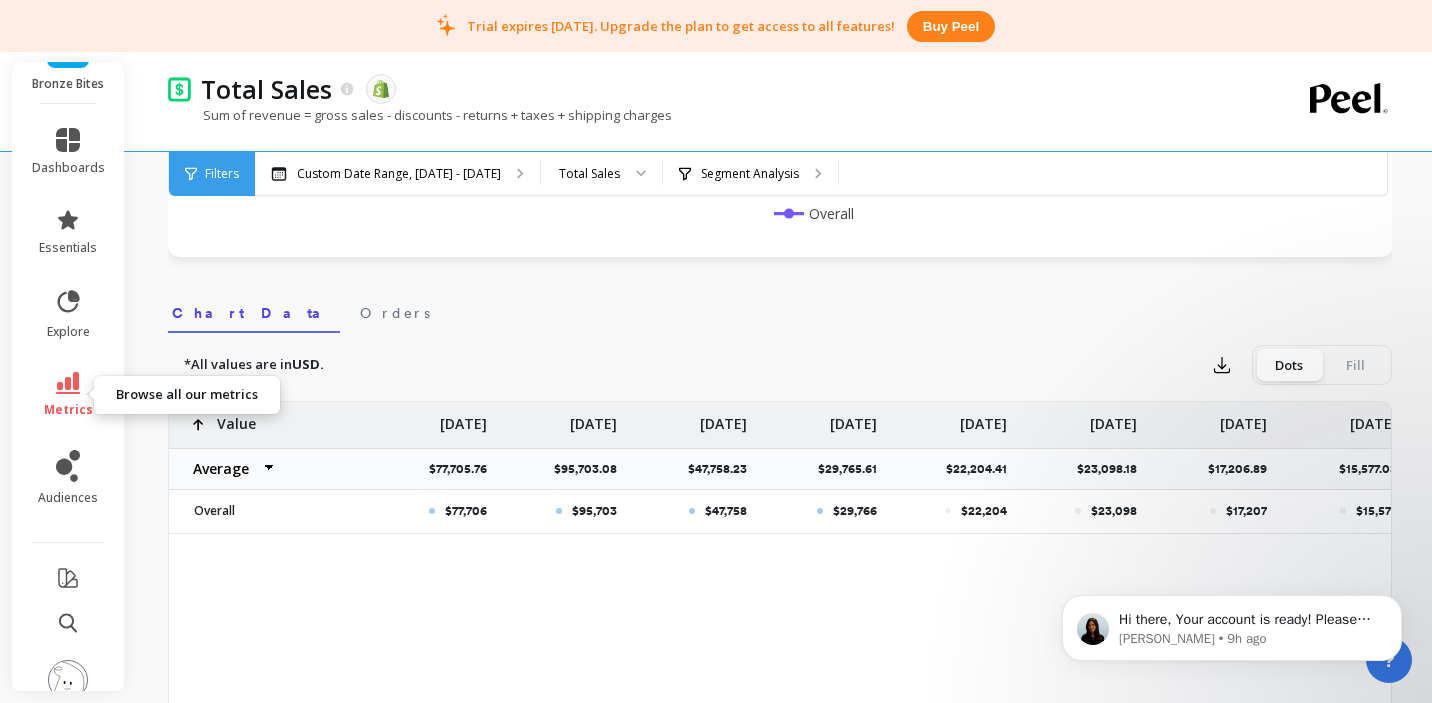 click 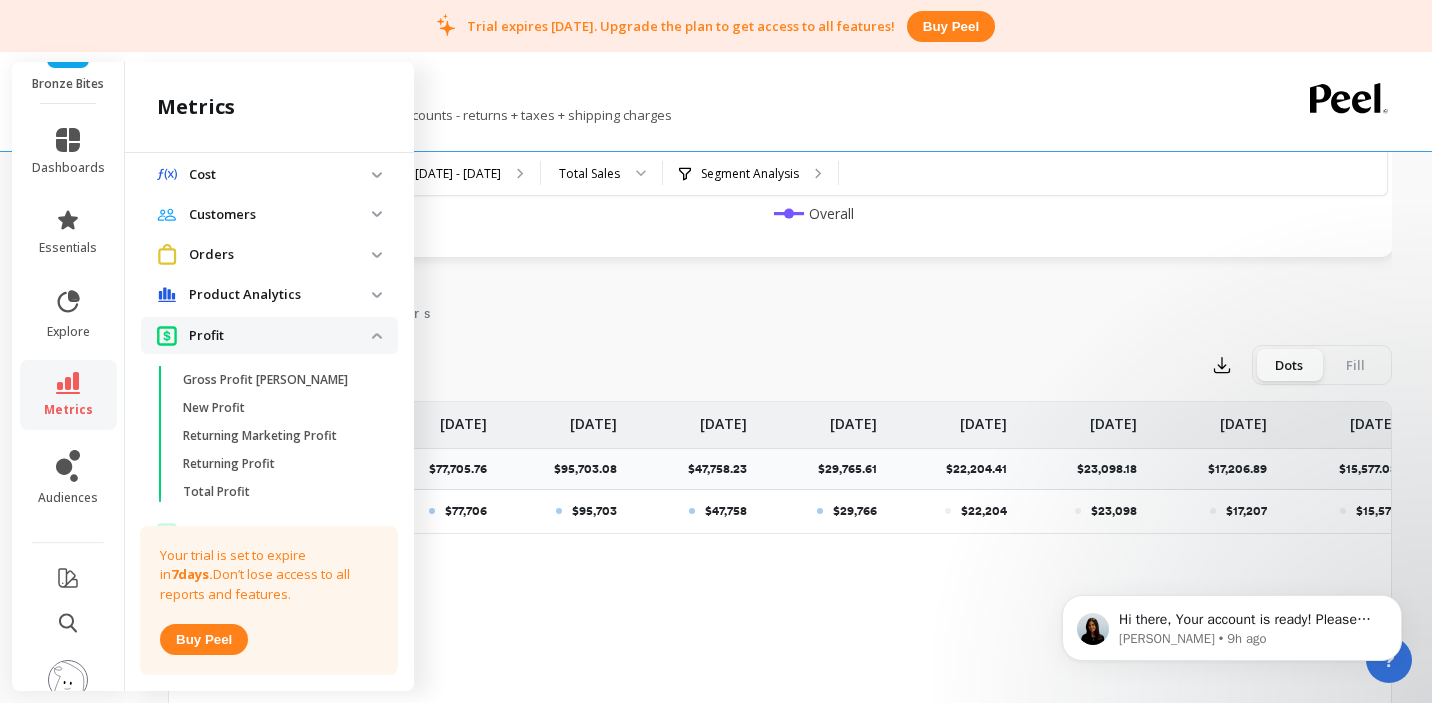 scroll, scrollTop: 931, scrollLeft: 0, axis: vertical 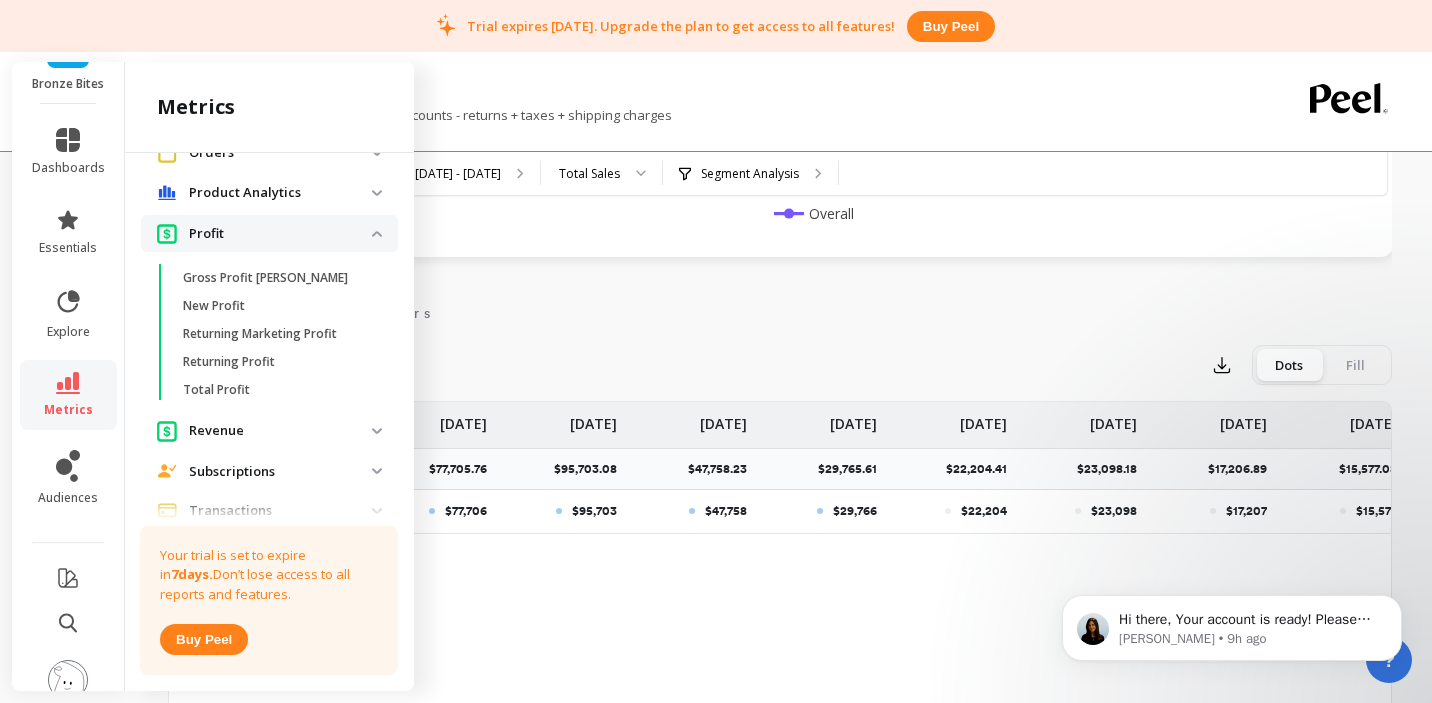 click on "Profit" at bounding box center (280, 234) 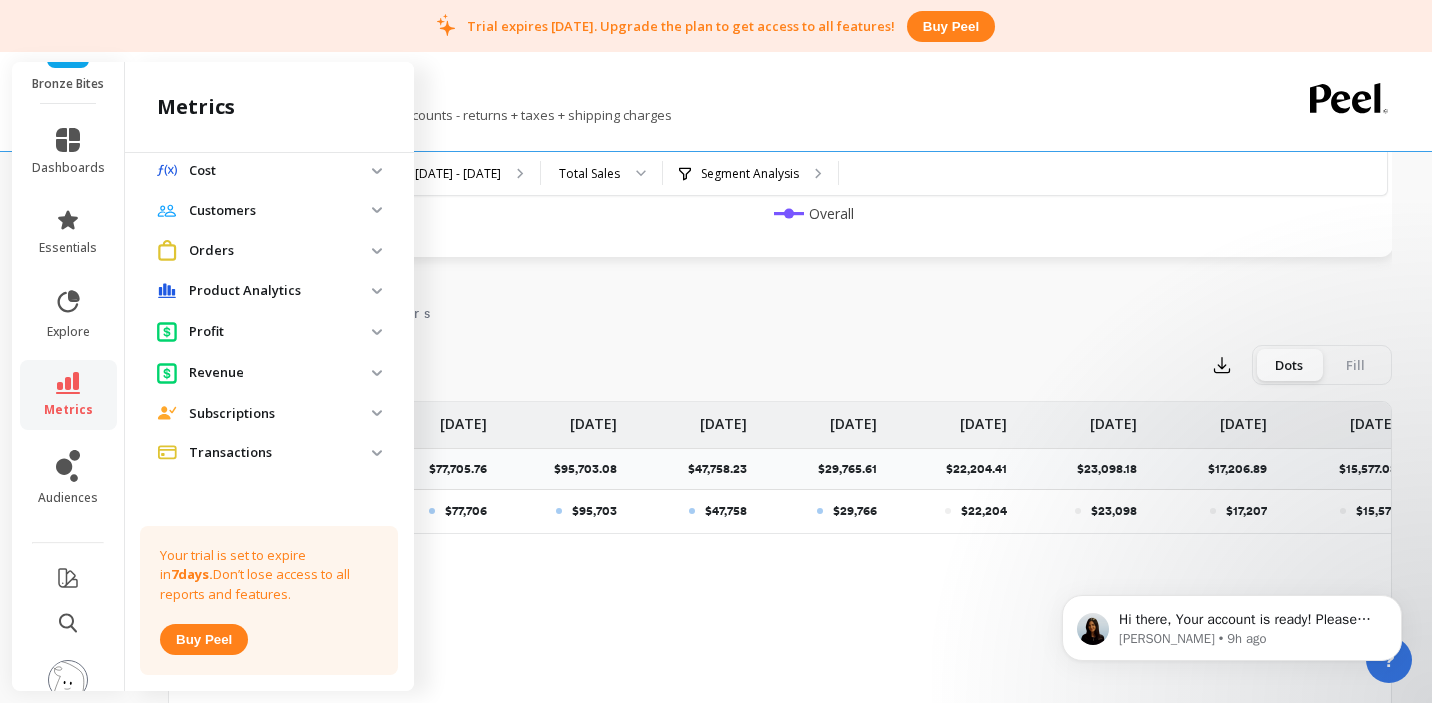 scroll, scrollTop: 832, scrollLeft: 0, axis: vertical 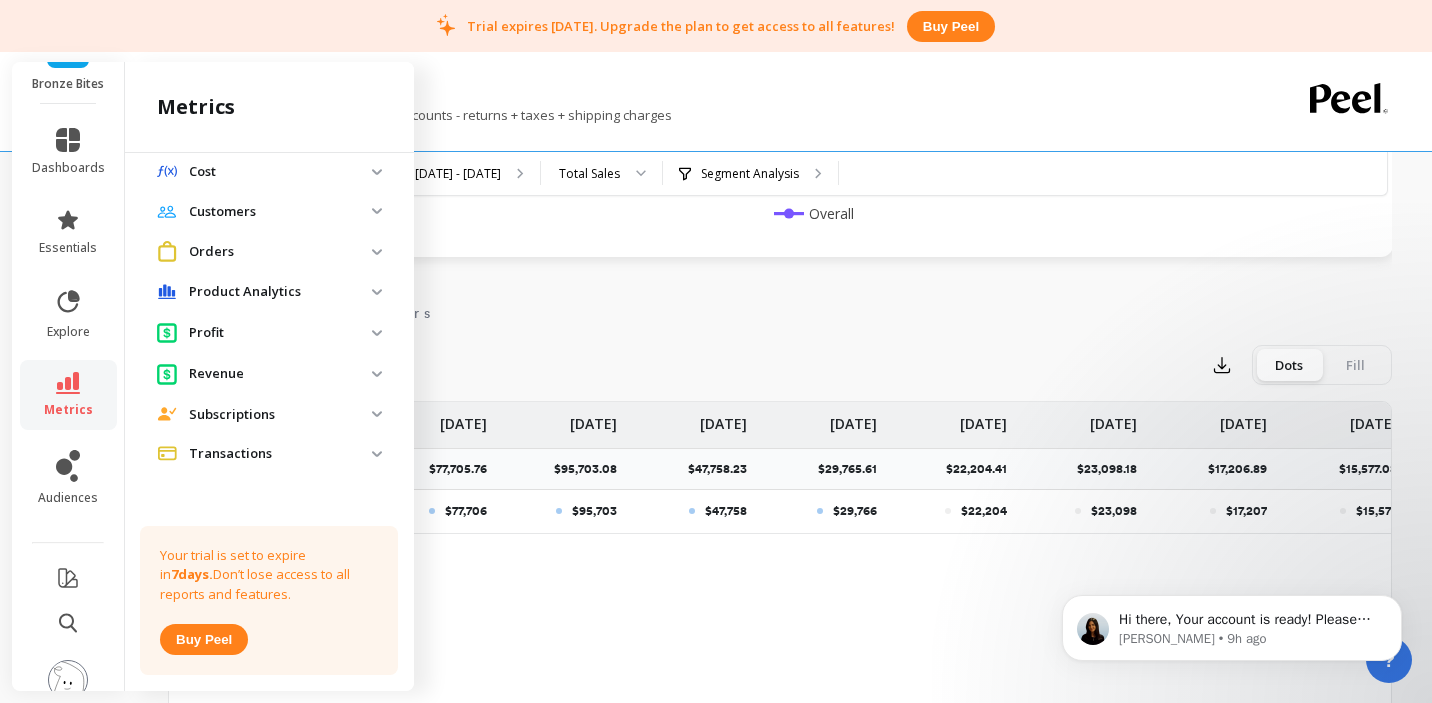 click on "Profit" at bounding box center (280, 333) 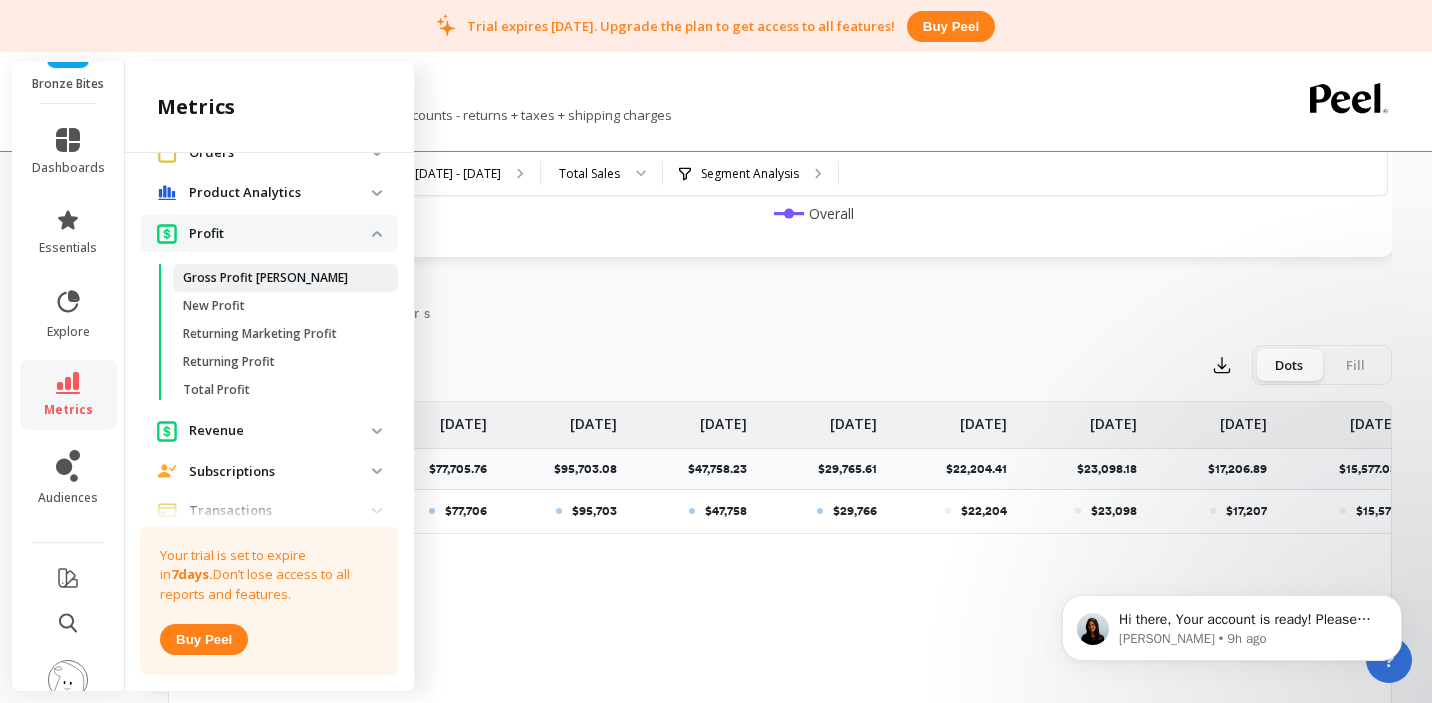 click on "Gross Profit Margin" at bounding box center (265, 278) 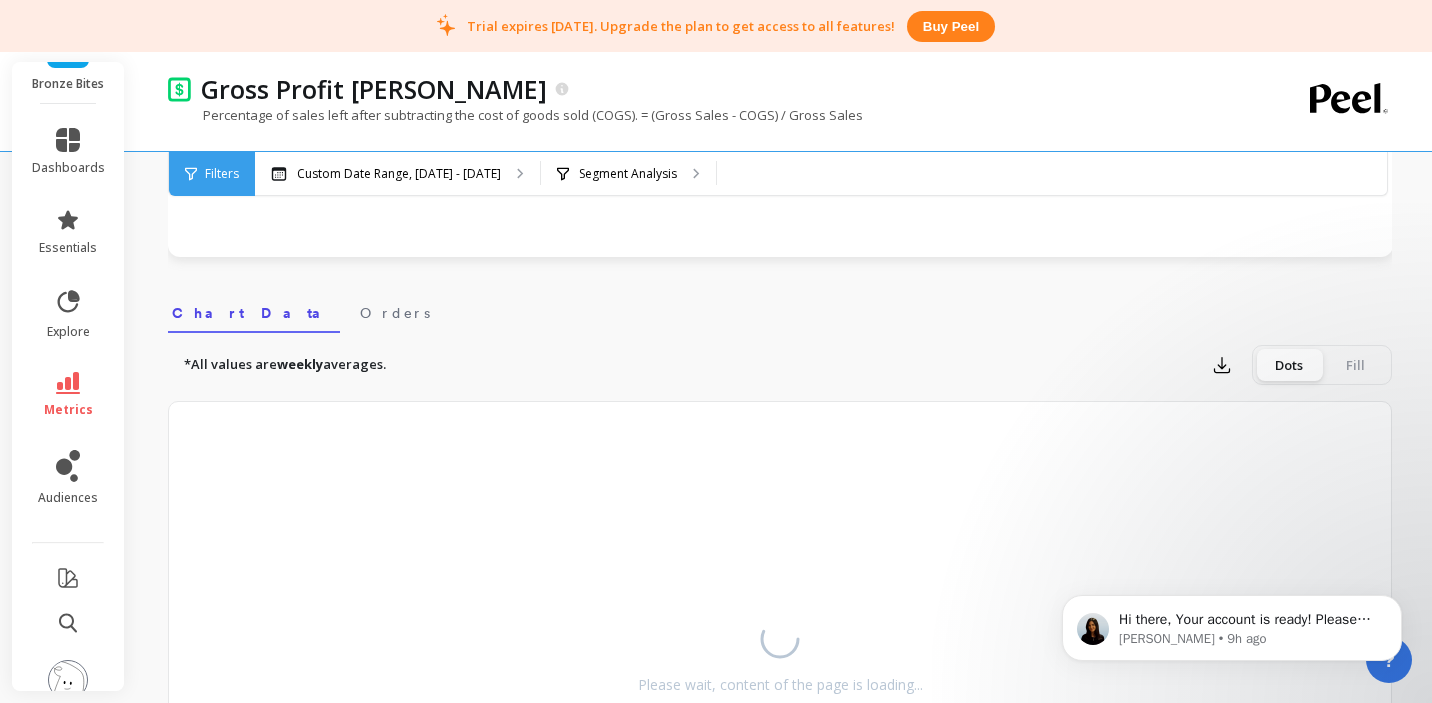 scroll, scrollTop: 0, scrollLeft: 0, axis: both 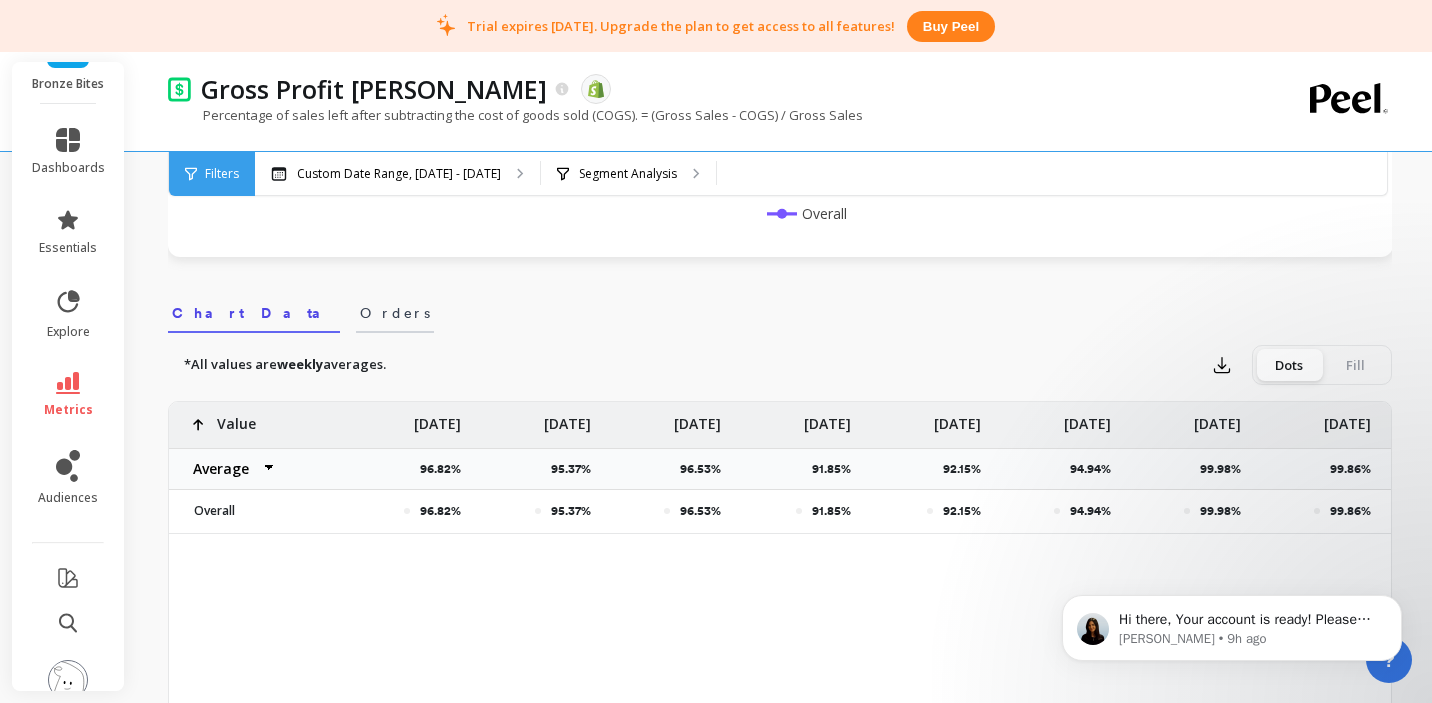 click on "Orders" at bounding box center (395, 310) 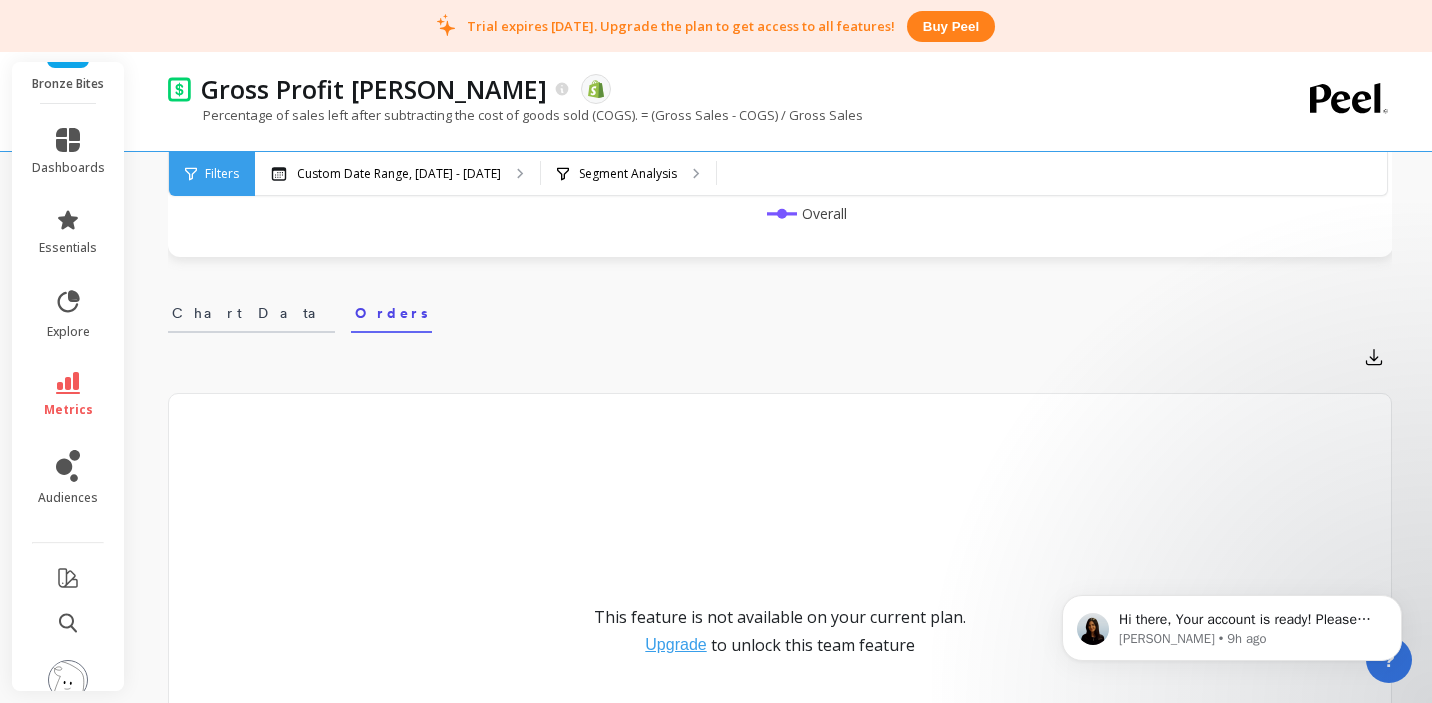 click on "Chart Data" at bounding box center (251, 313) 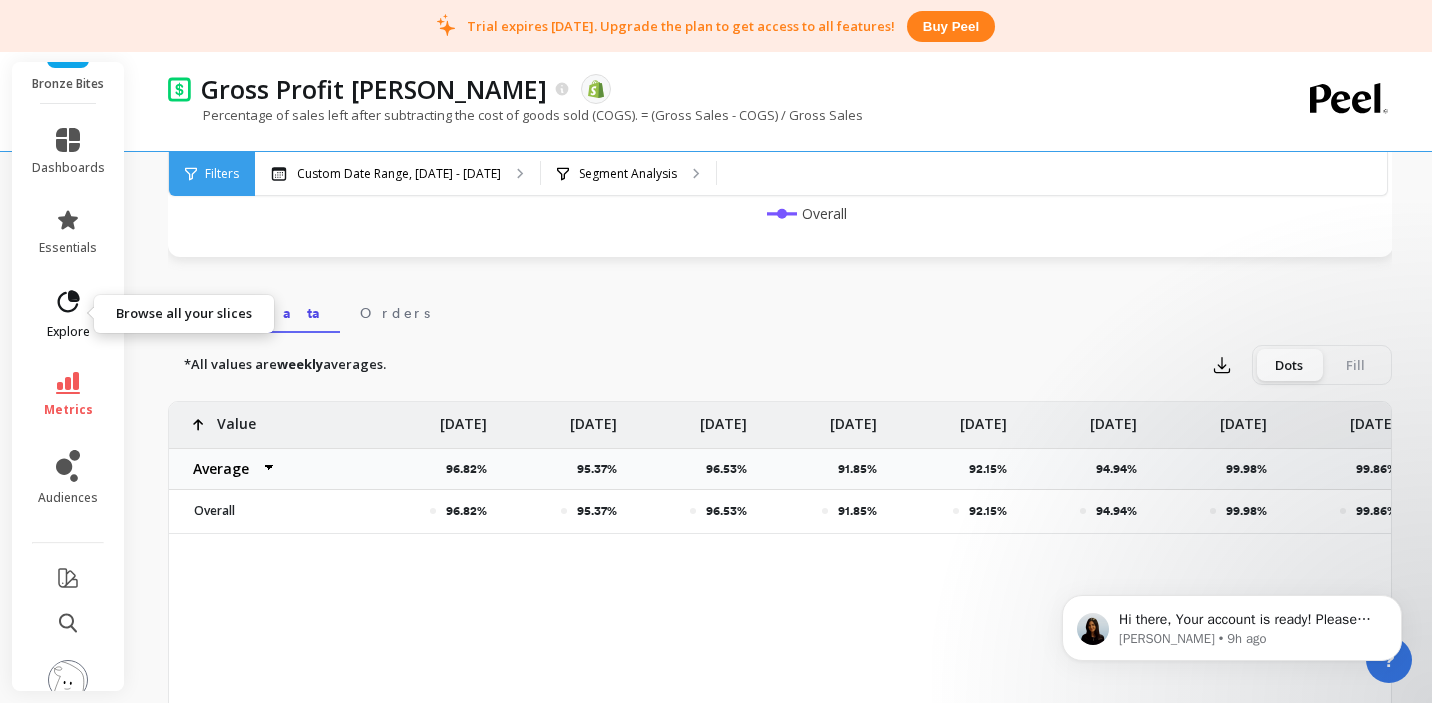 click on "explore" at bounding box center [68, 314] 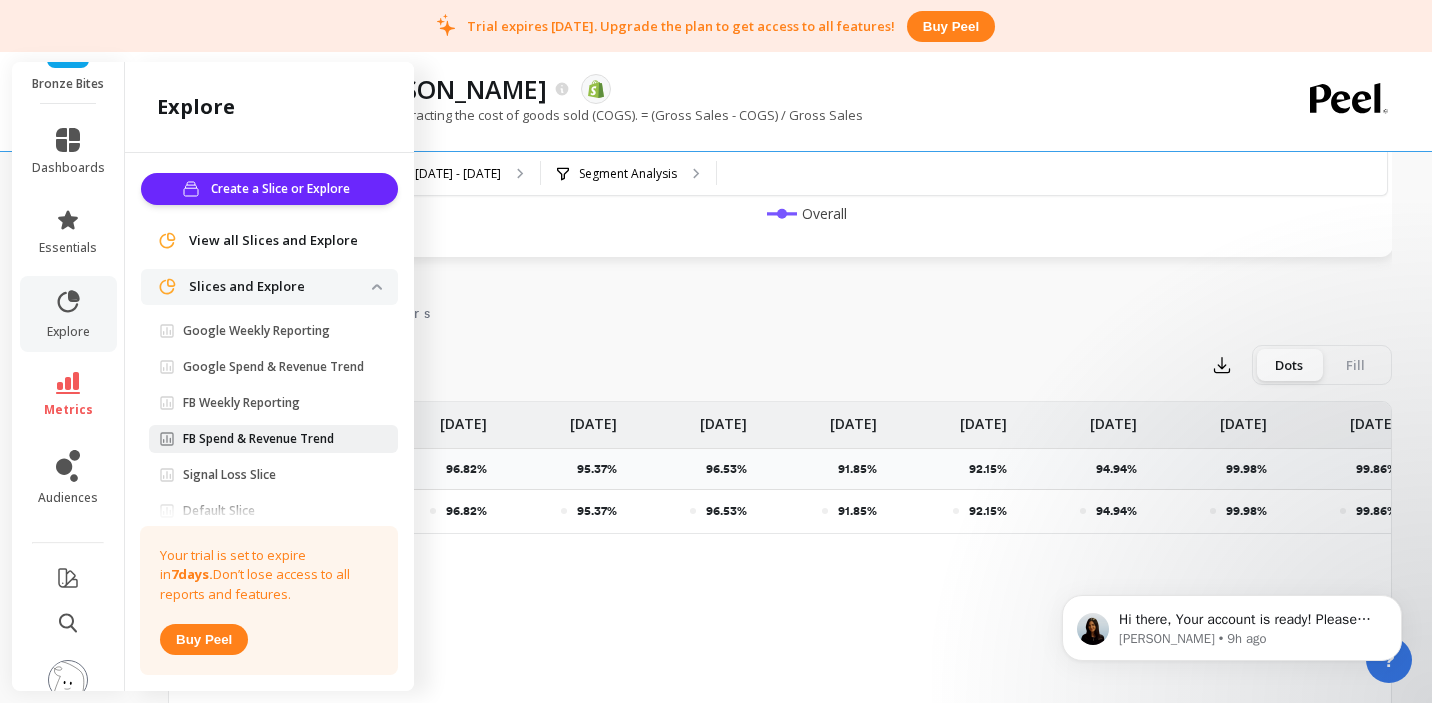 click on "FB Spend & Revenue Trend" at bounding box center [258, 439] 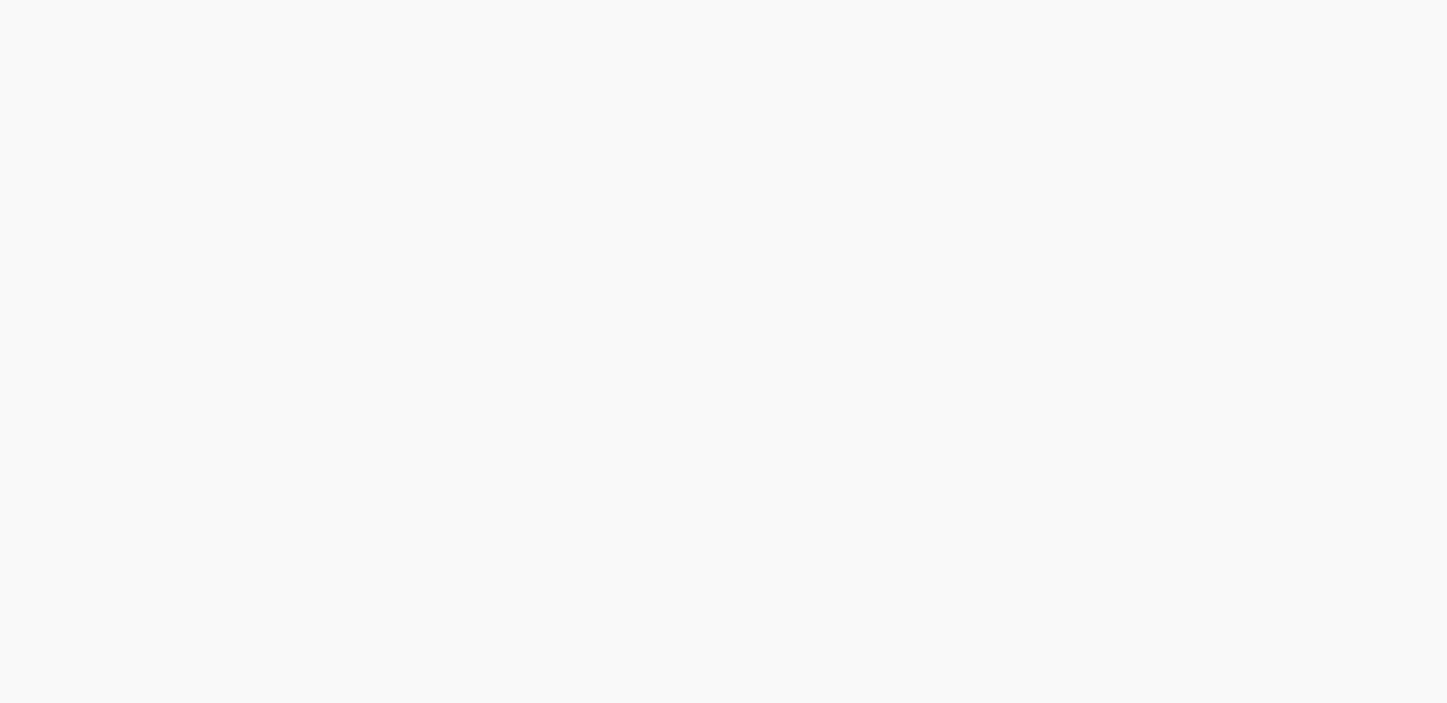 scroll, scrollTop: 0, scrollLeft: 0, axis: both 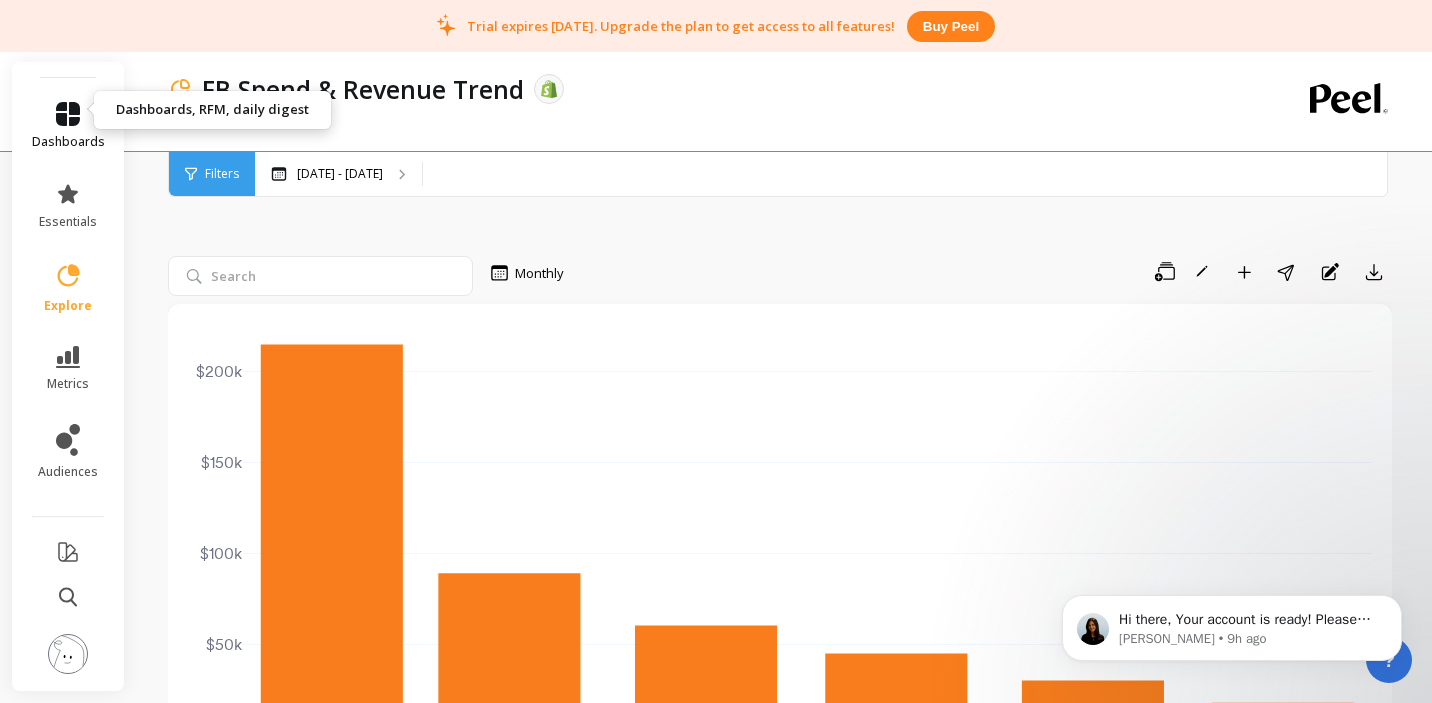 click on "dashboards" at bounding box center (68, 126) 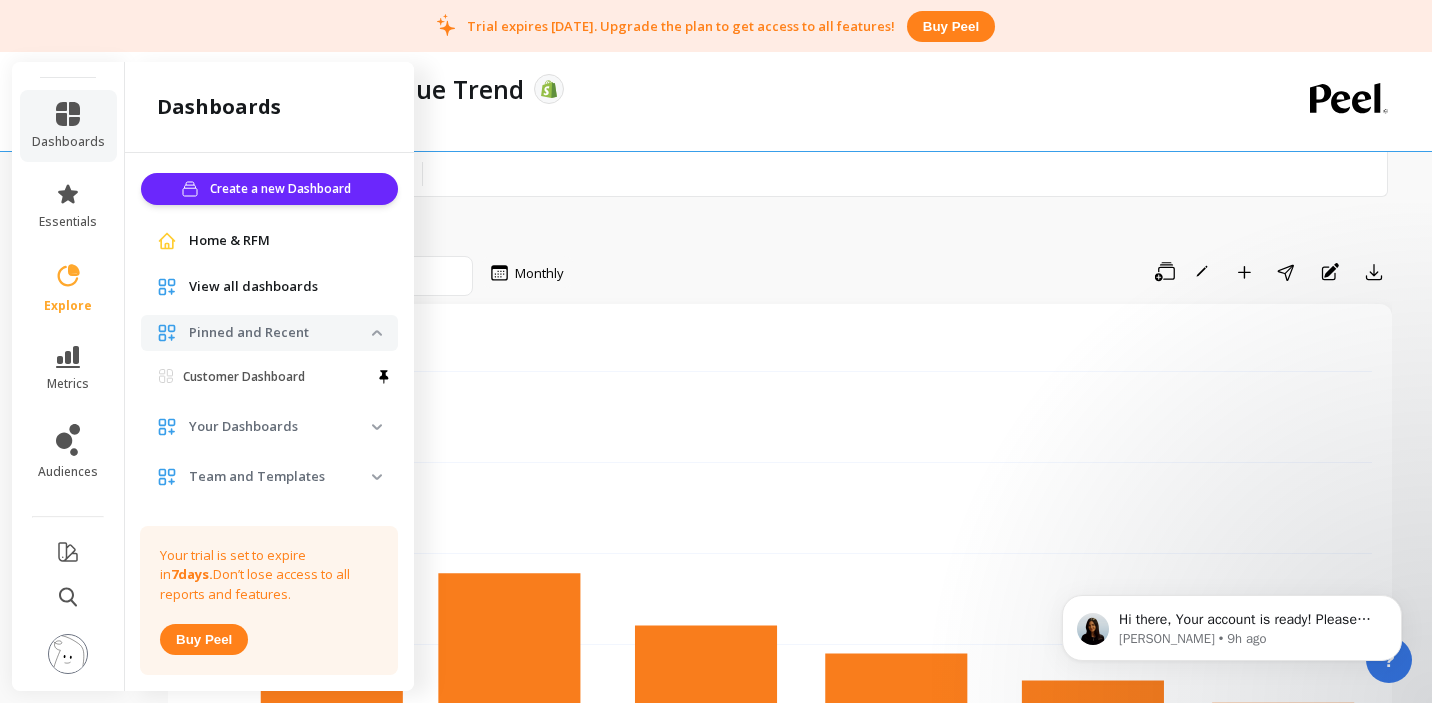 click on "Home & RFM" at bounding box center [229, 241] 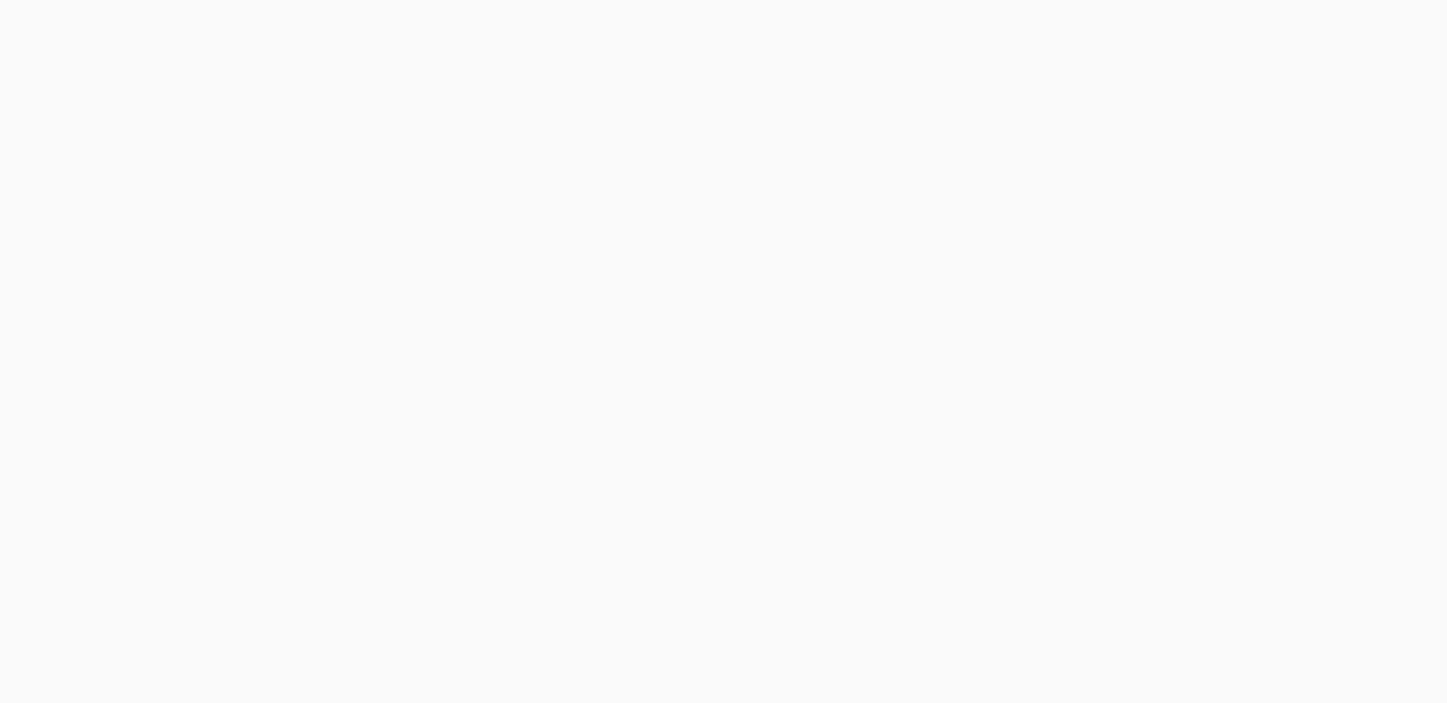 scroll, scrollTop: 0, scrollLeft: 0, axis: both 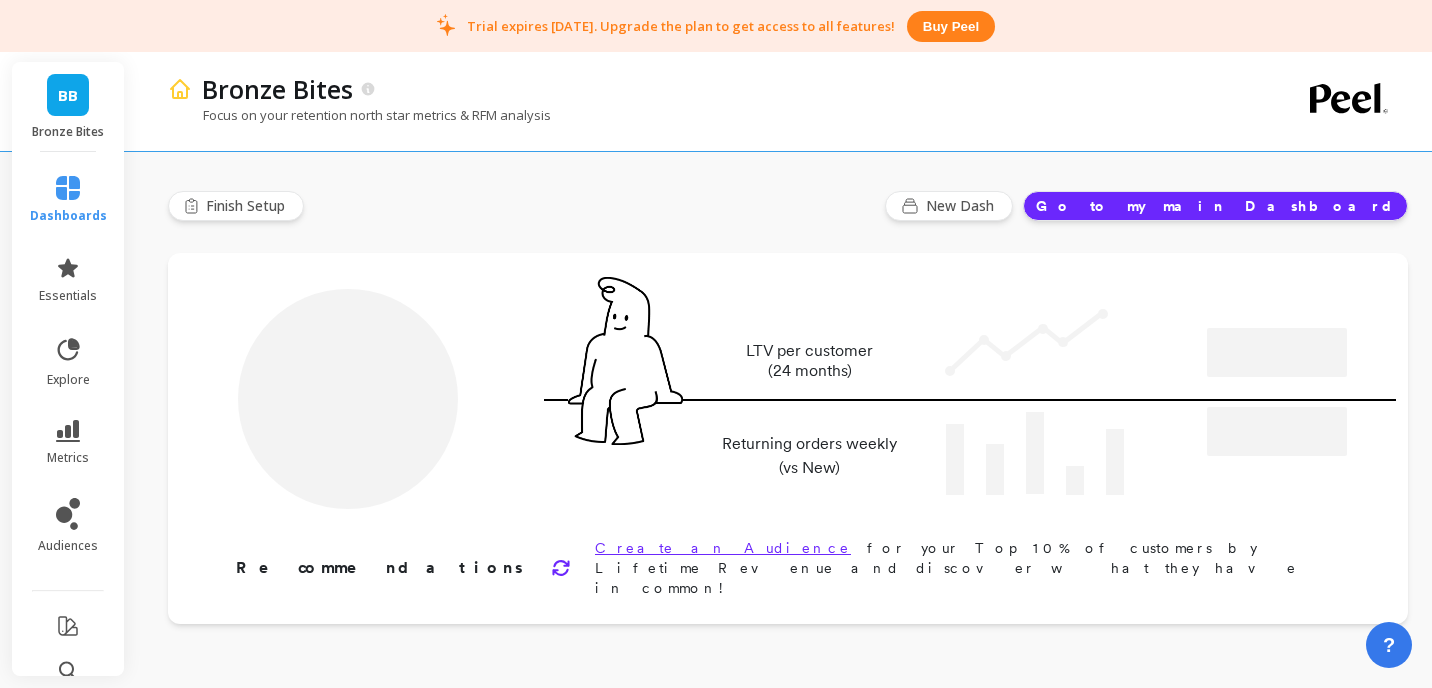 type on "Champions" 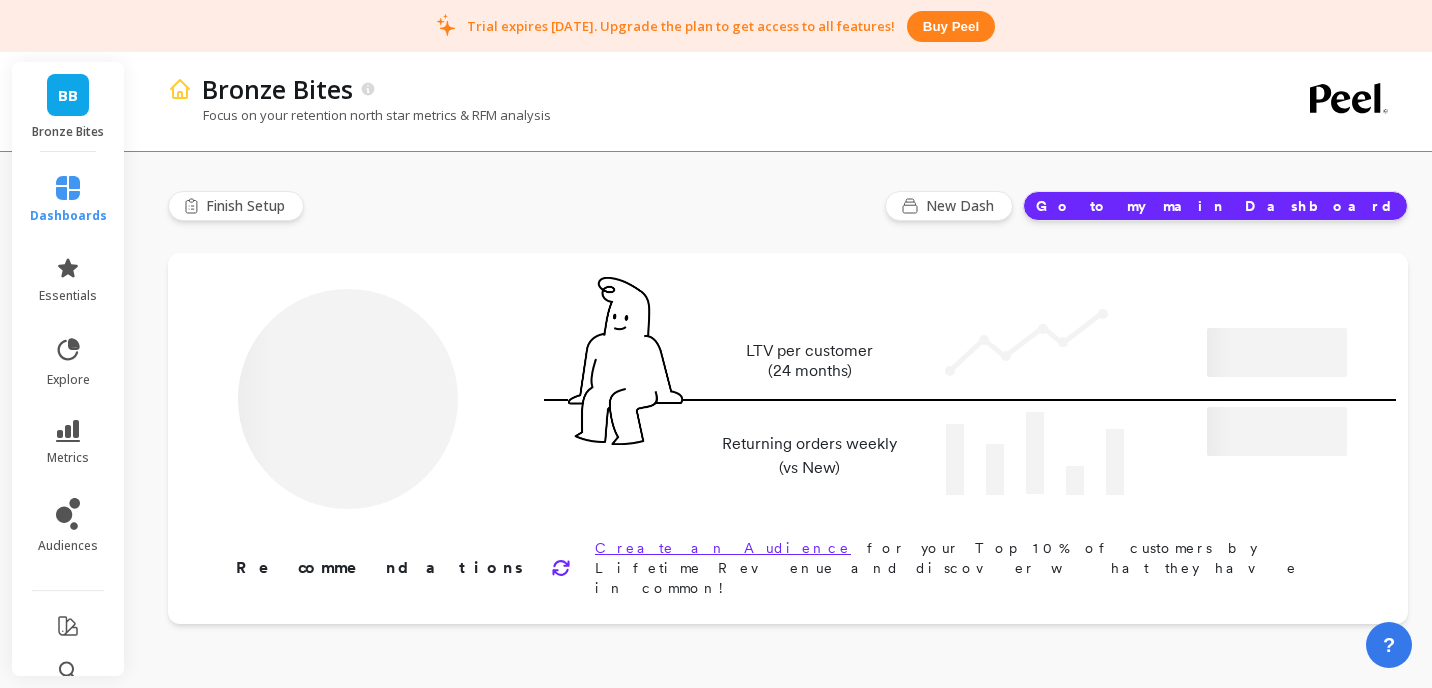 type on "945" 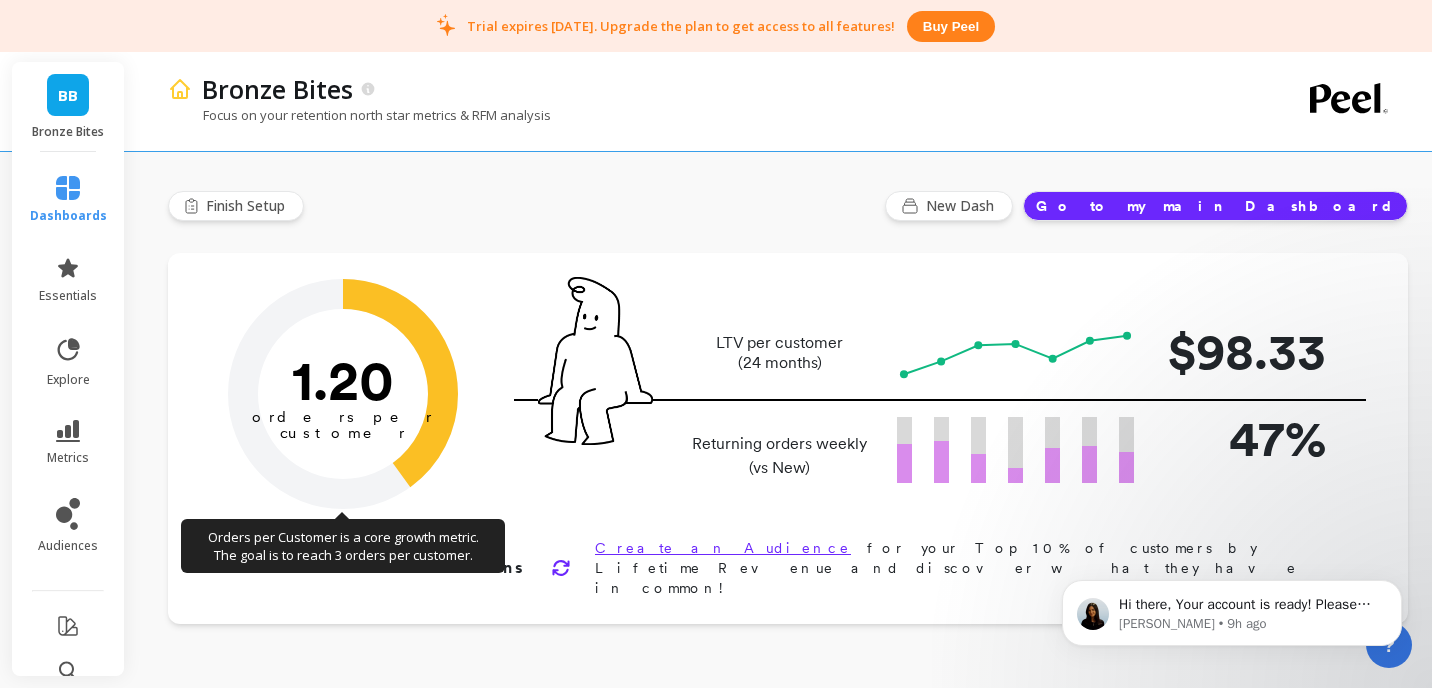scroll, scrollTop: 0, scrollLeft: 0, axis: both 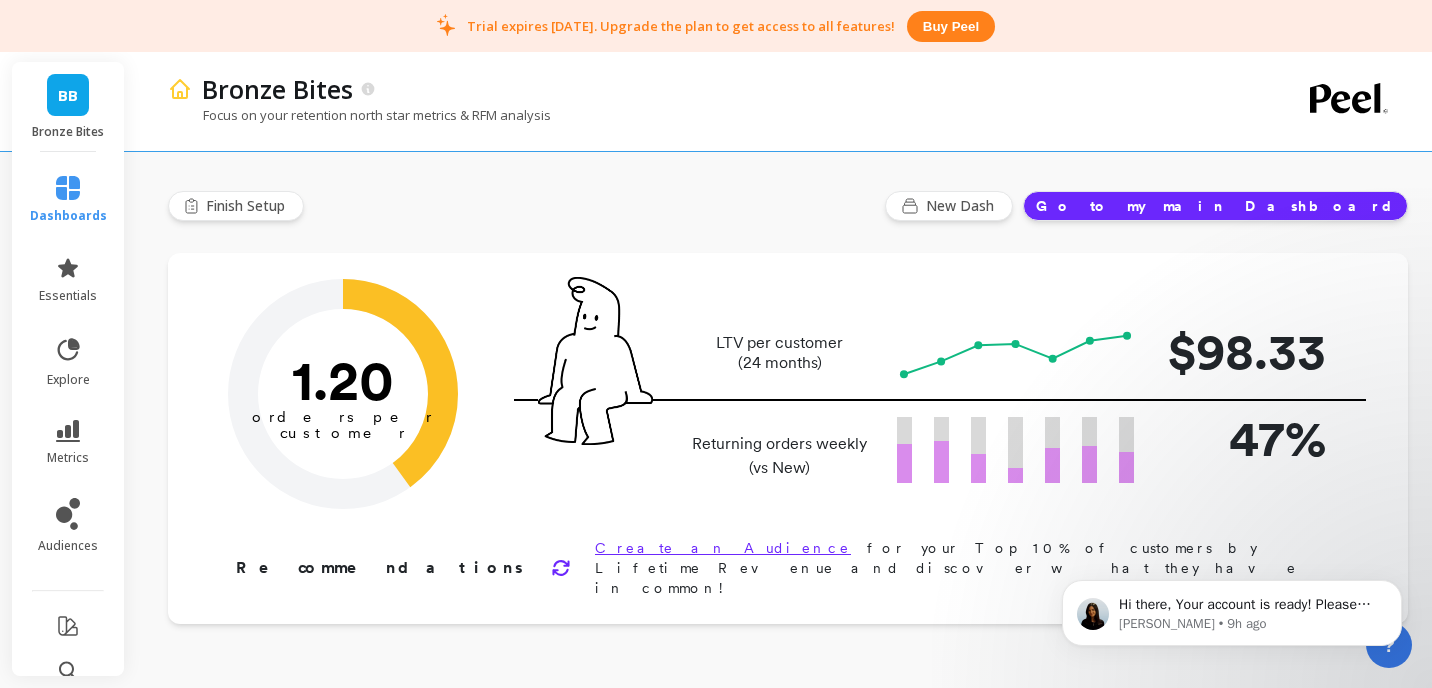 click on "Go to my main Dashboard" at bounding box center (1215, 206) 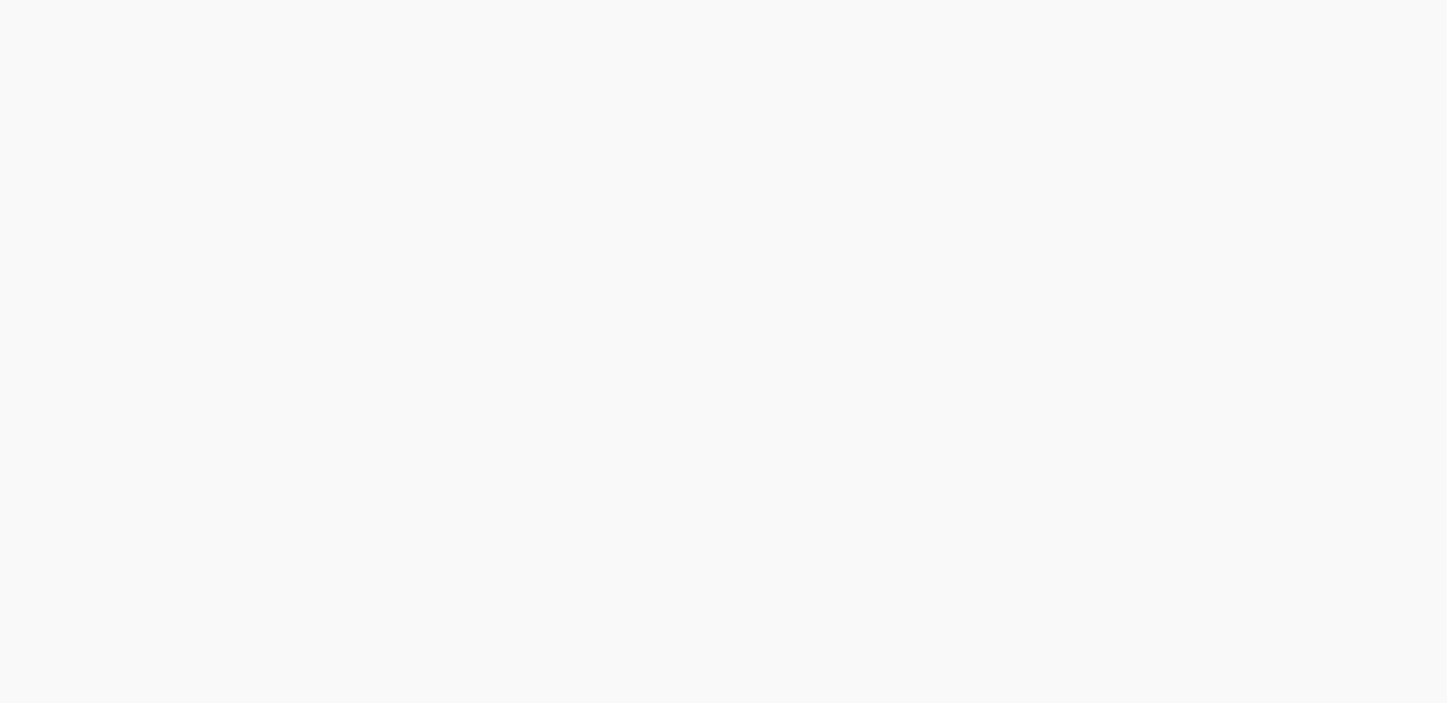 scroll, scrollTop: 0, scrollLeft: 0, axis: both 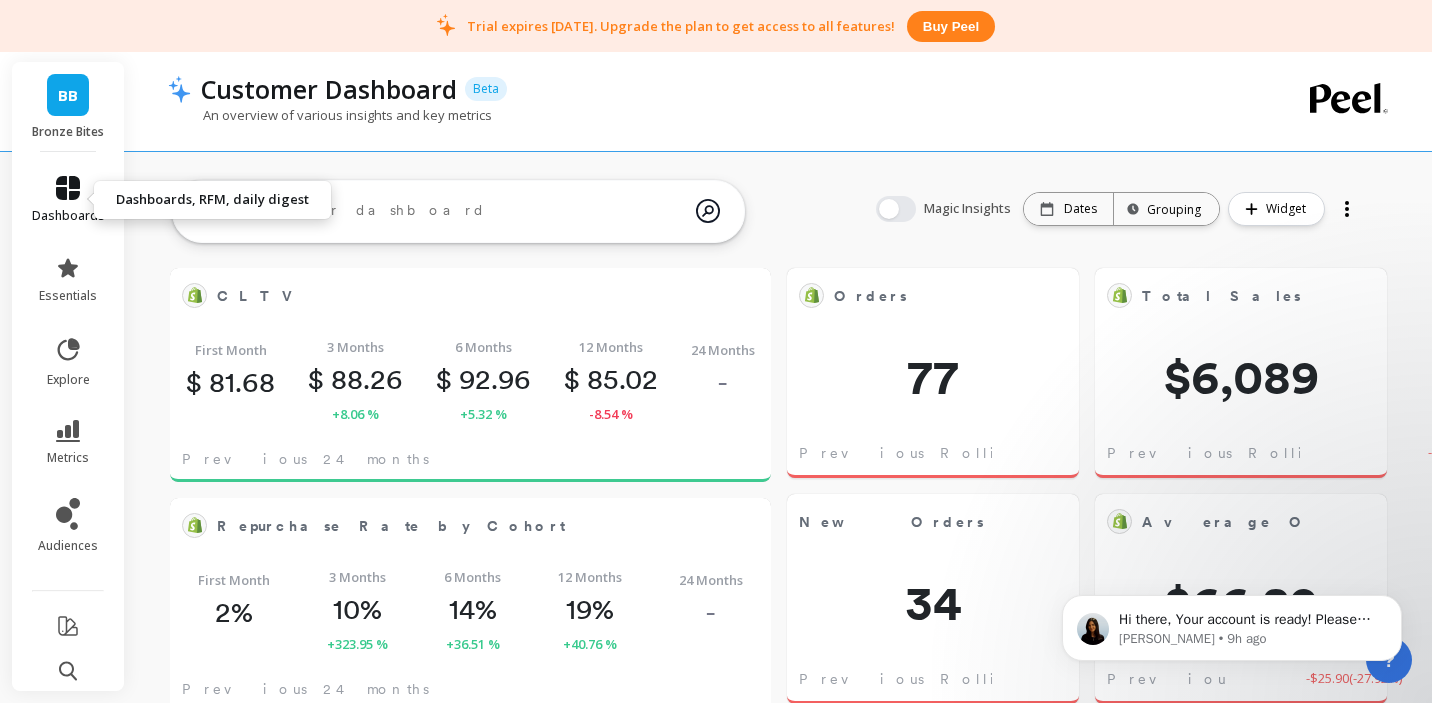 click on "dashboards" at bounding box center (68, 200) 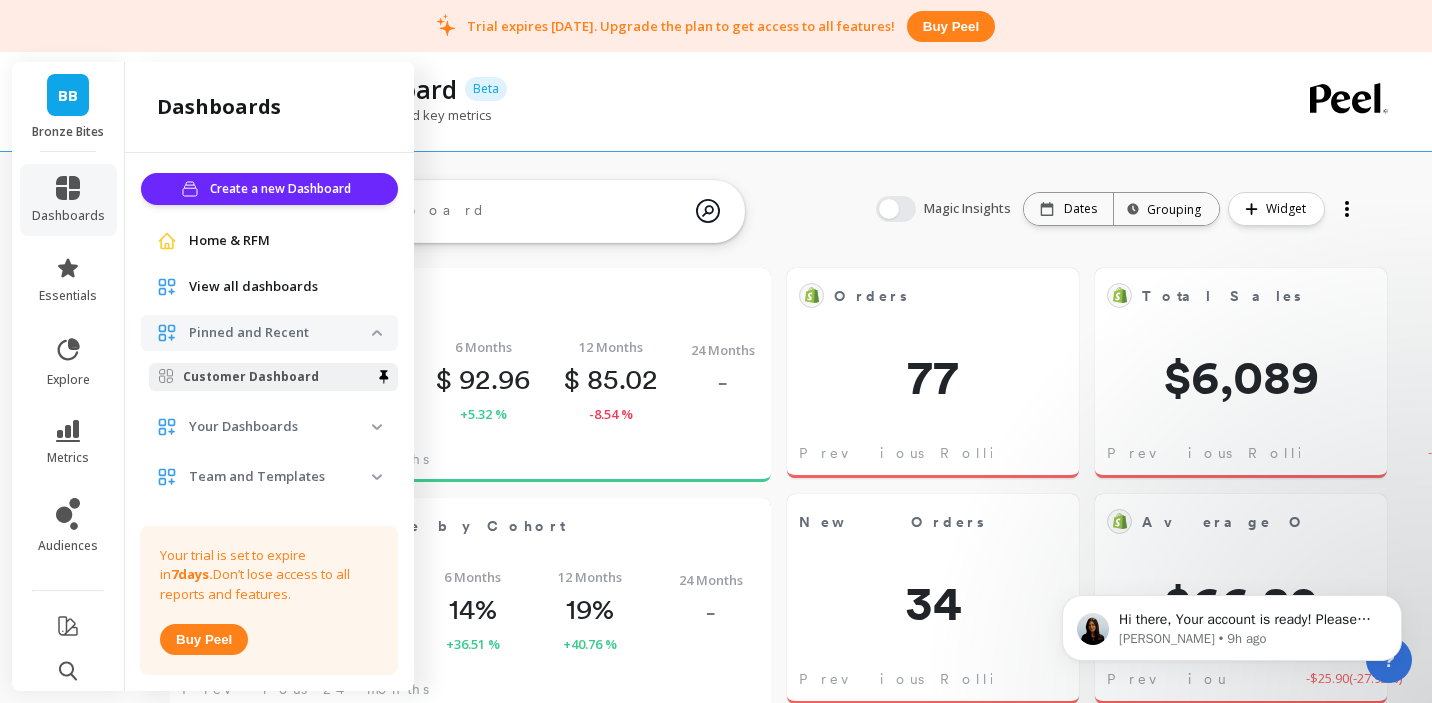 click on "Your Dashboards" at bounding box center (280, 427) 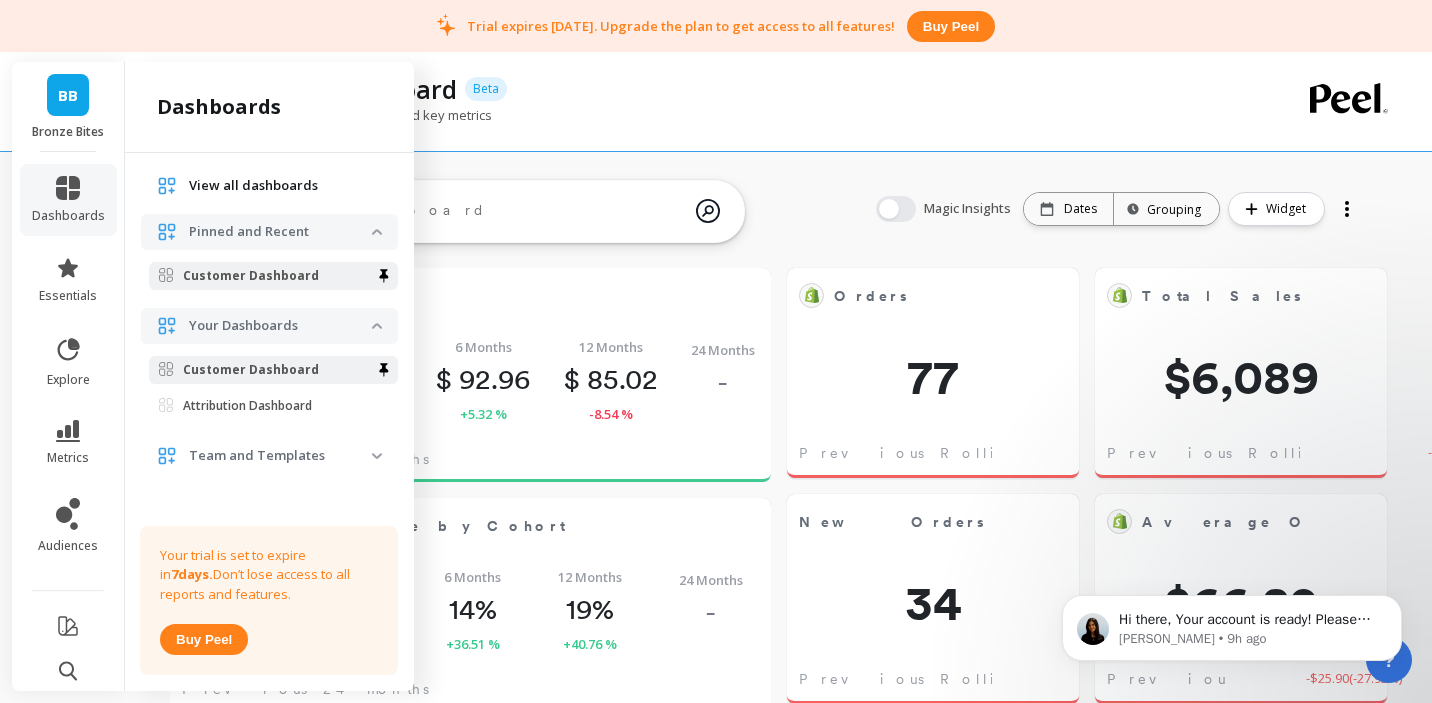 scroll, scrollTop: 104, scrollLeft: 0, axis: vertical 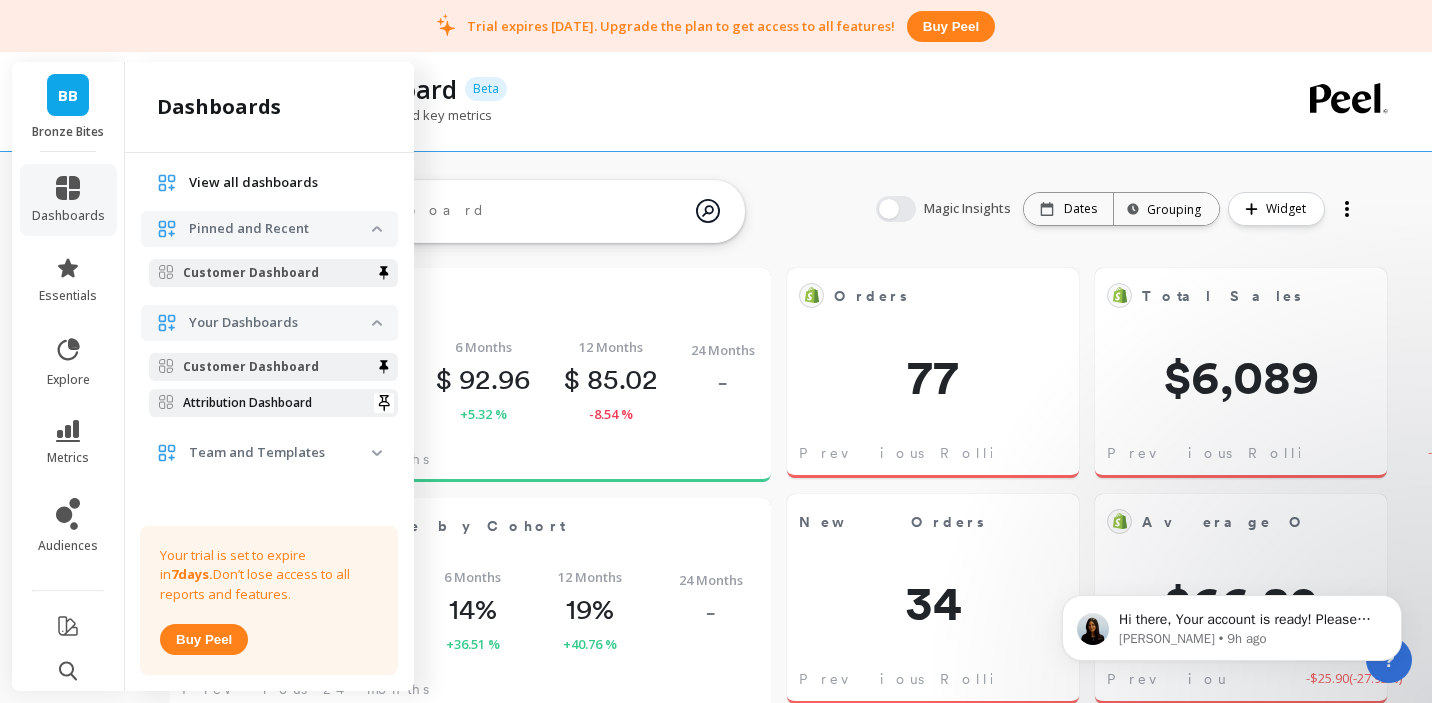 click on "Attribution Dashboard" at bounding box center (247, 403) 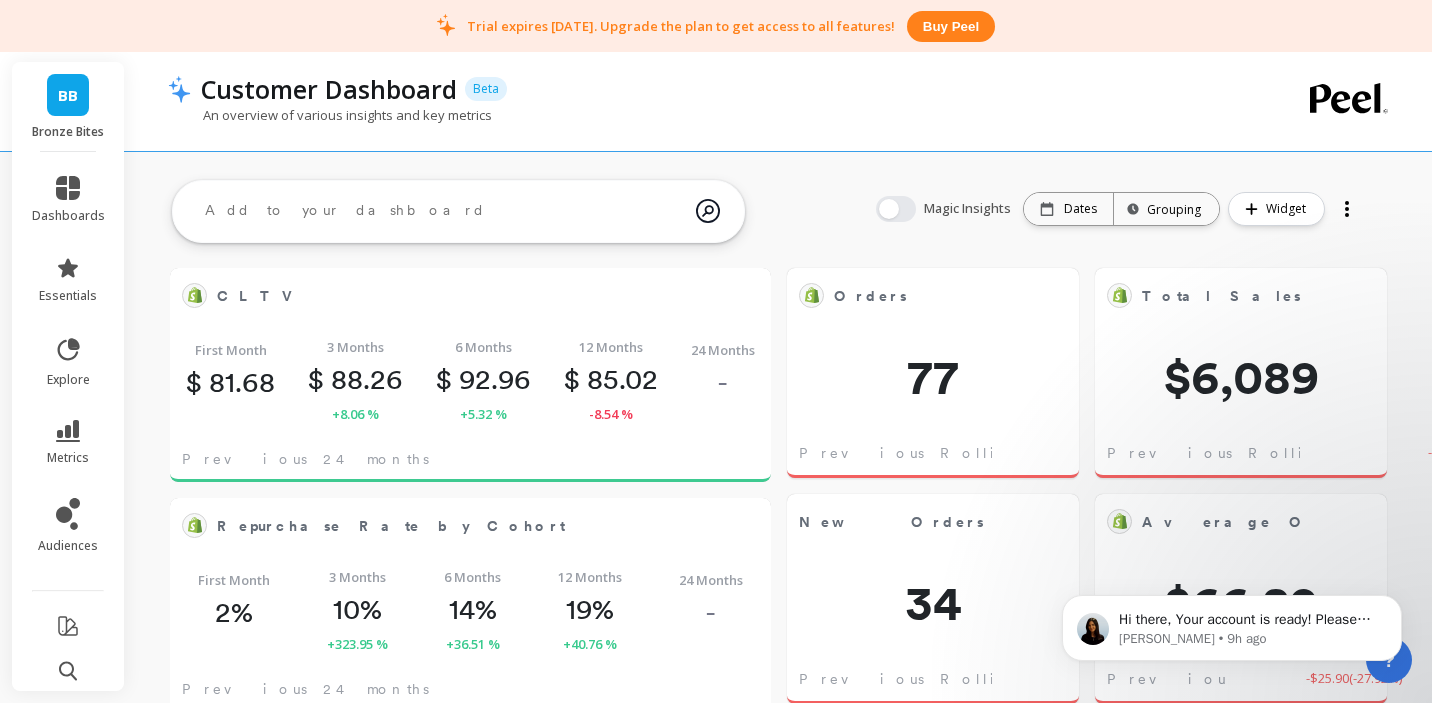 scroll, scrollTop: 0, scrollLeft: 0, axis: both 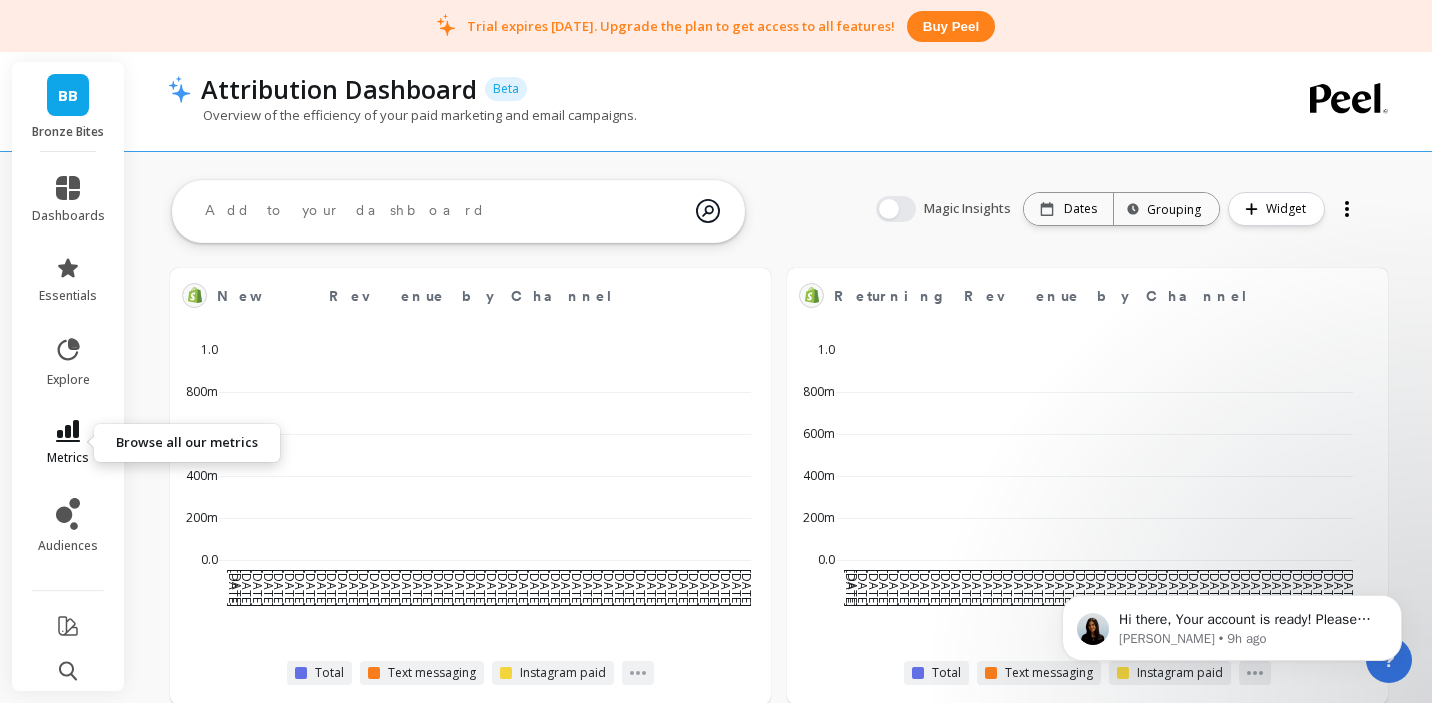 click 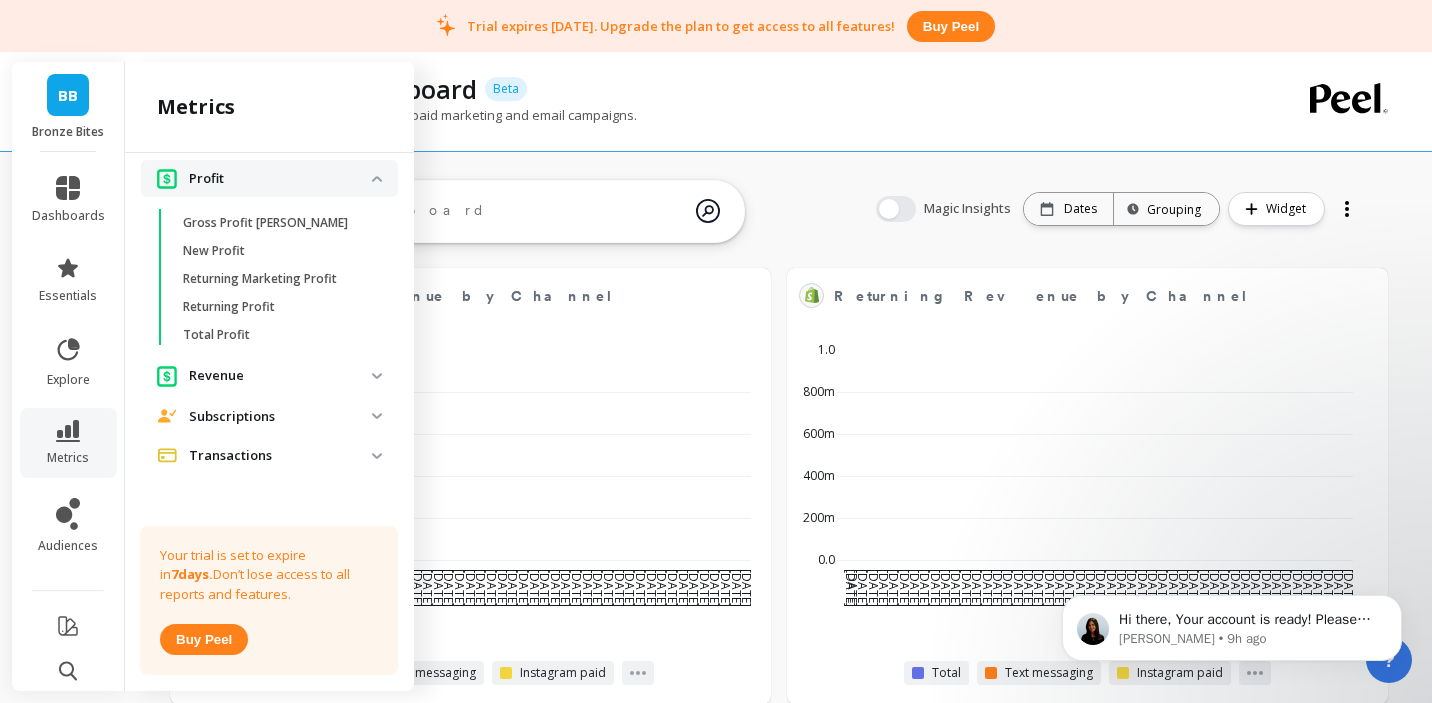 scroll, scrollTop: 988, scrollLeft: 0, axis: vertical 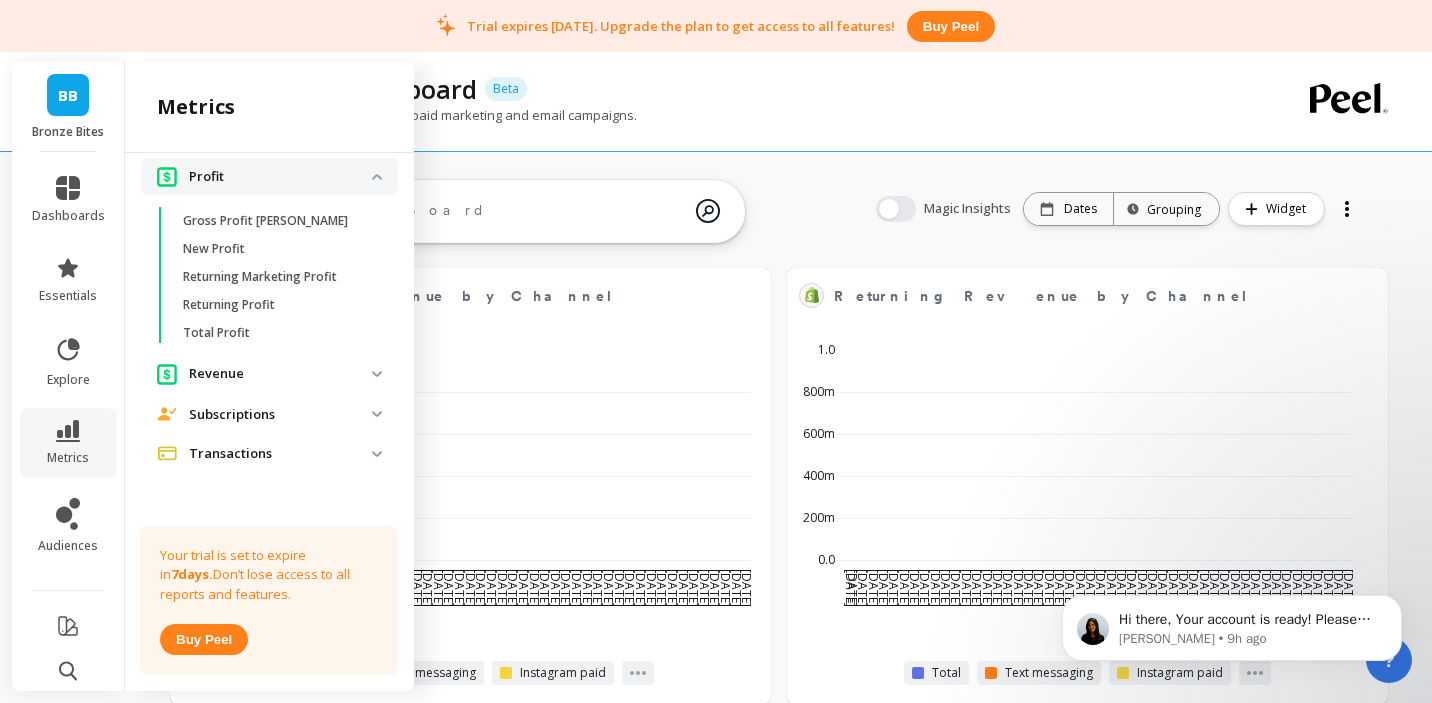 click on "Revenue" at bounding box center [280, 374] 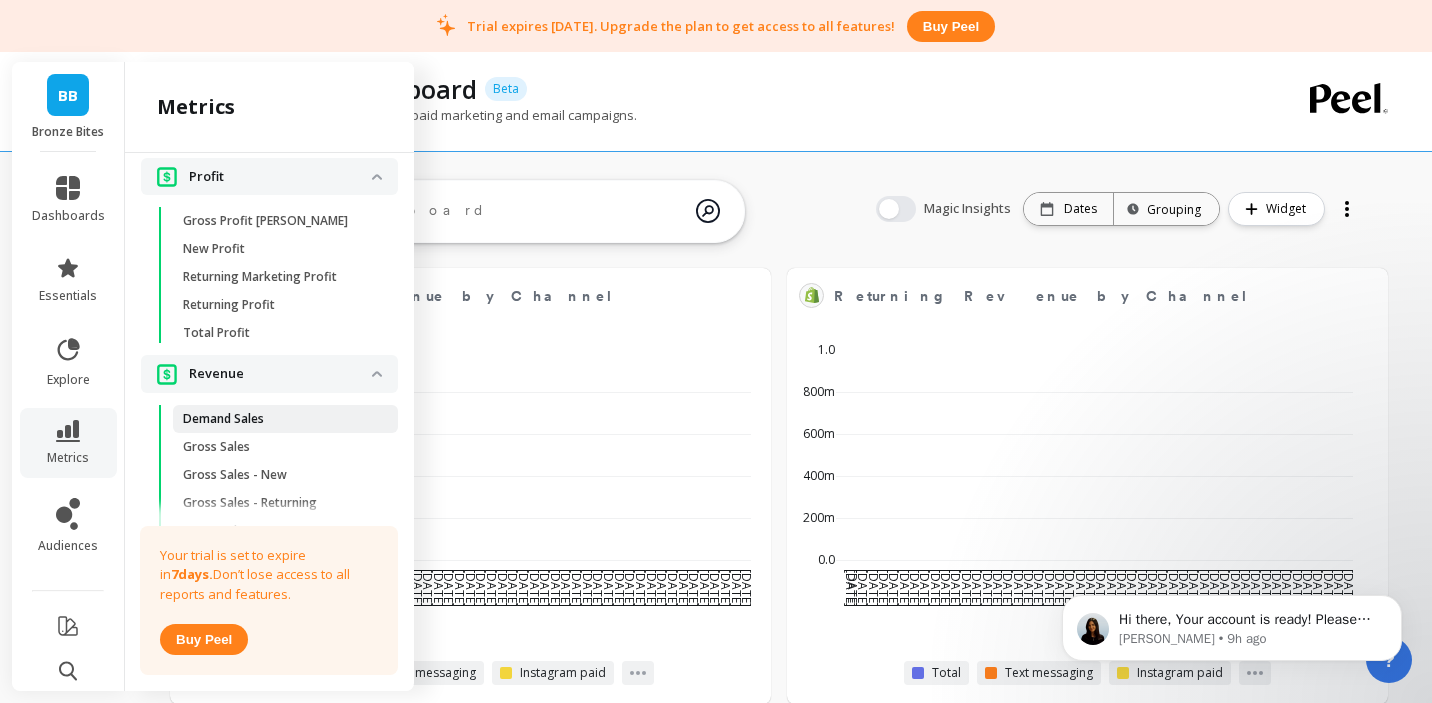scroll, scrollTop: 1030, scrollLeft: 0, axis: vertical 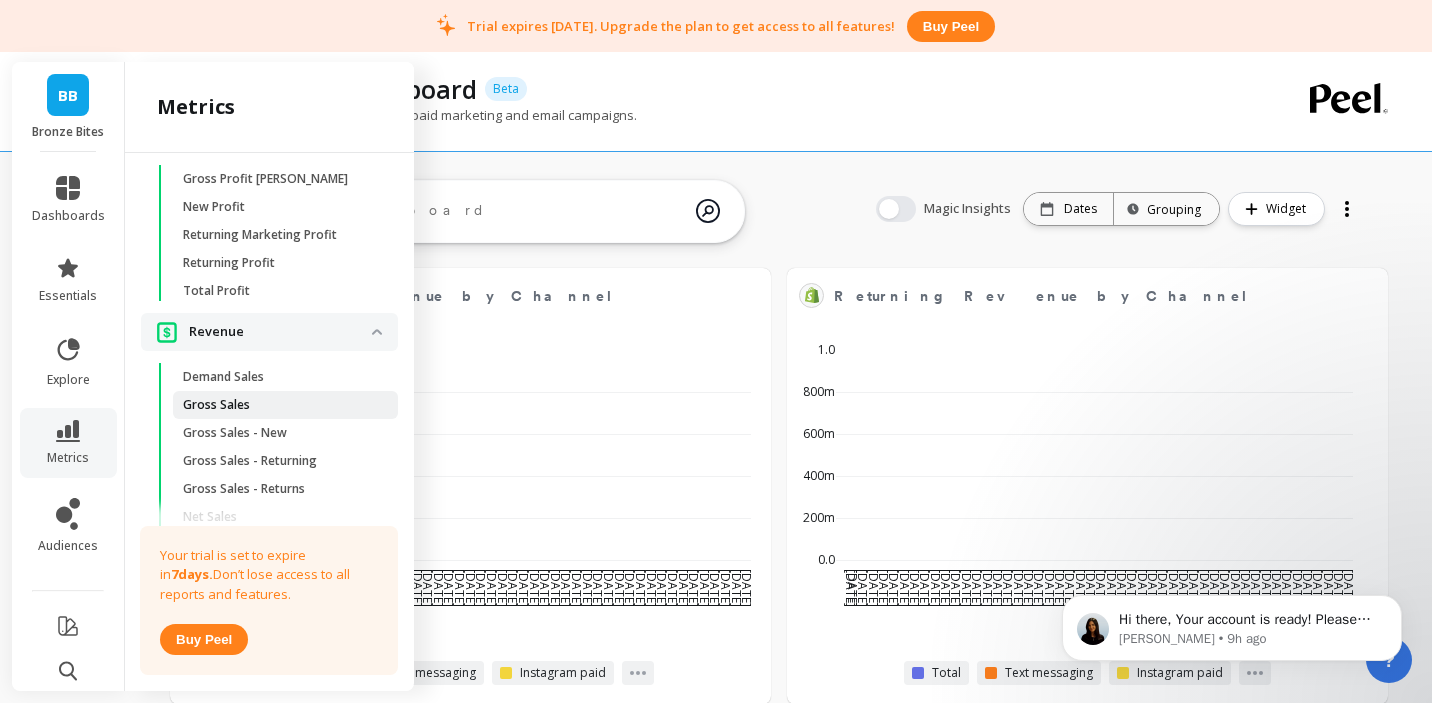click on "Gross Sales" at bounding box center [216, 405] 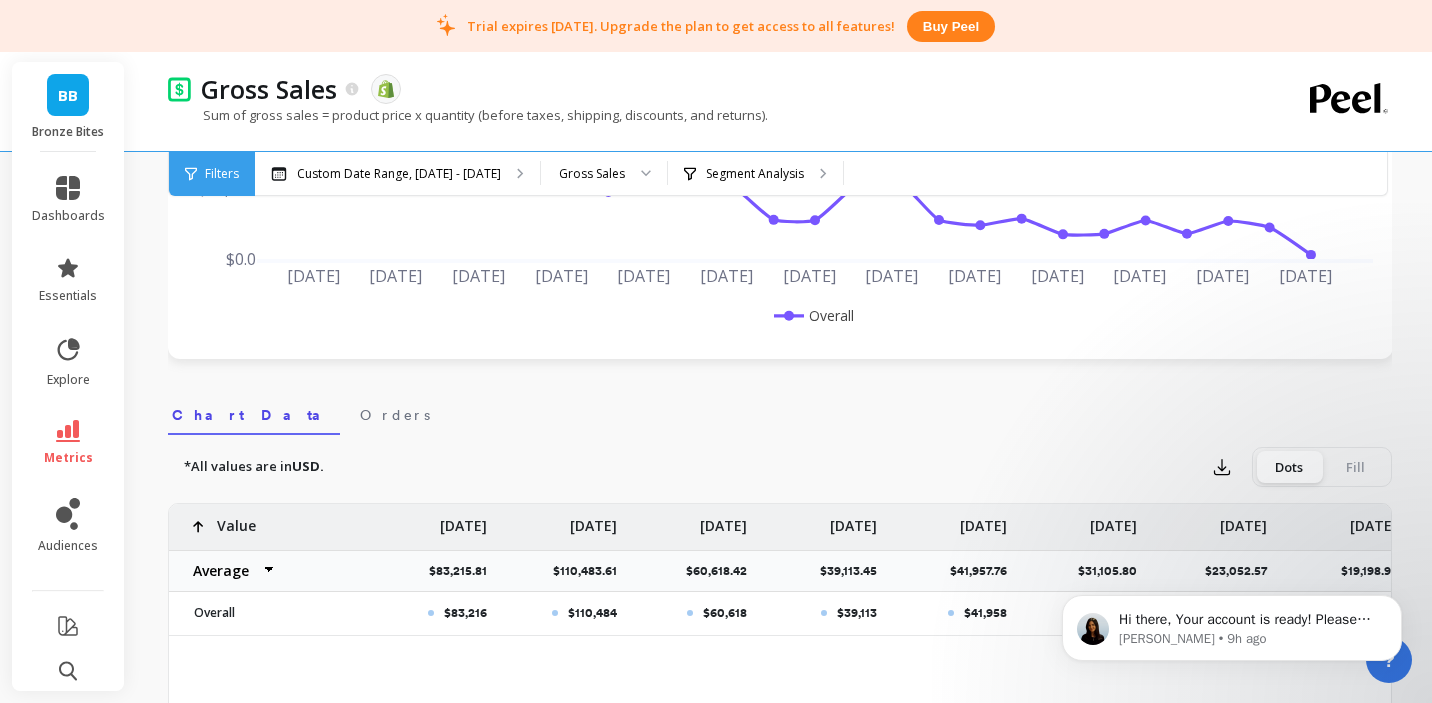 scroll, scrollTop: 501, scrollLeft: 0, axis: vertical 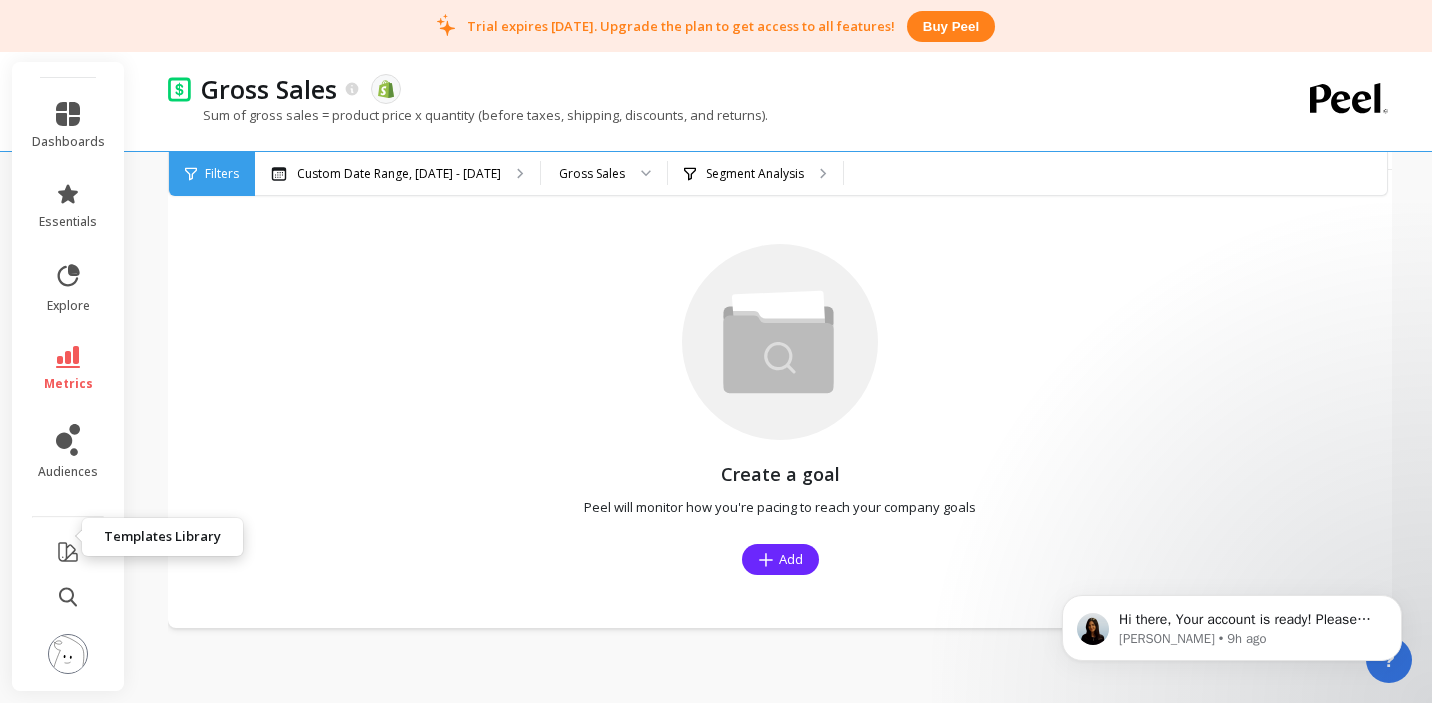 click 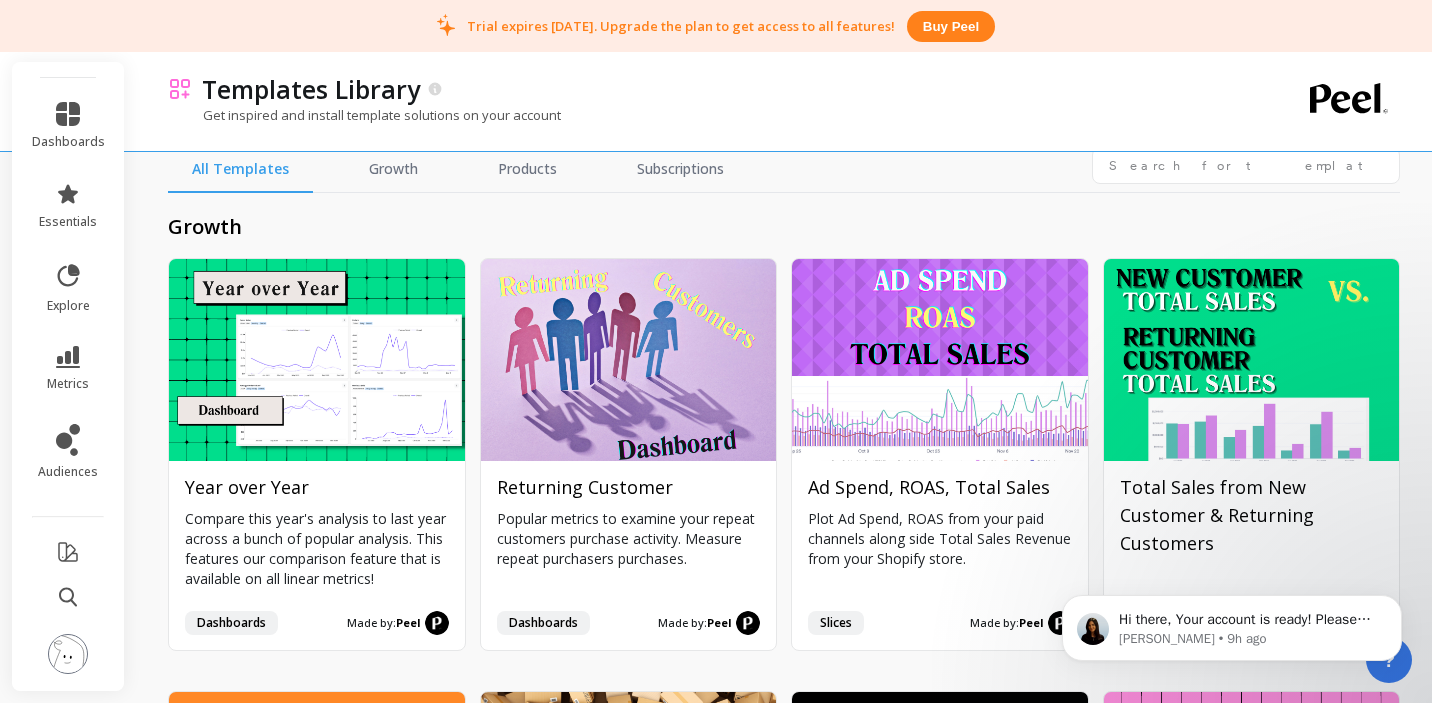 scroll, scrollTop: 48, scrollLeft: 0, axis: vertical 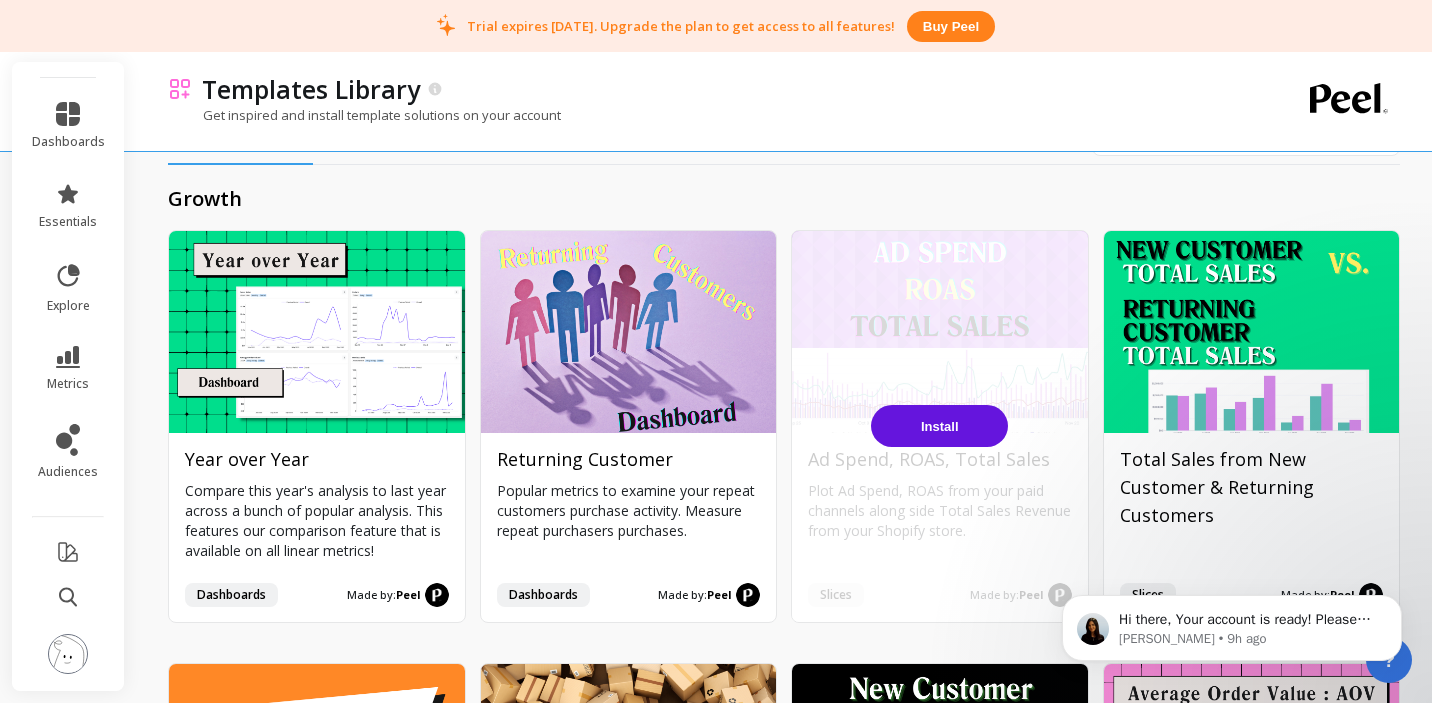 click on "Install" at bounding box center (940, 426) 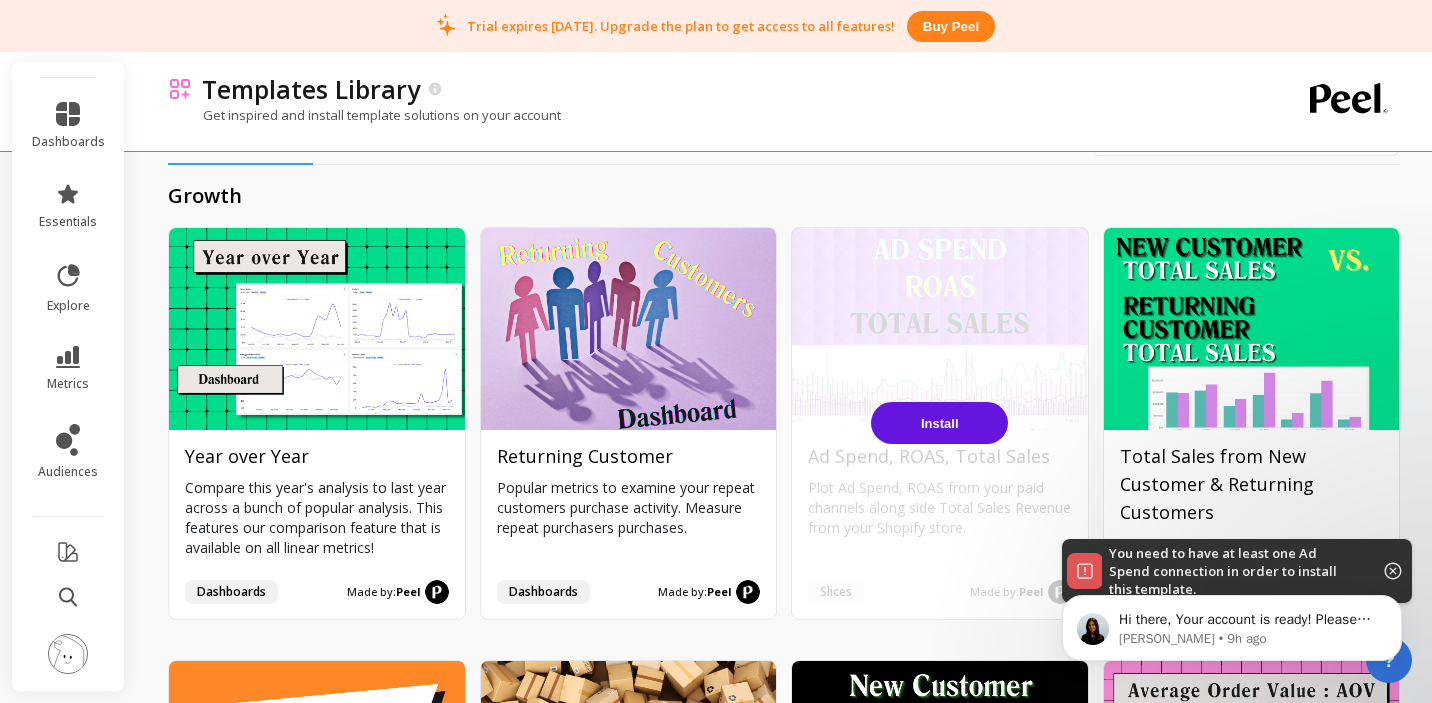 scroll, scrollTop: 4, scrollLeft: 0, axis: vertical 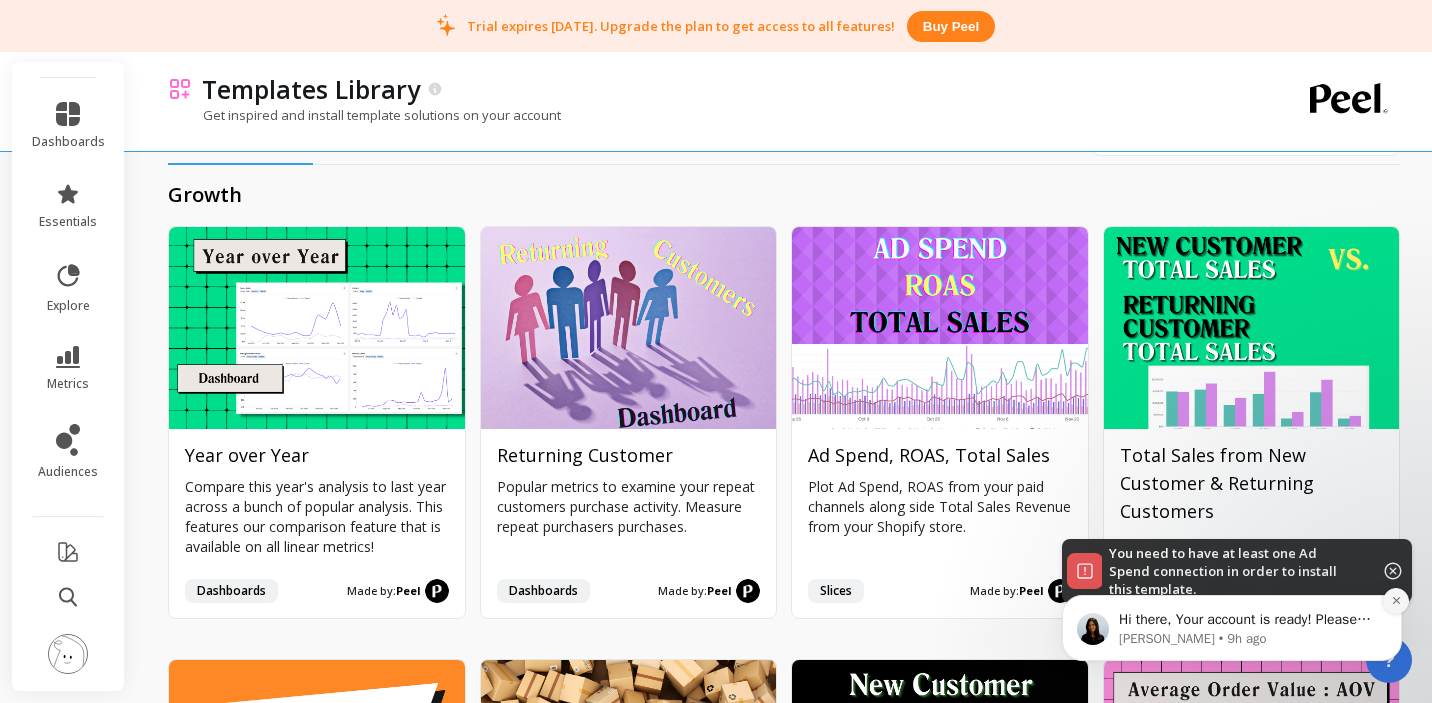 click 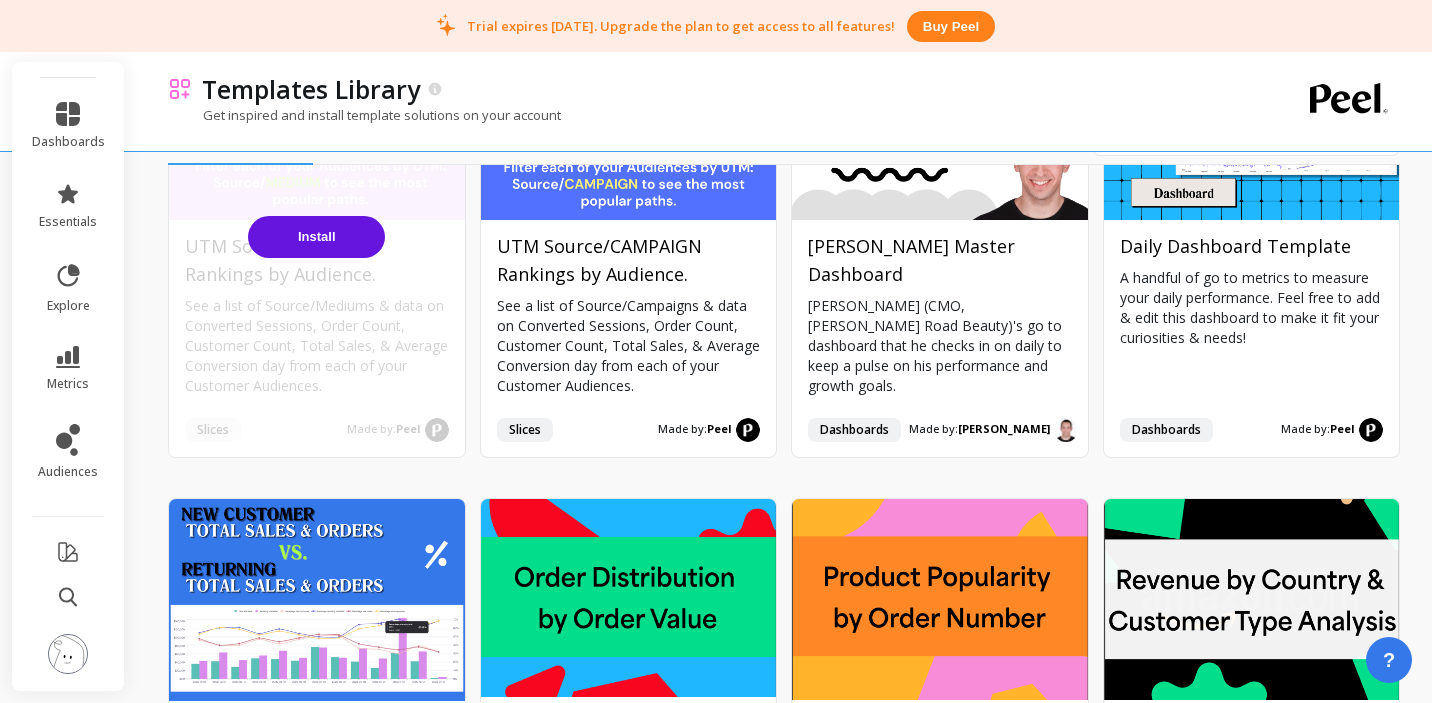 scroll, scrollTop: 1535, scrollLeft: 0, axis: vertical 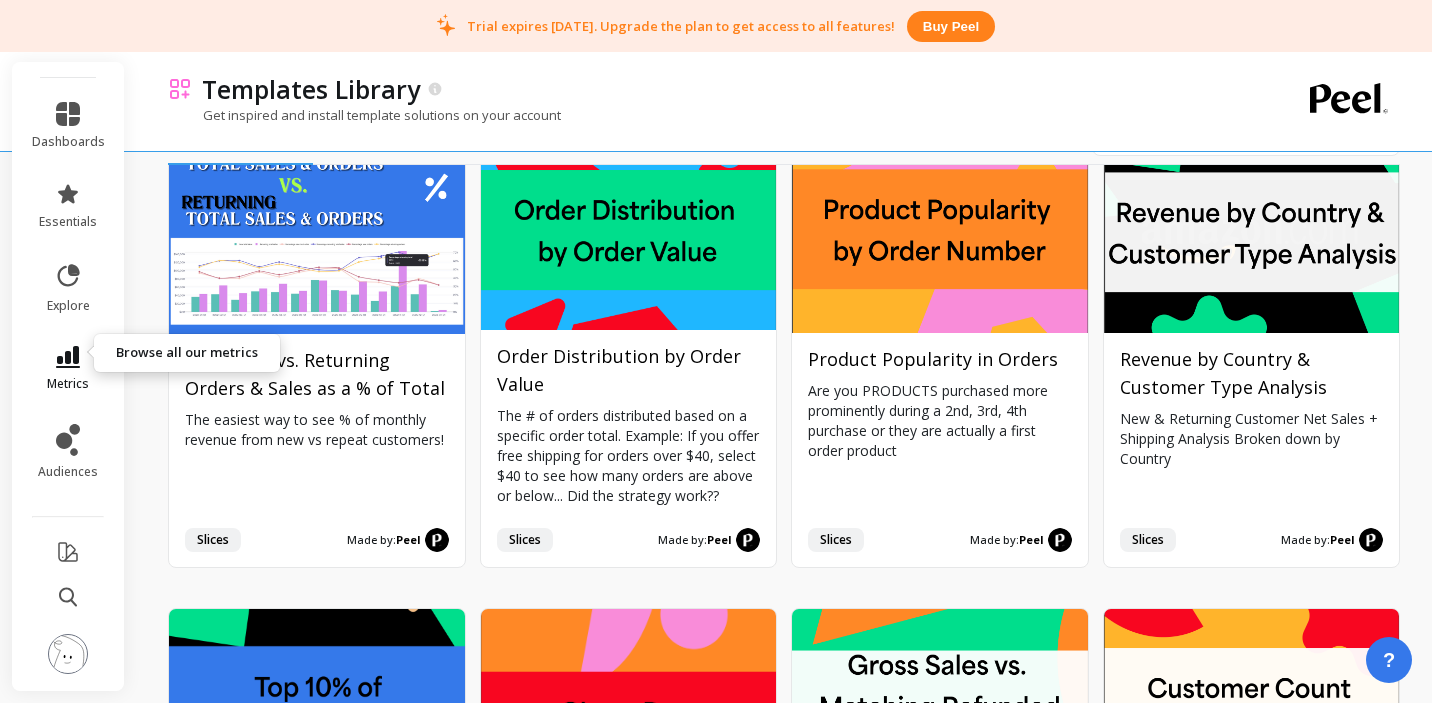 click 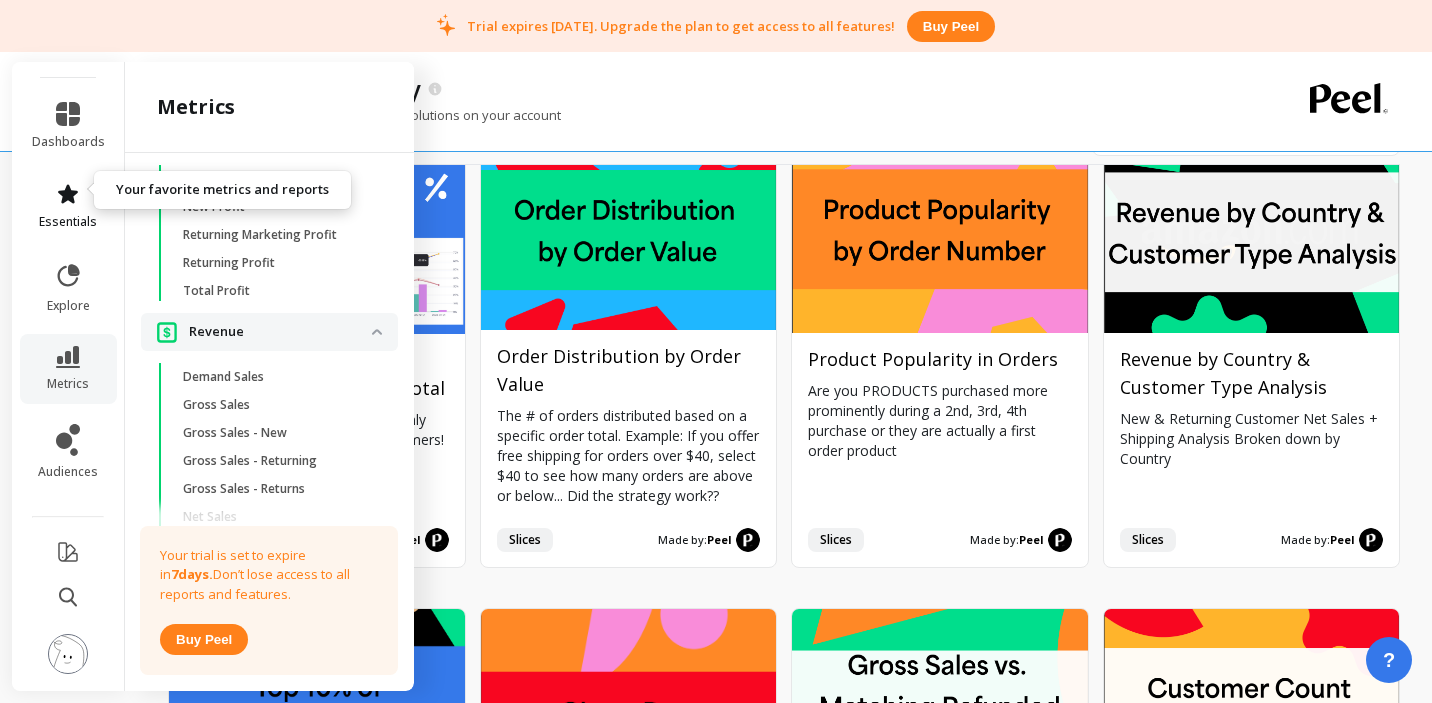 click on "essentials" at bounding box center (68, 222) 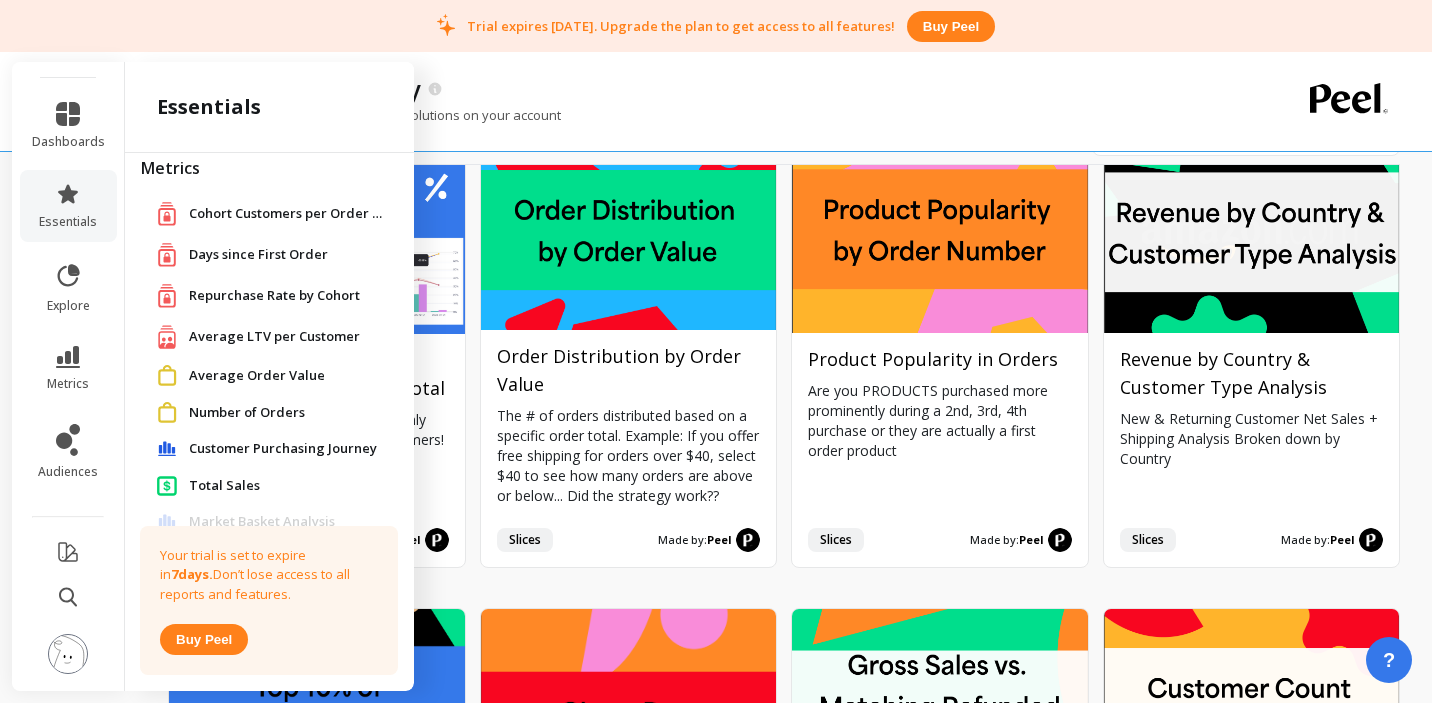 scroll, scrollTop: 0, scrollLeft: 0, axis: both 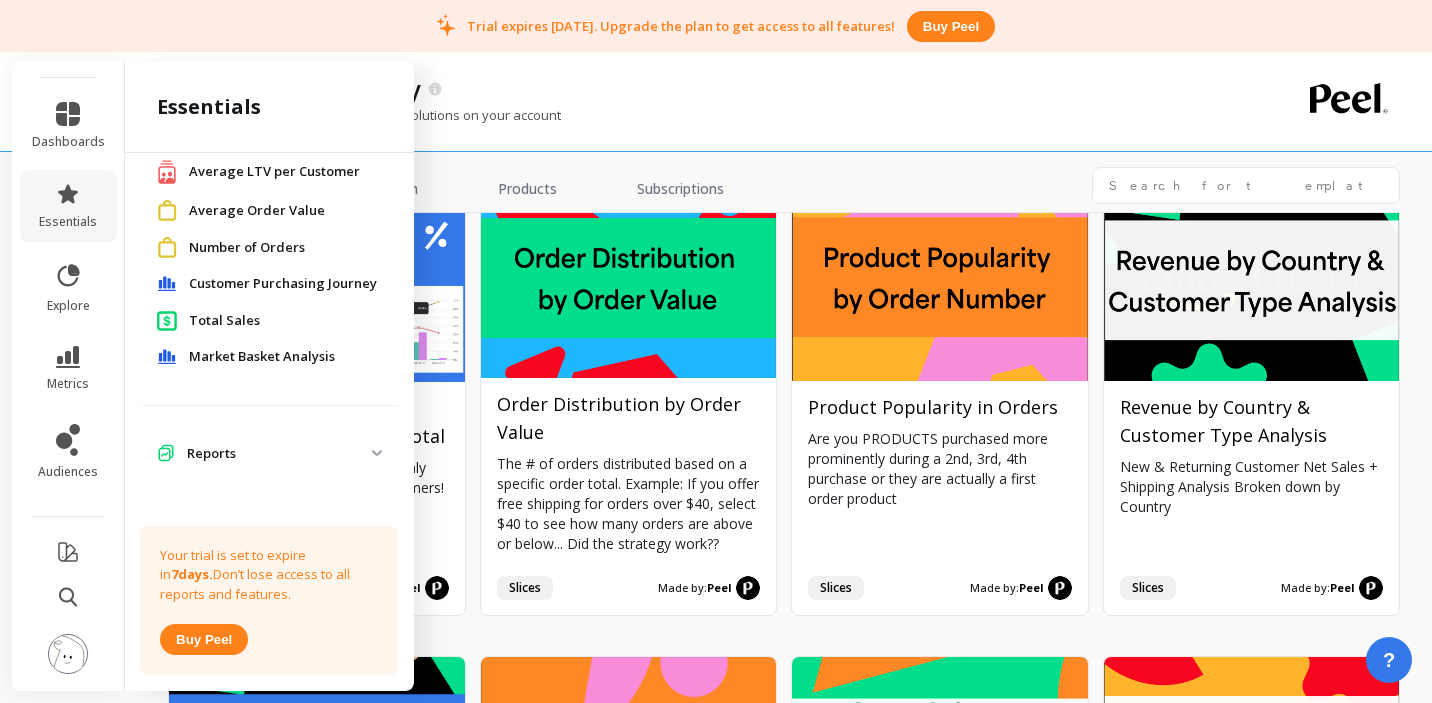 click on "Reports" at bounding box center (279, 454) 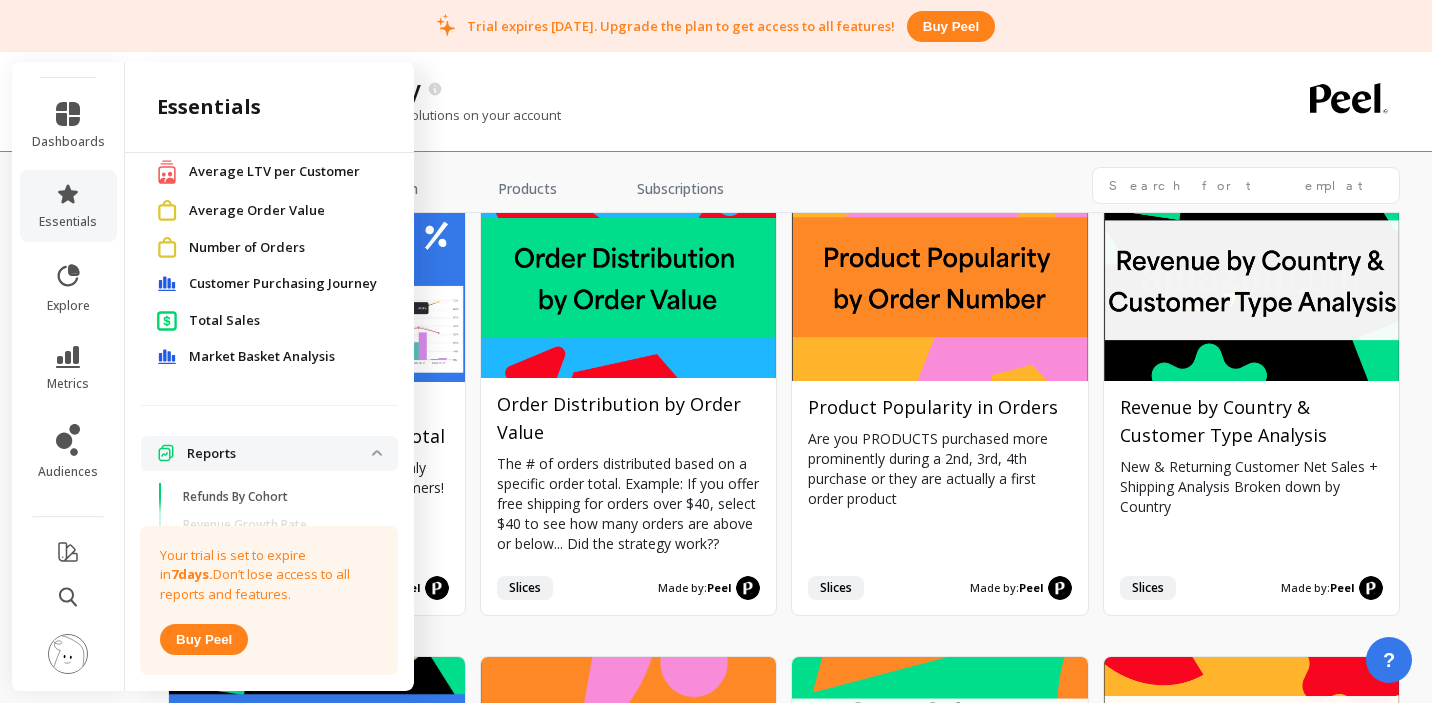 click on "Market Basket Analysis" at bounding box center (262, 357) 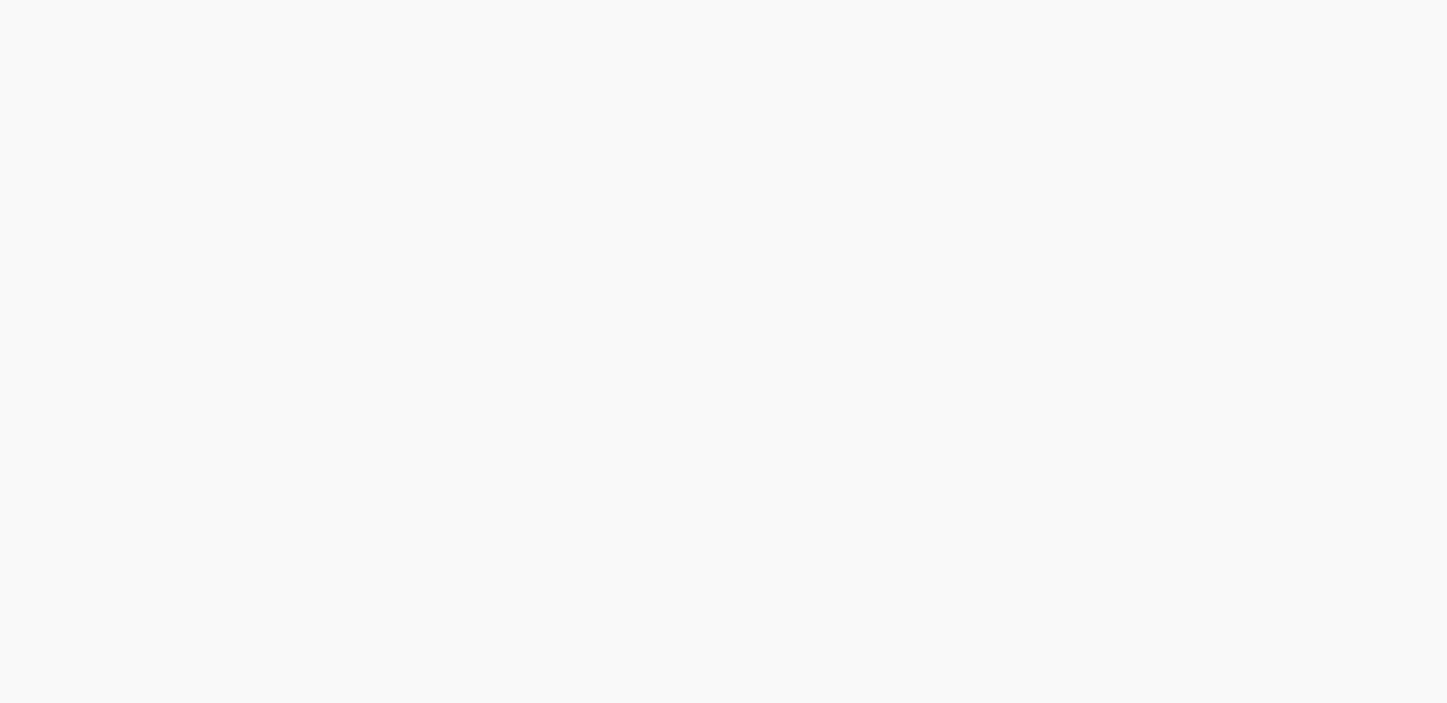 scroll, scrollTop: 0, scrollLeft: 0, axis: both 